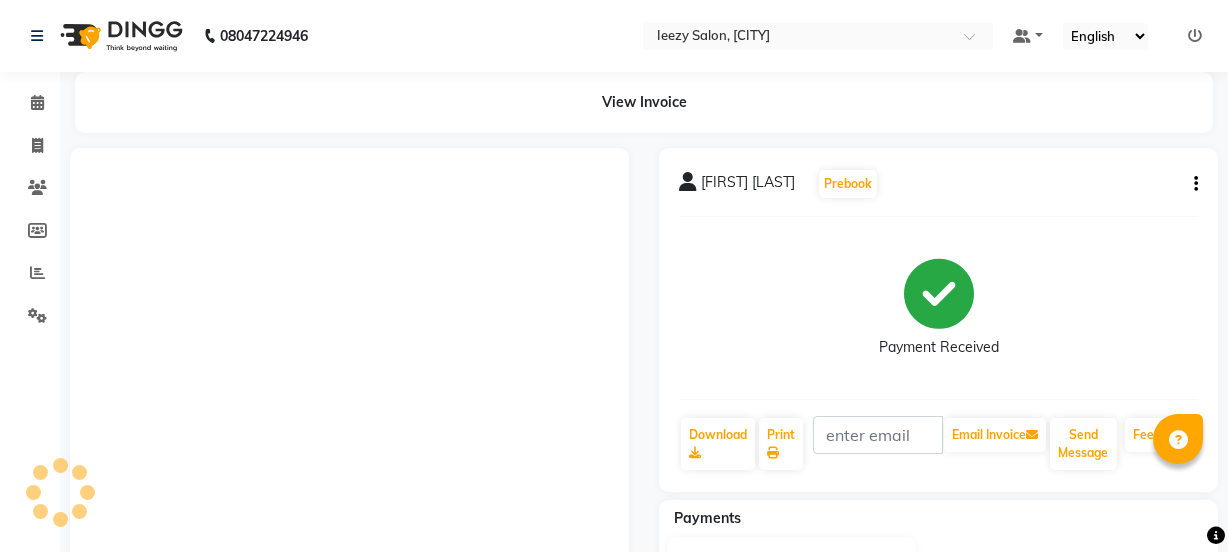 scroll, scrollTop: 318, scrollLeft: 0, axis: vertical 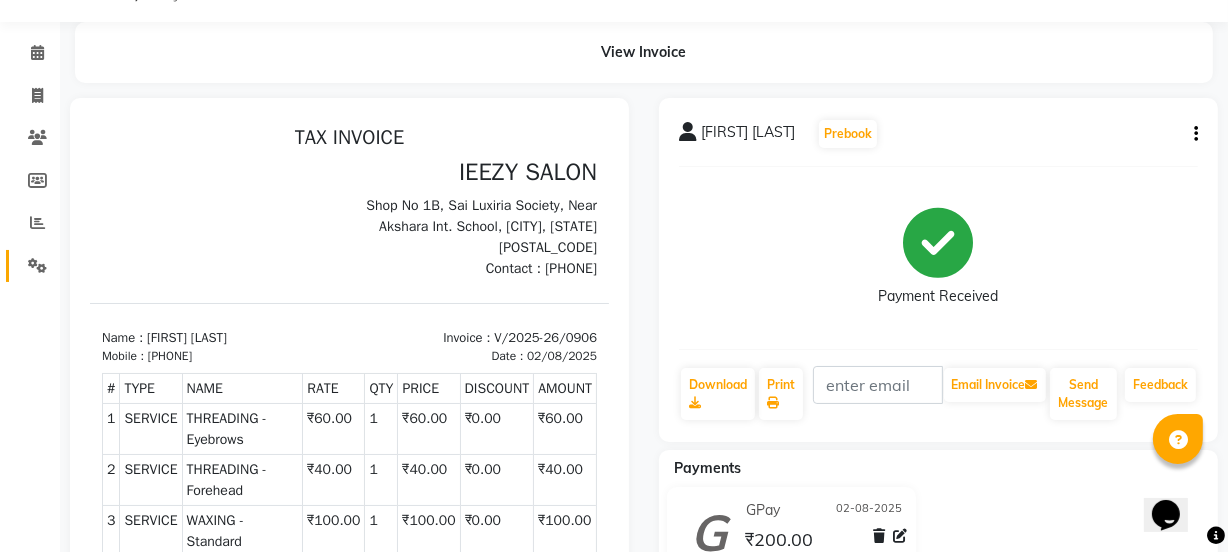 select on "service" 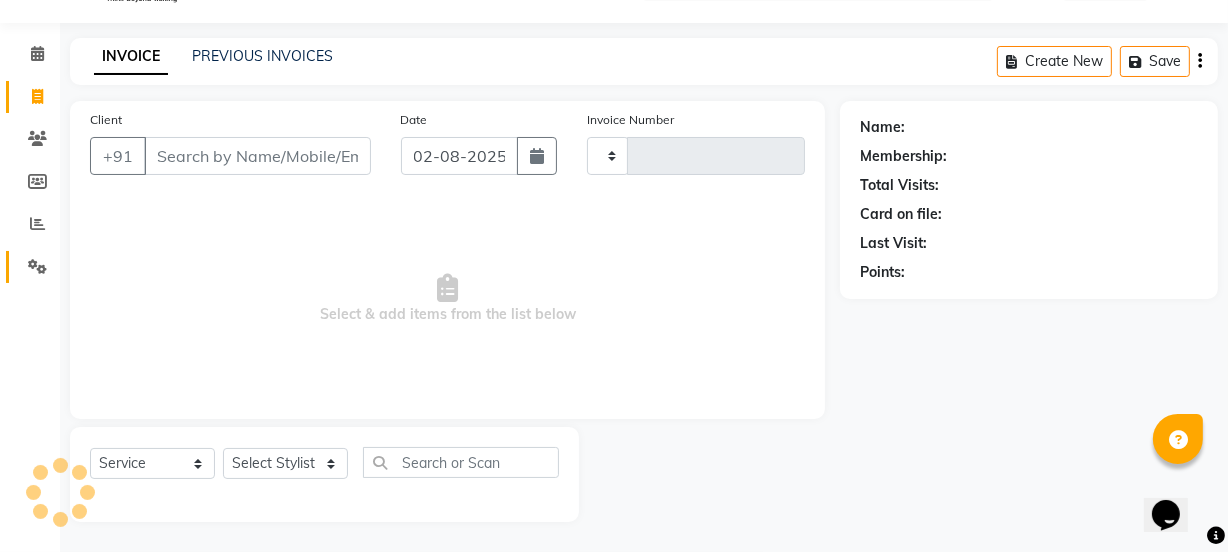 type on "0907" 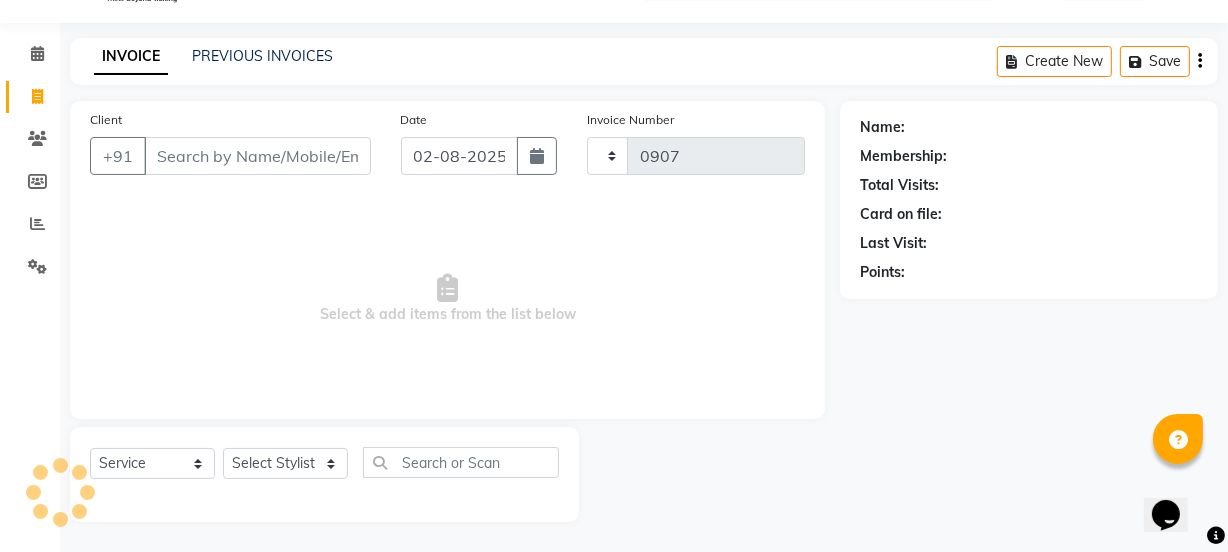 select on "5982" 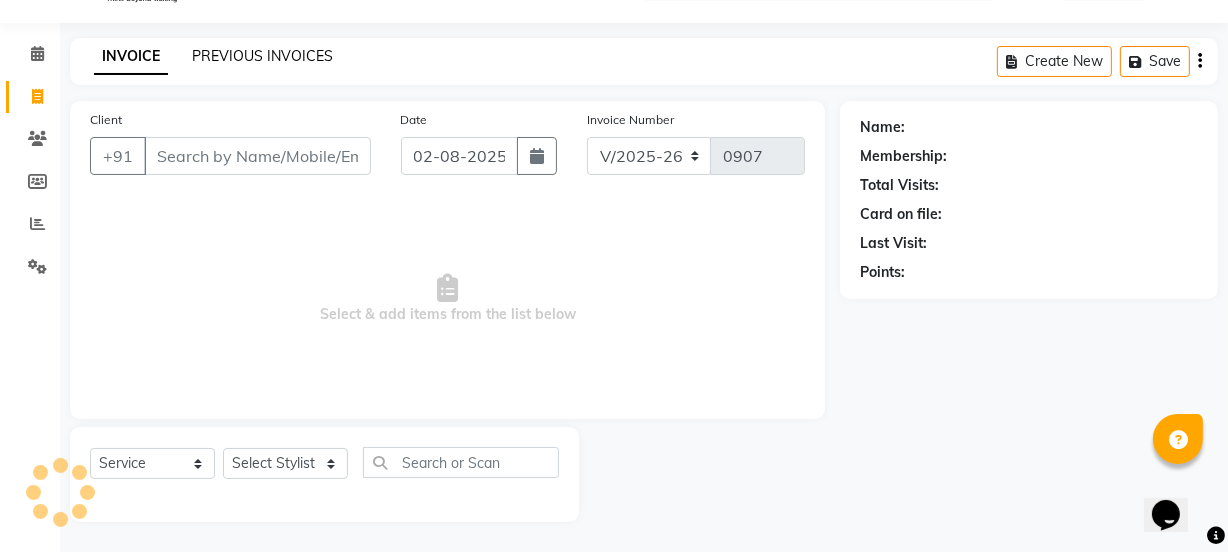 click on "PREVIOUS INVOICES" 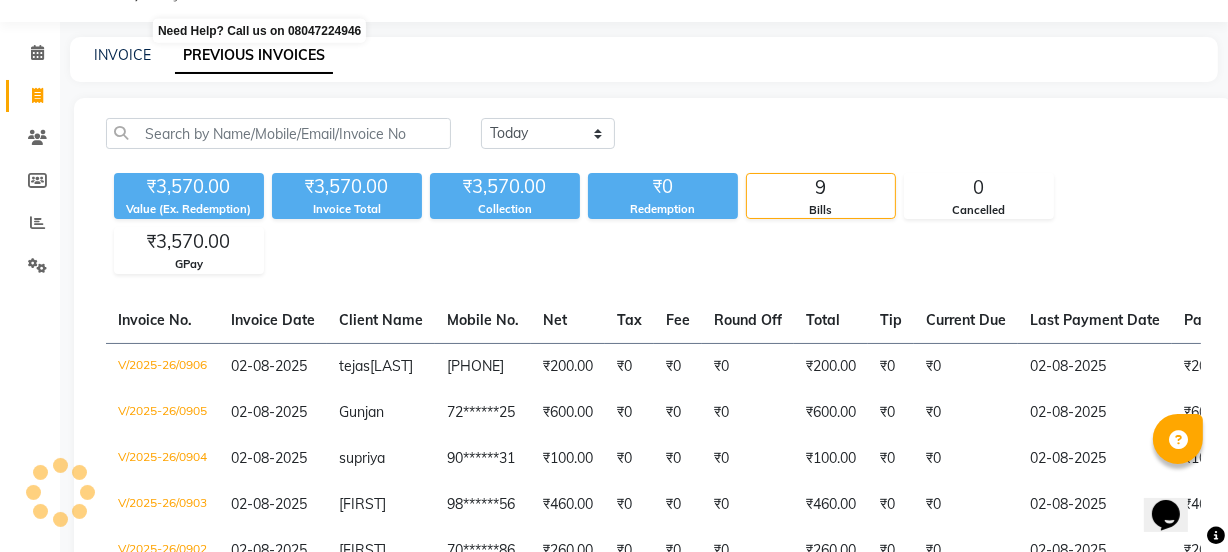 scroll, scrollTop: 0, scrollLeft: 0, axis: both 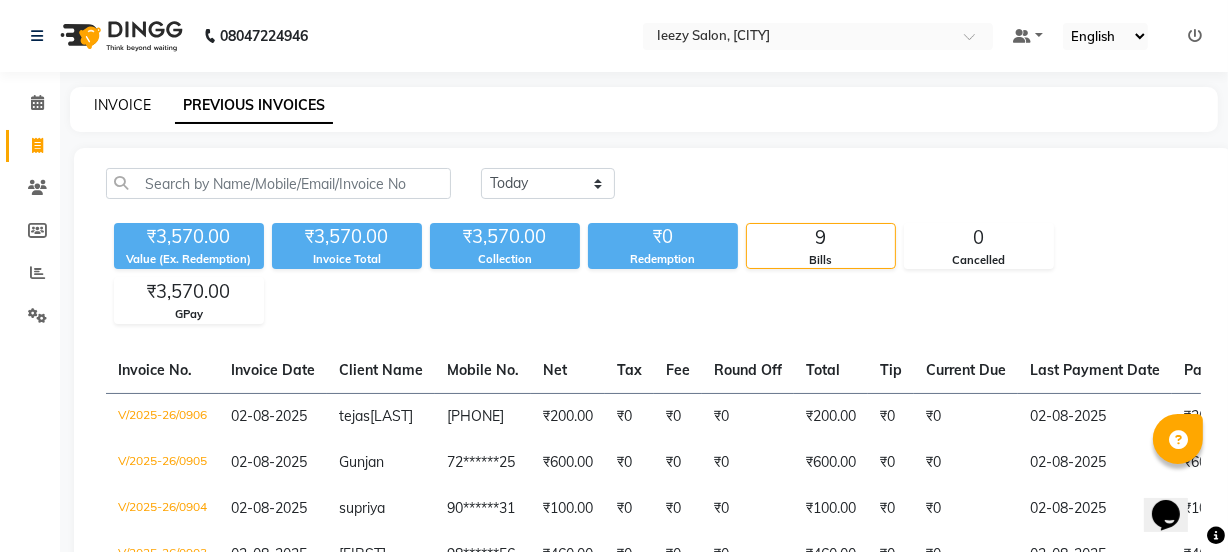 click on "INVOICE" 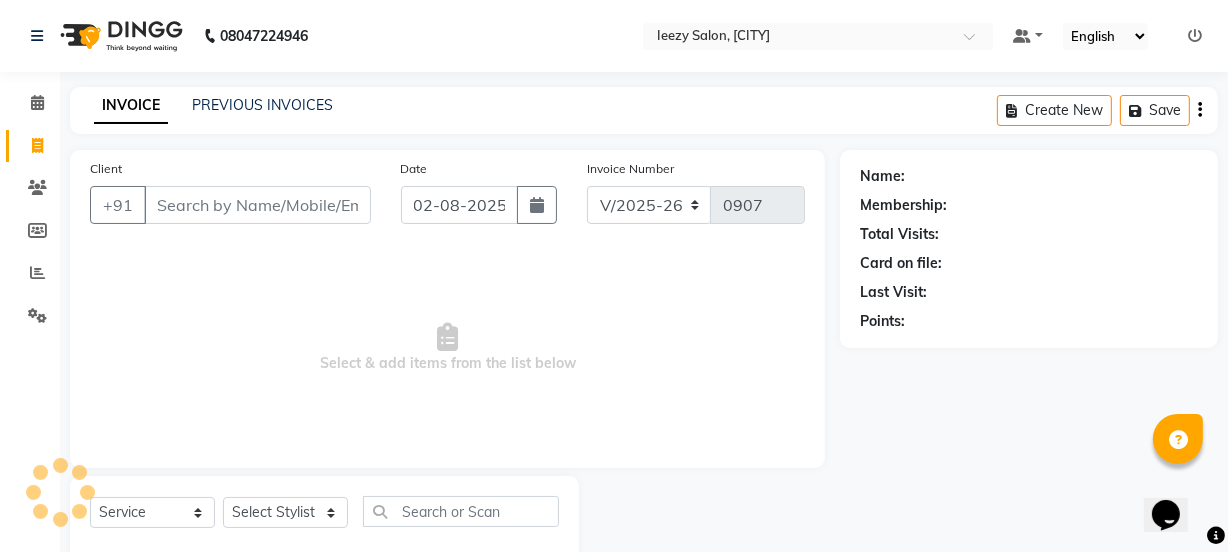 scroll, scrollTop: 50, scrollLeft: 0, axis: vertical 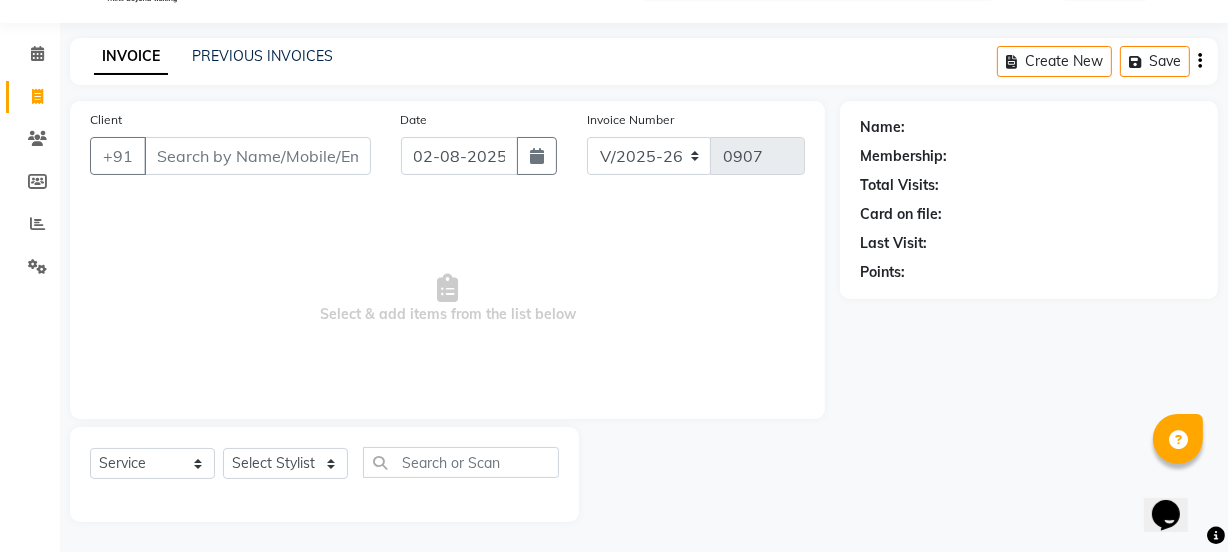 click on "Client" at bounding box center (257, 156) 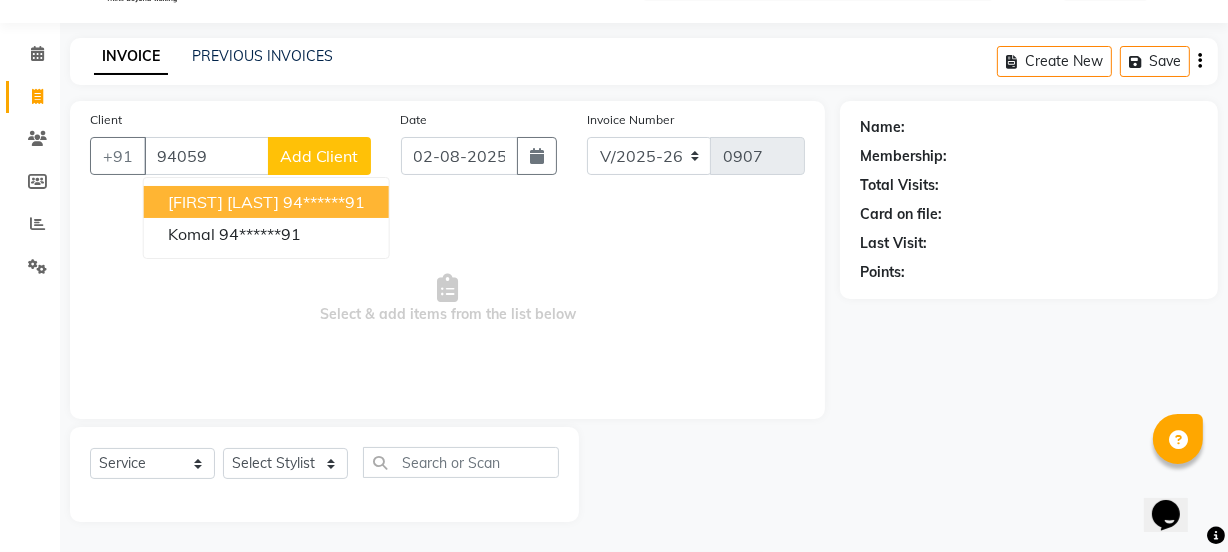 click on "[FIRST] [LAST]" at bounding box center [223, 202] 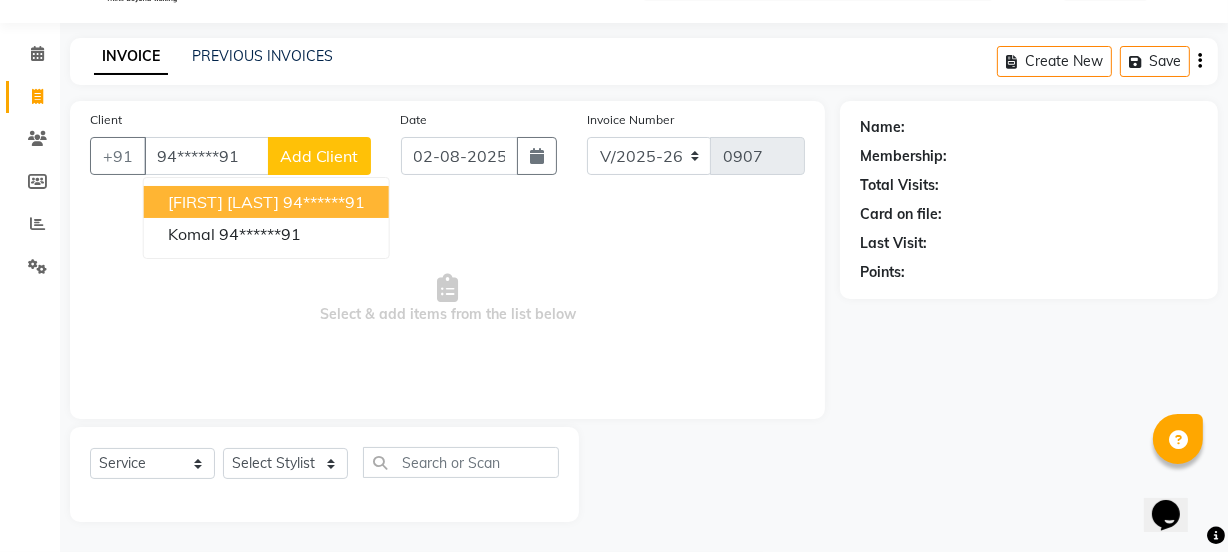 type on "94******91" 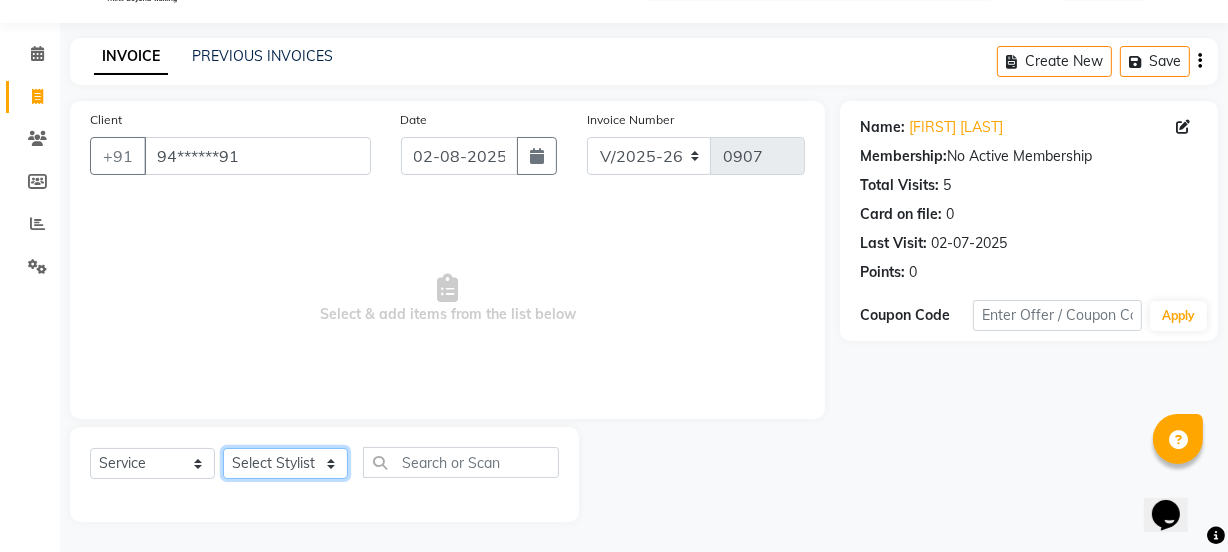 click on "Select Stylist IEEZY -Owner MS [FIRST]  Ms [FIRST] [FIRST]  [FIRST]    [FIRST]    Sr.Bu [LAST]    Stylist [FIRST]" 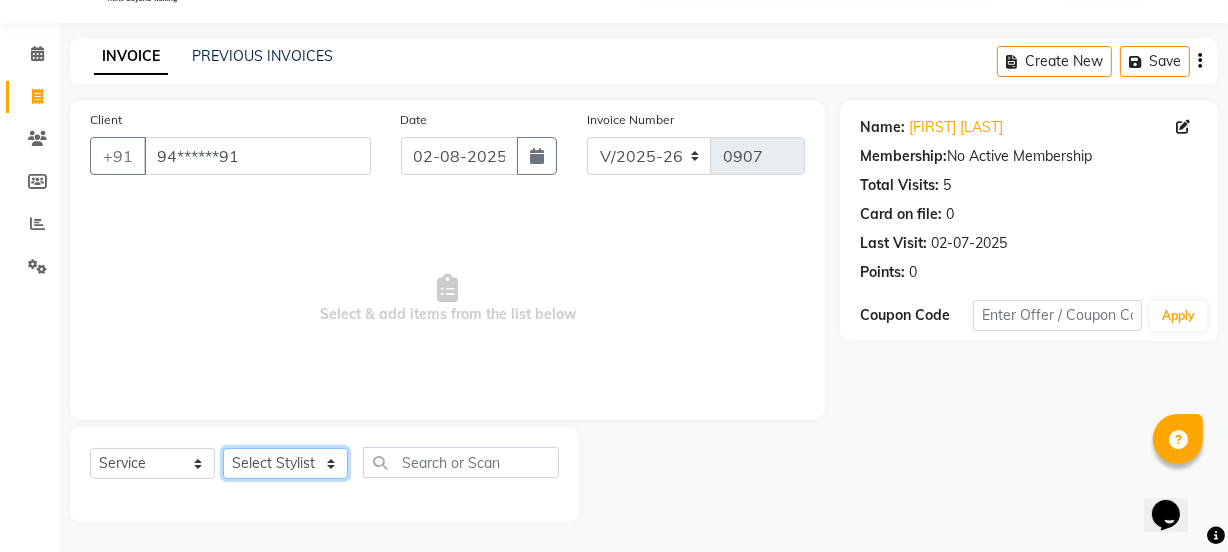 select on "77396" 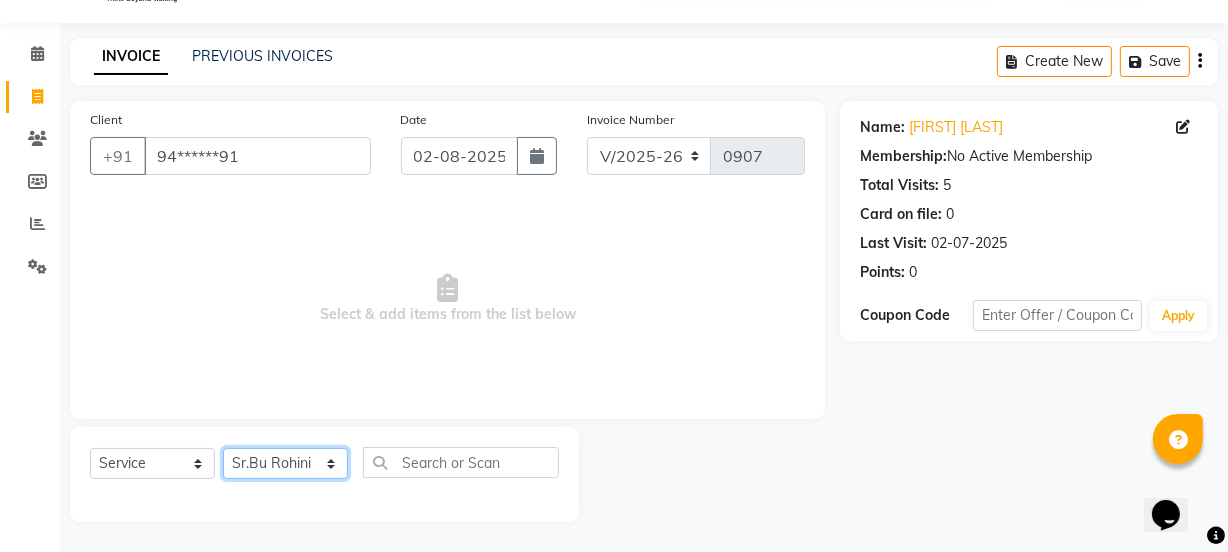 click on "Select Stylist IEEZY -Owner MS [FIRST]  Ms [FIRST] [FIRST]  [FIRST]    [FIRST]    Sr.Bu [LAST]    Stylist [FIRST]" 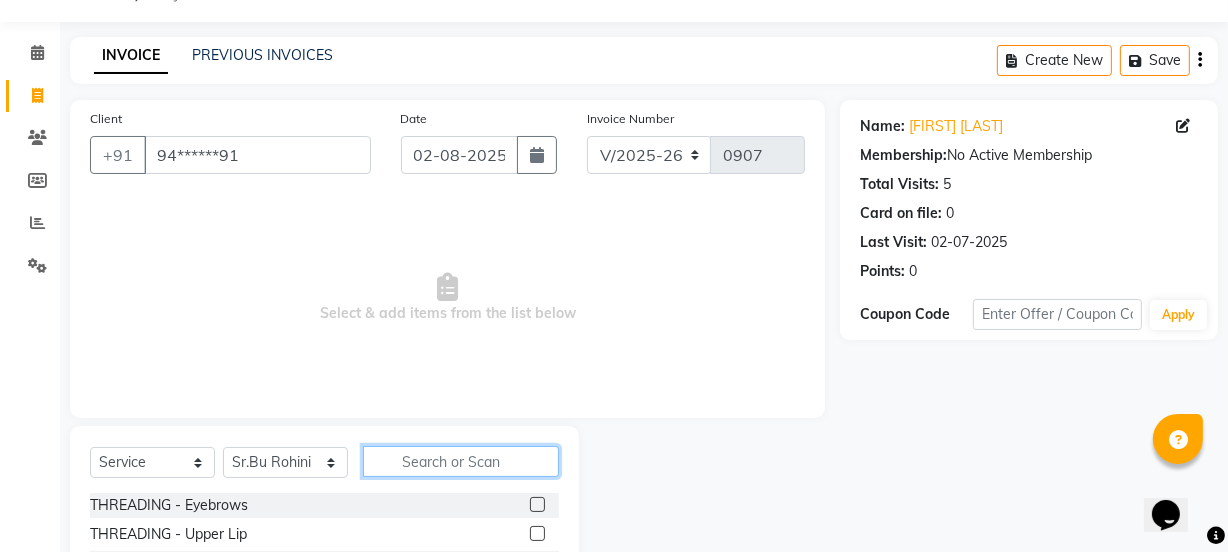 click 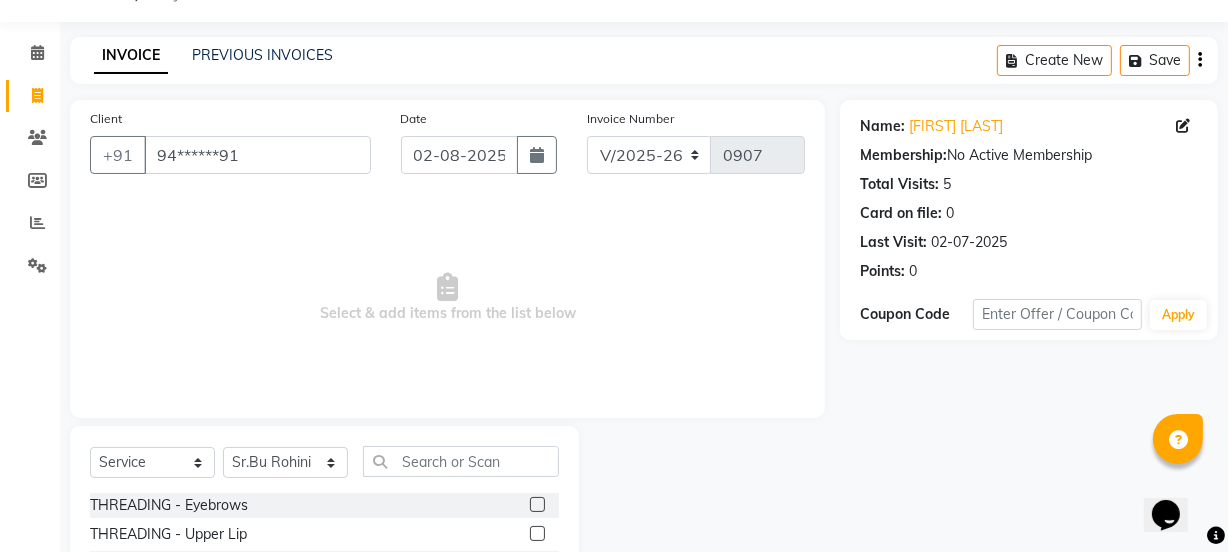 click 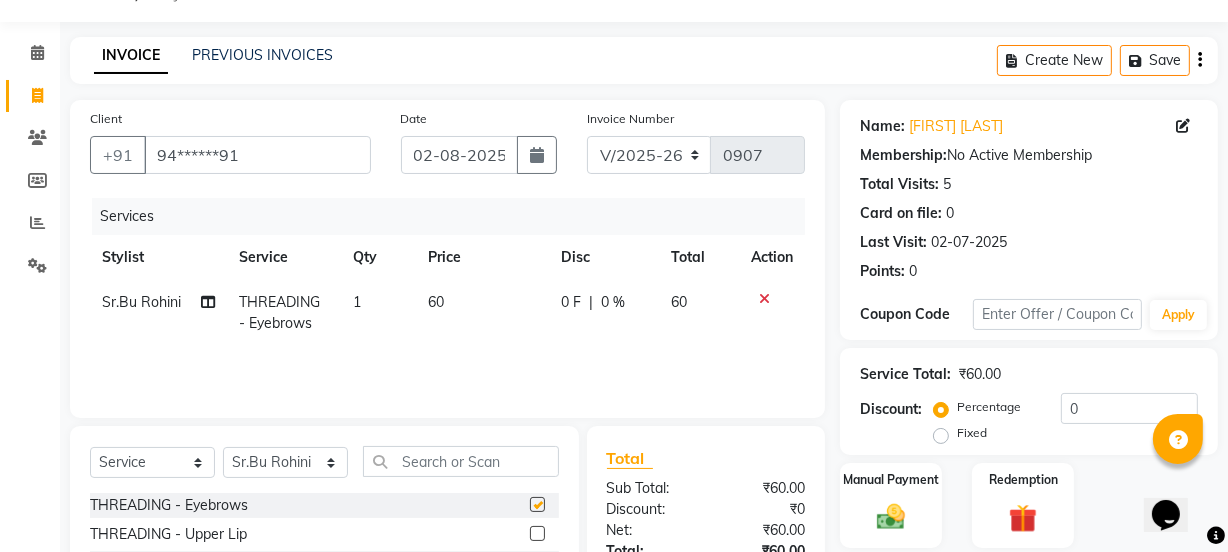 checkbox on "false" 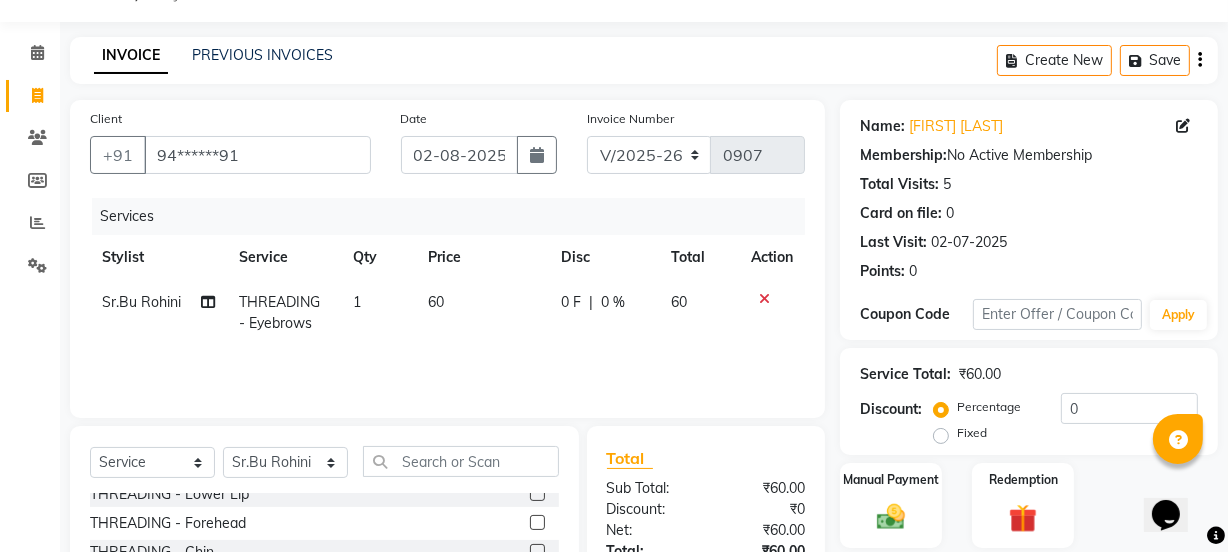 scroll, scrollTop: 181, scrollLeft: 0, axis: vertical 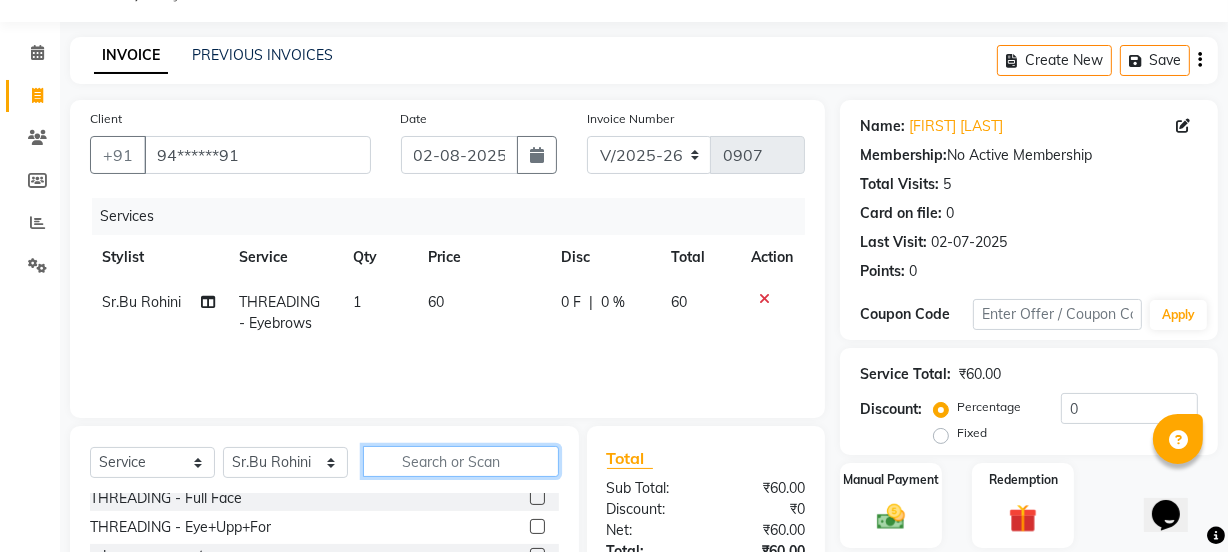 click 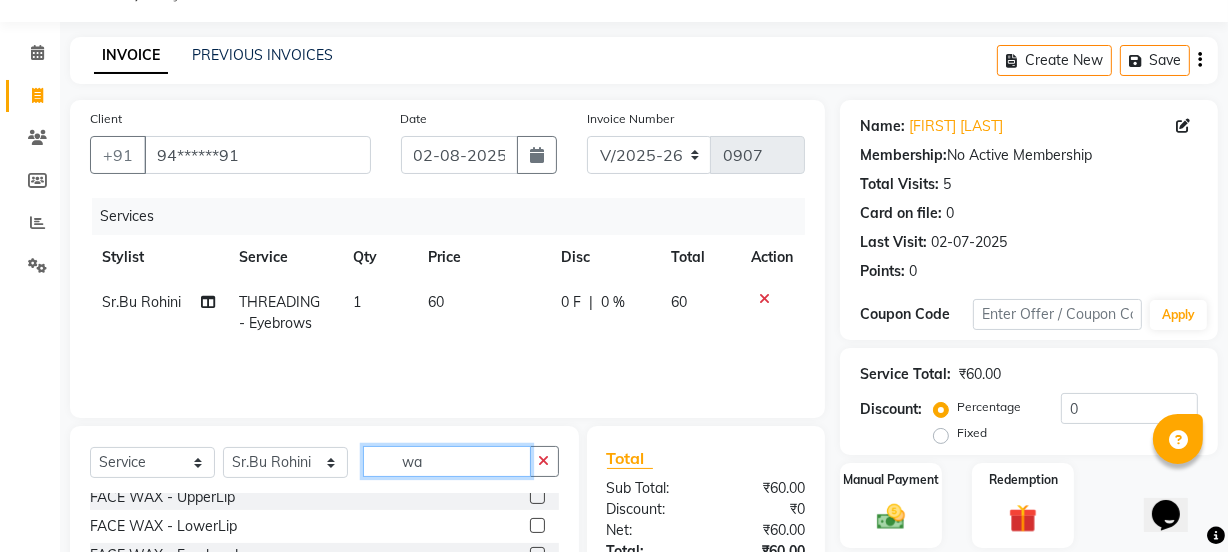 scroll, scrollTop: 0, scrollLeft: 0, axis: both 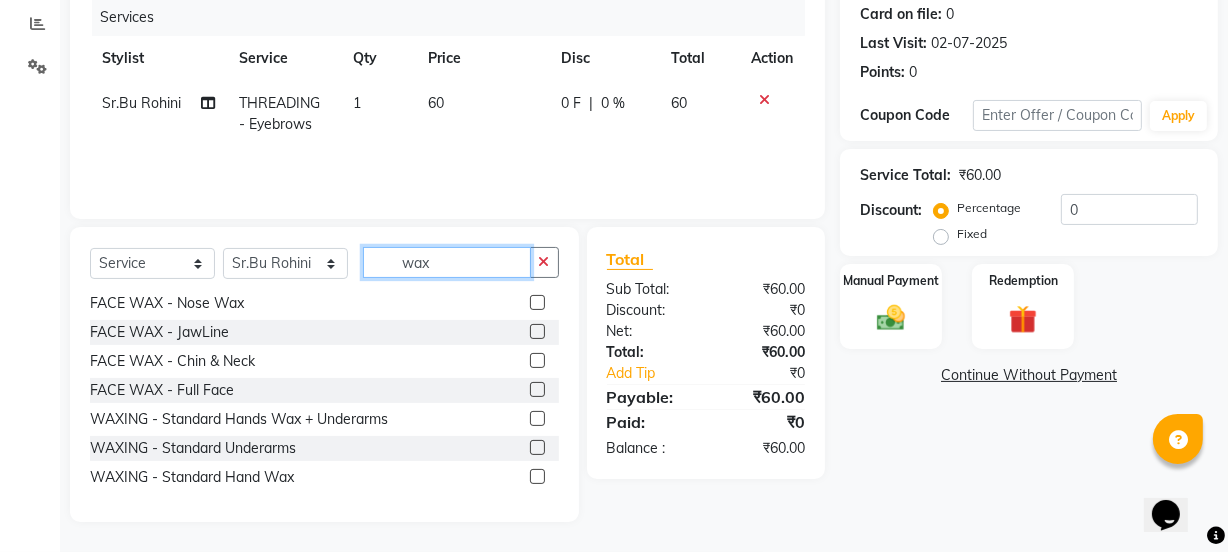 type on "wax" 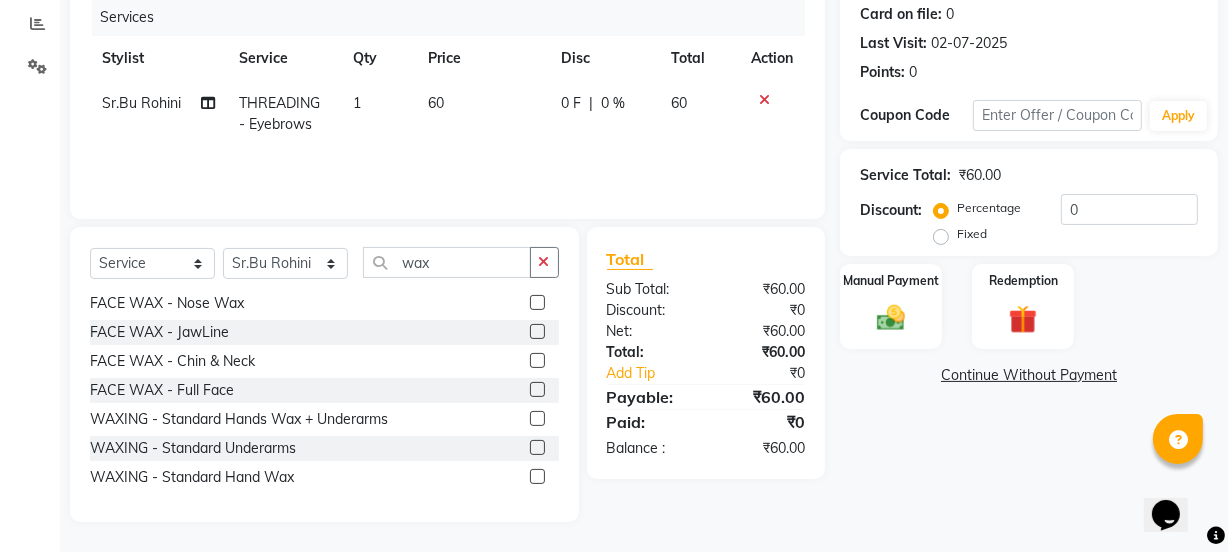 click 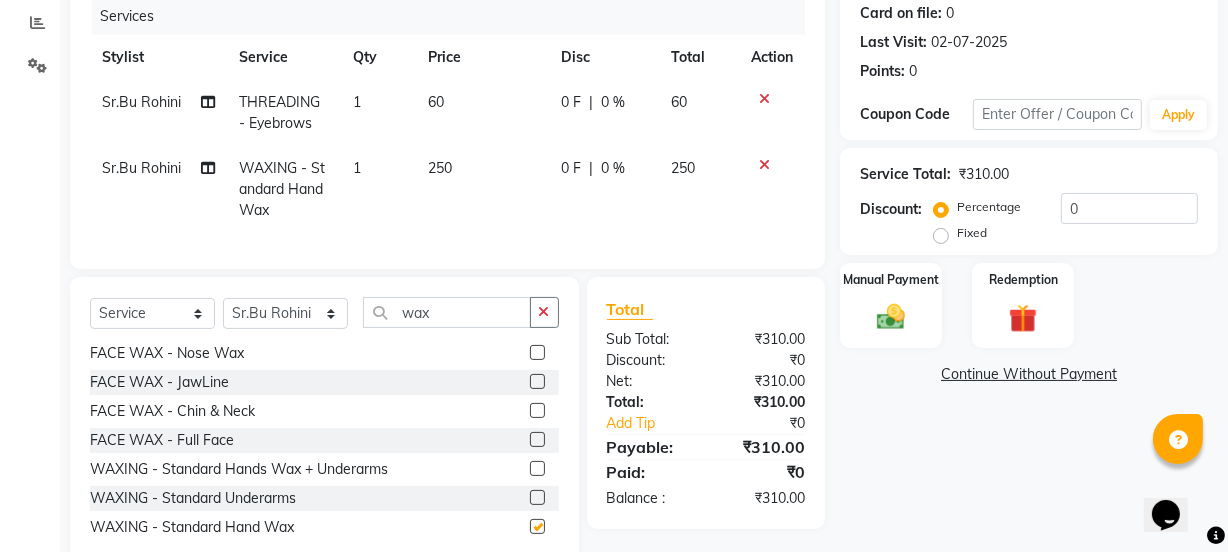 checkbox on "false" 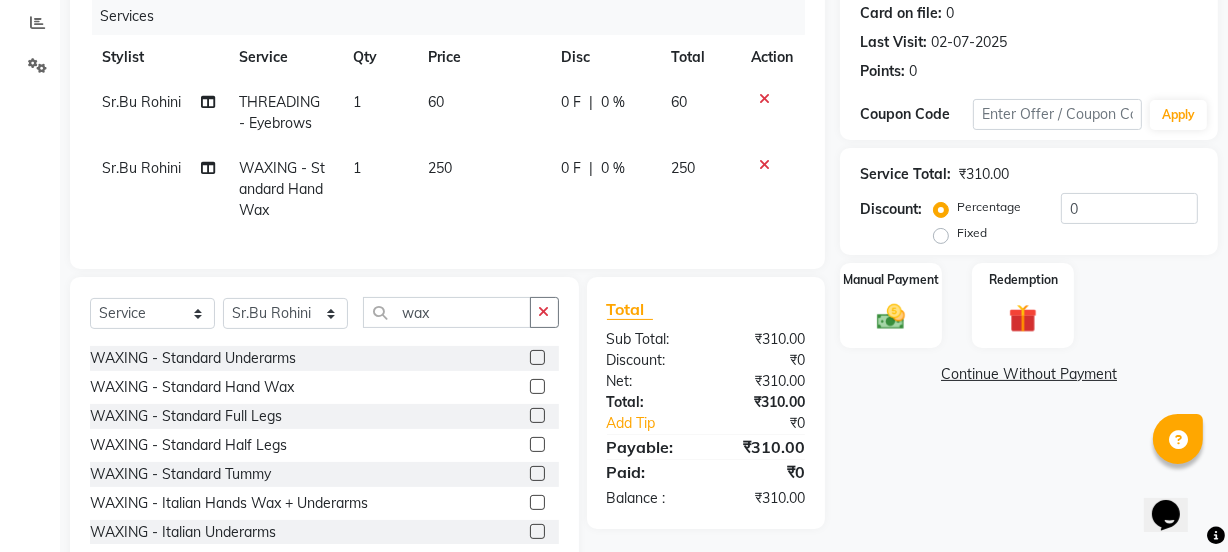 scroll, scrollTop: 272, scrollLeft: 0, axis: vertical 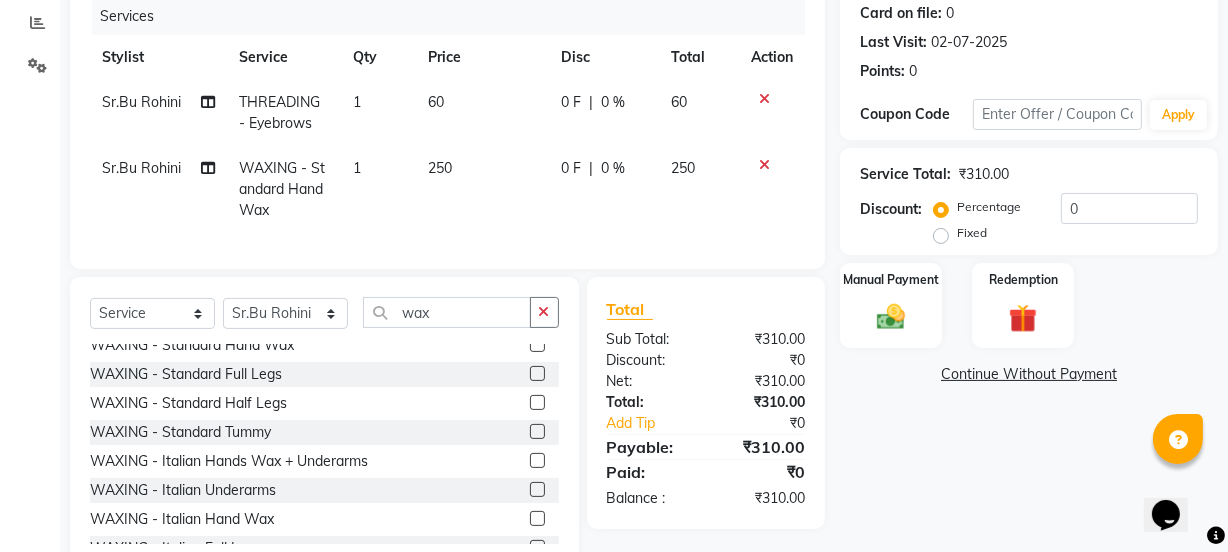 click 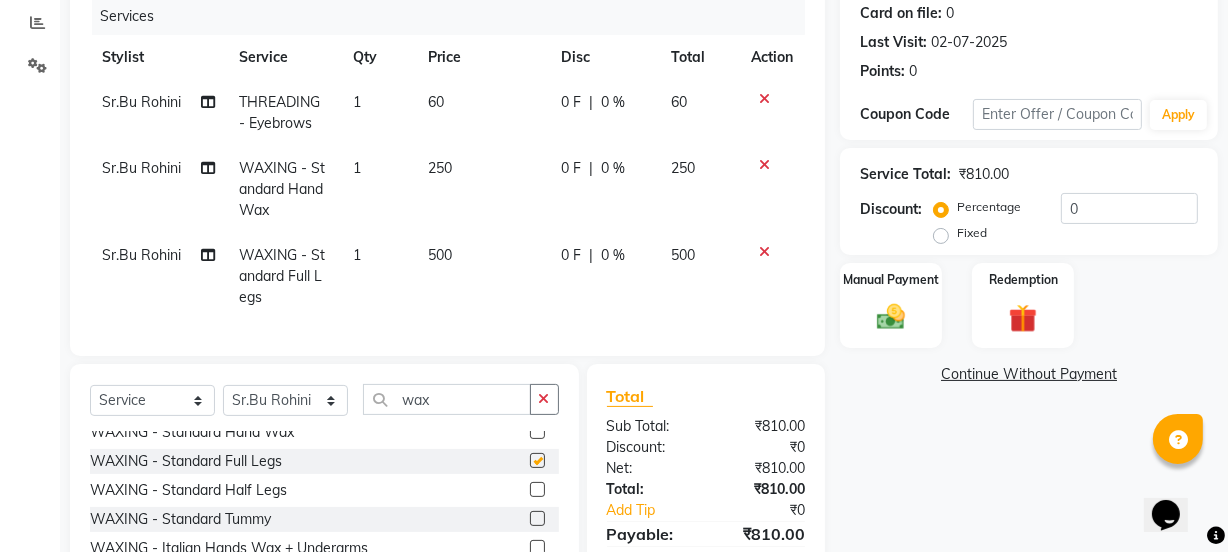 checkbox on "false" 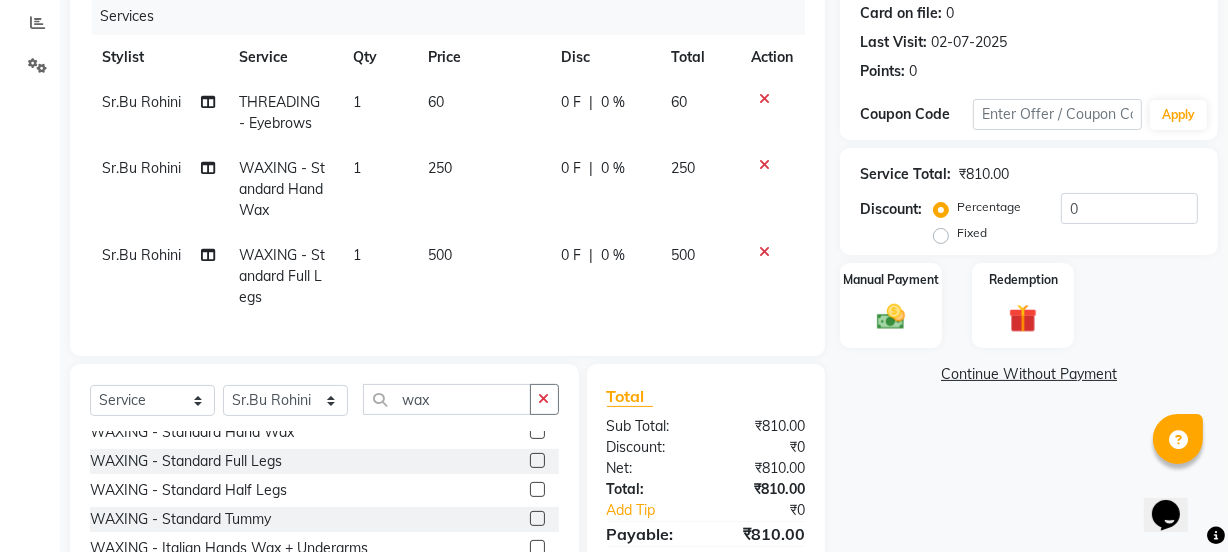 click on "500" 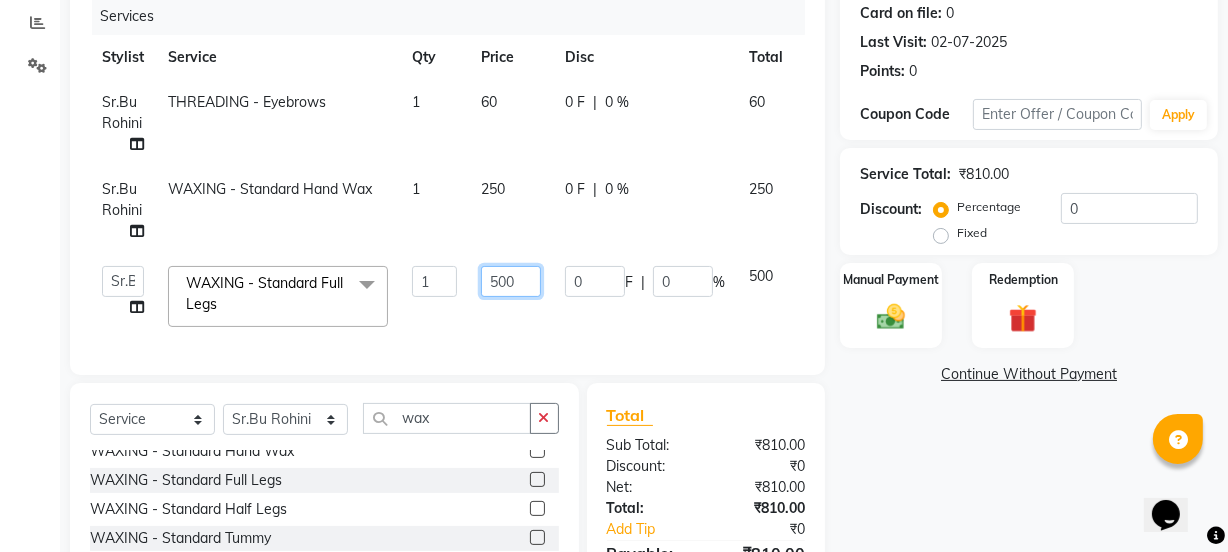 click on "500" 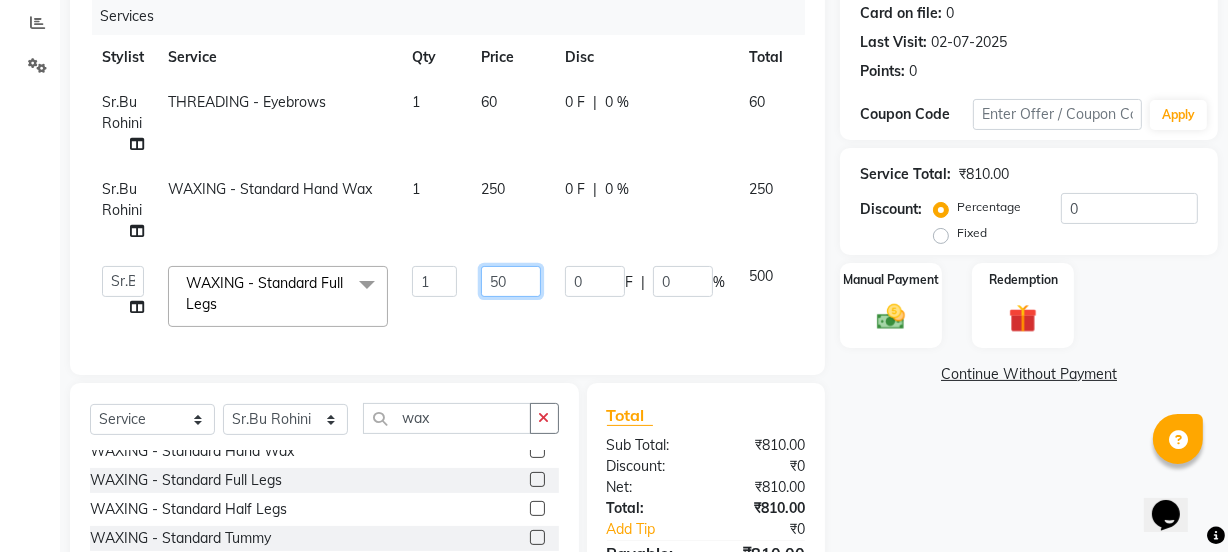type on "5" 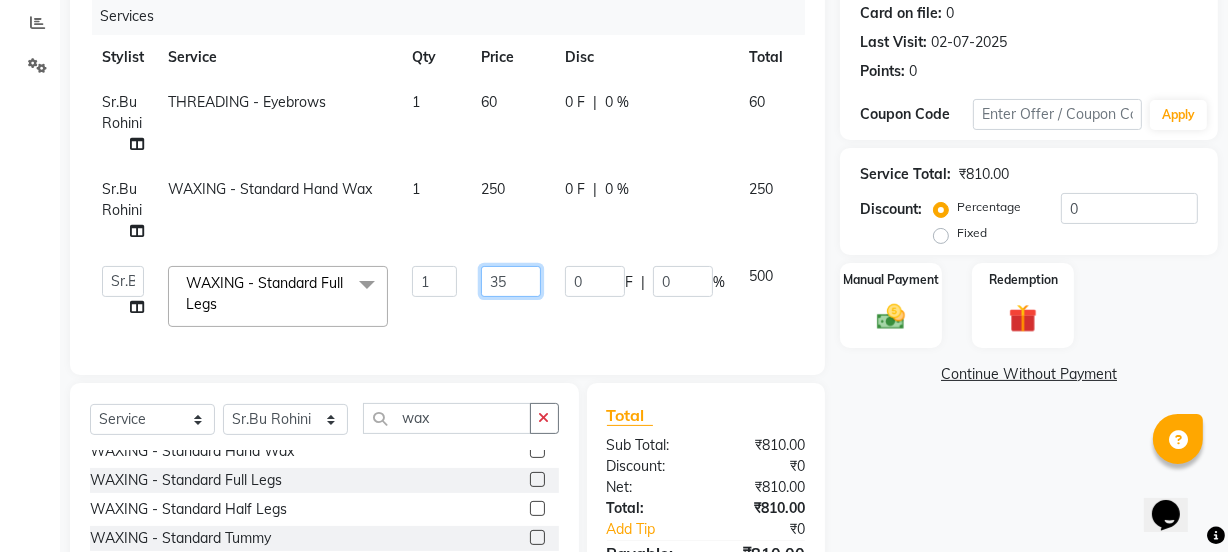 type on "350" 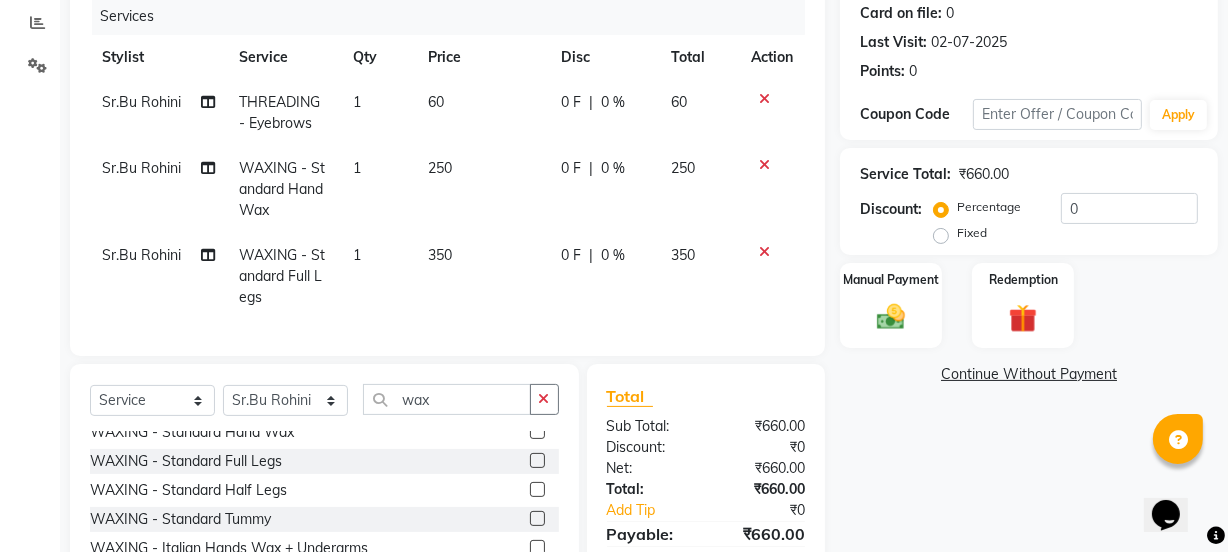 click on "Services Stylist Service Qty Price Disc Total Action Sr.Bu [LAST]  THREADING - Eyebrows 1 60 0 F | 0 % 60 Sr.Bu [LAST]  WAXING - Standard Hand Wax 1 250 0 F | 0 % 250 Sr.Bu [LAST]  WAXING - Standard Full Legs 1 350 0 F | 0 % 350" 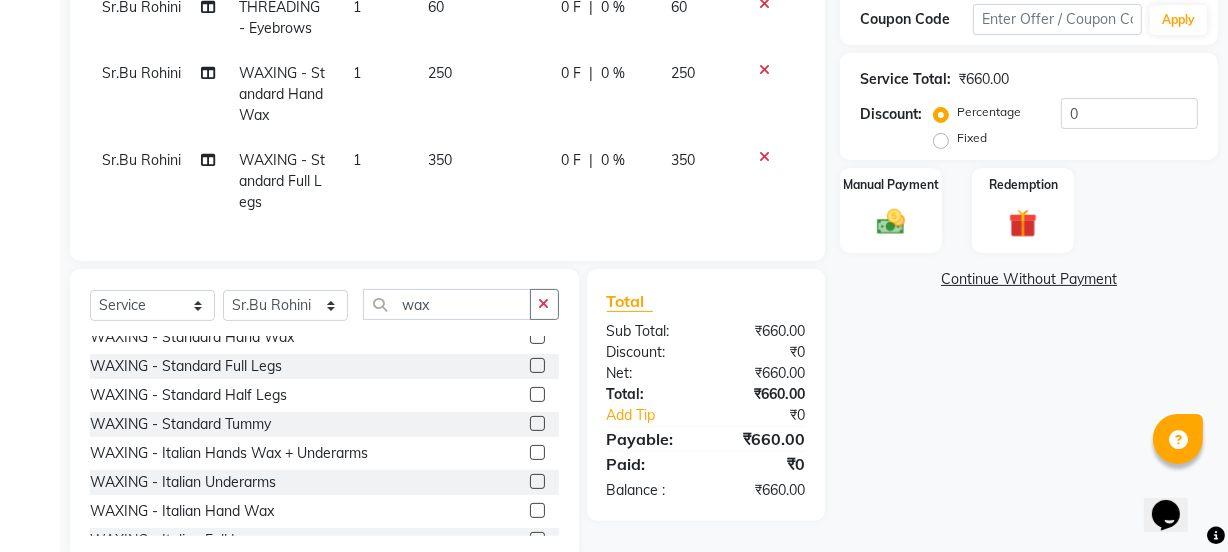 scroll, scrollTop: 400, scrollLeft: 0, axis: vertical 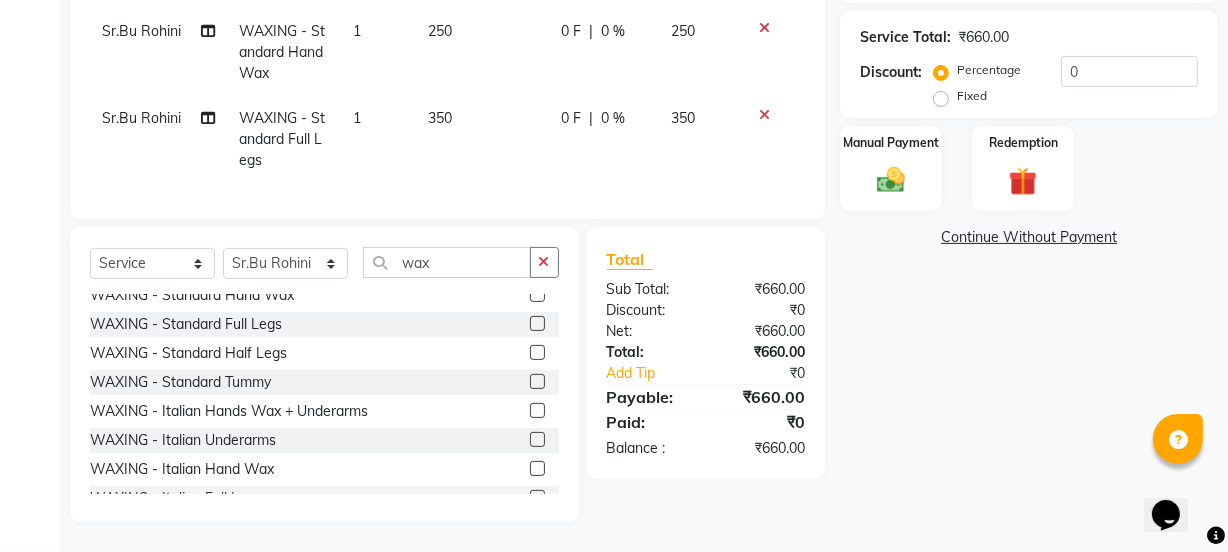 click 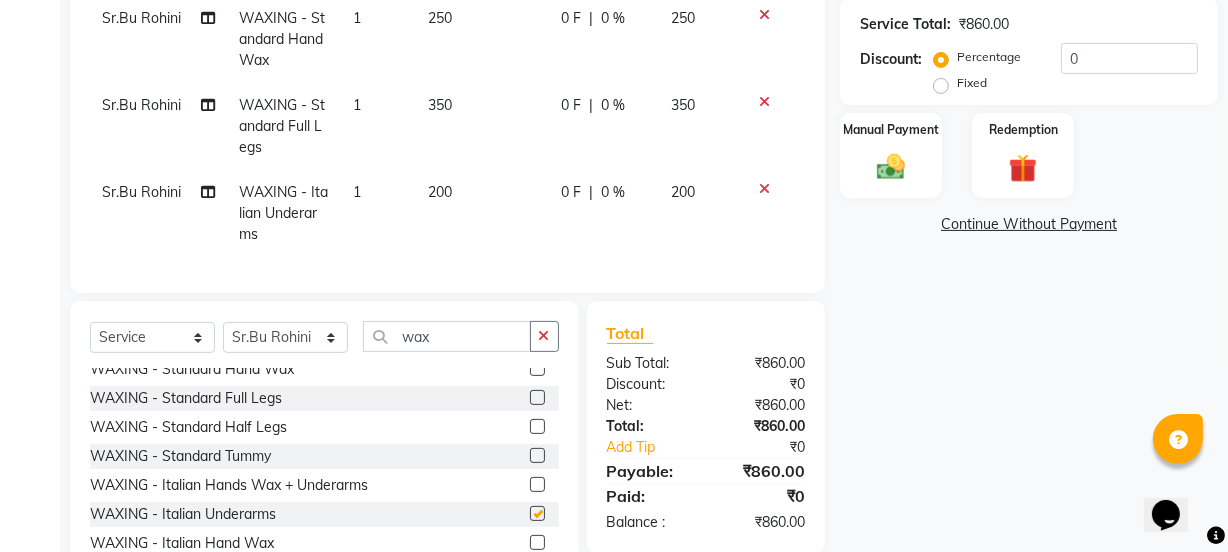 checkbox on "false" 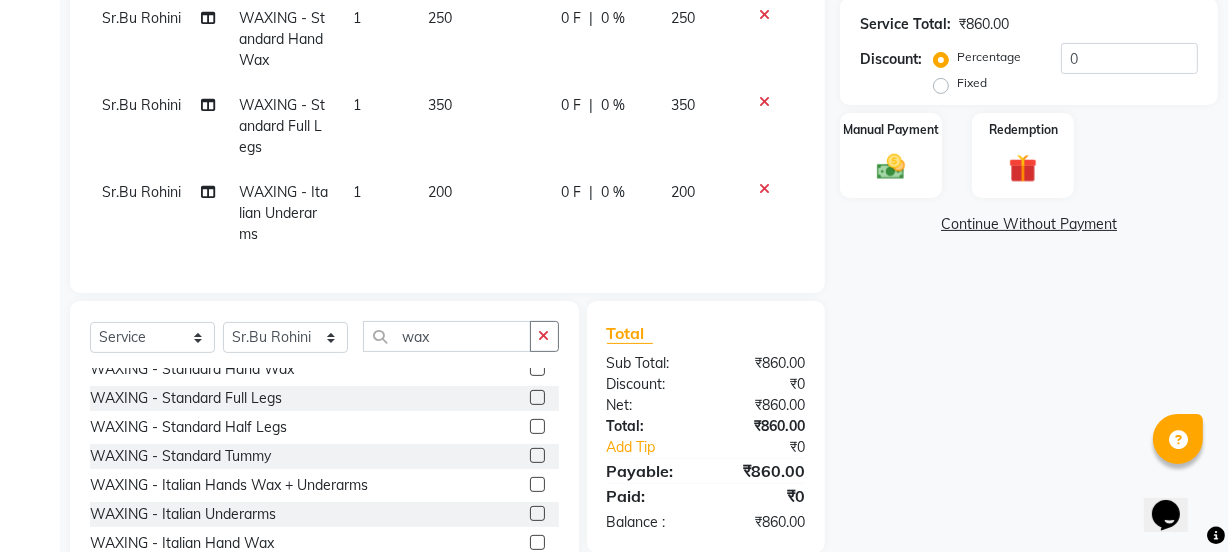 click 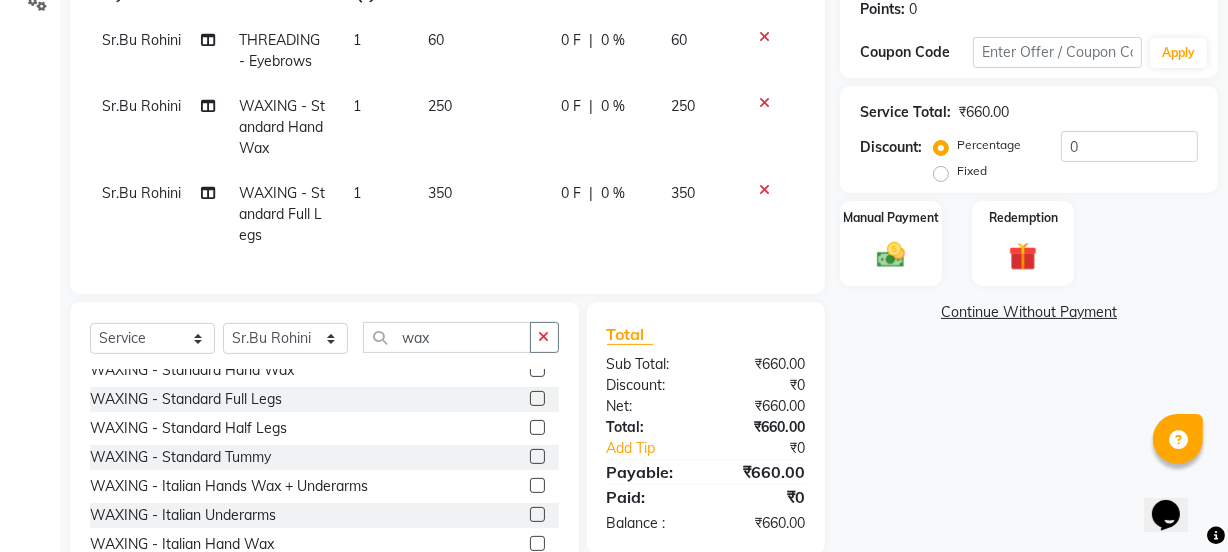 scroll, scrollTop: 400, scrollLeft: 0, axis: vertical 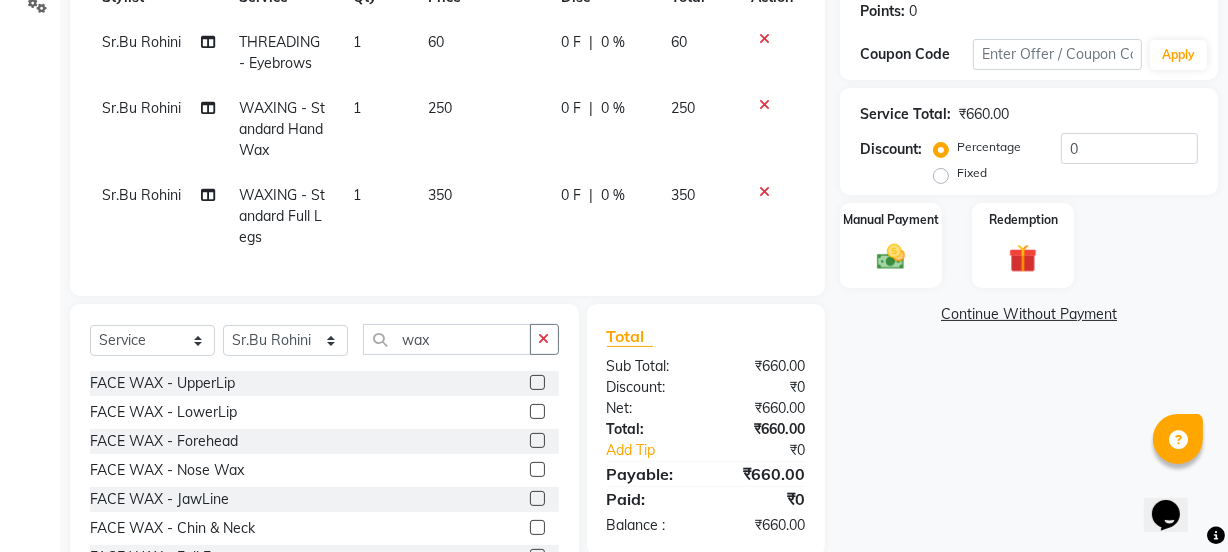 click 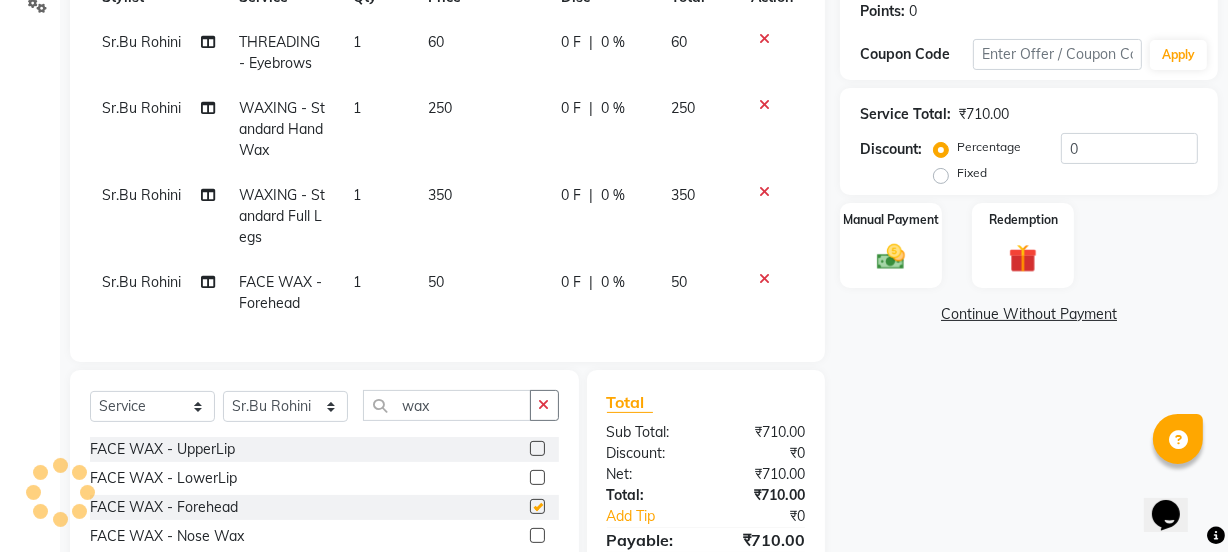 checkbox on "false" 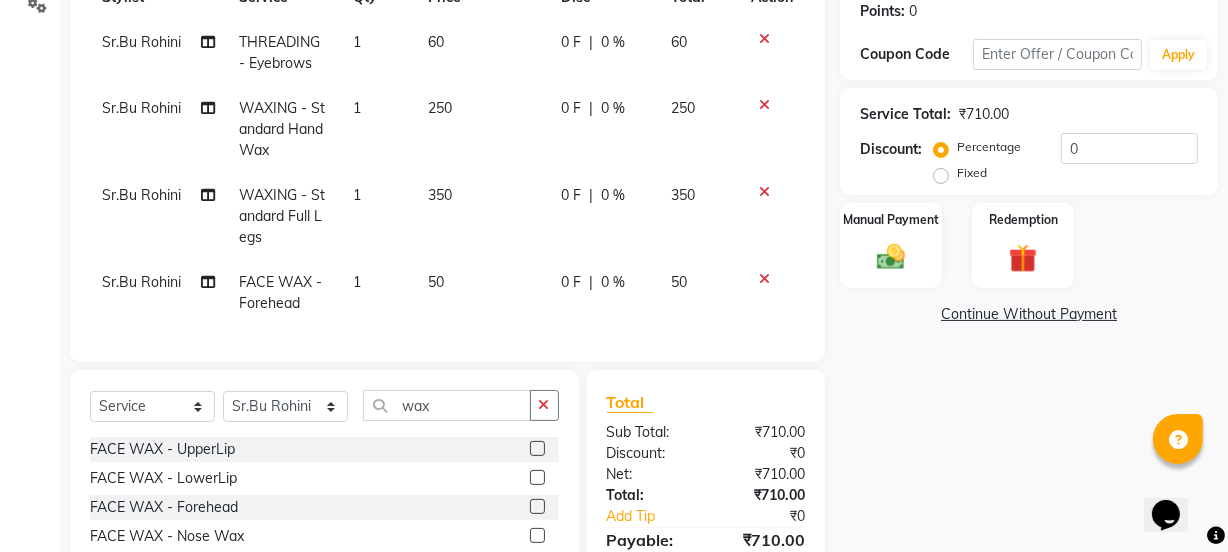click on "50" 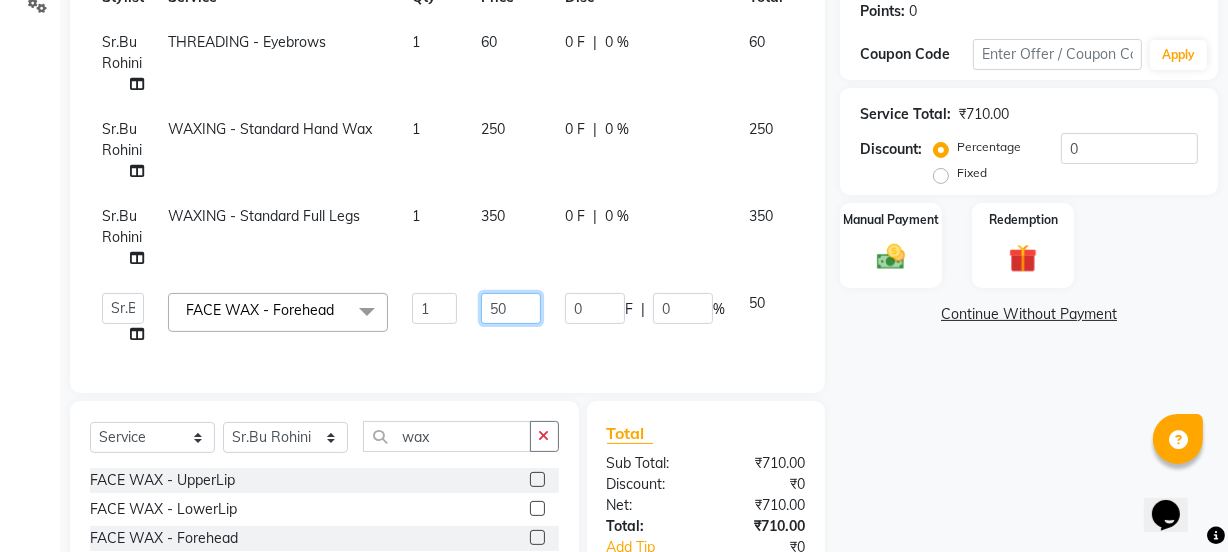 drag, startPoint x: 493, startPoint y: 306, endPoint x: 510, endPoint y: 308, distance: 17.117243 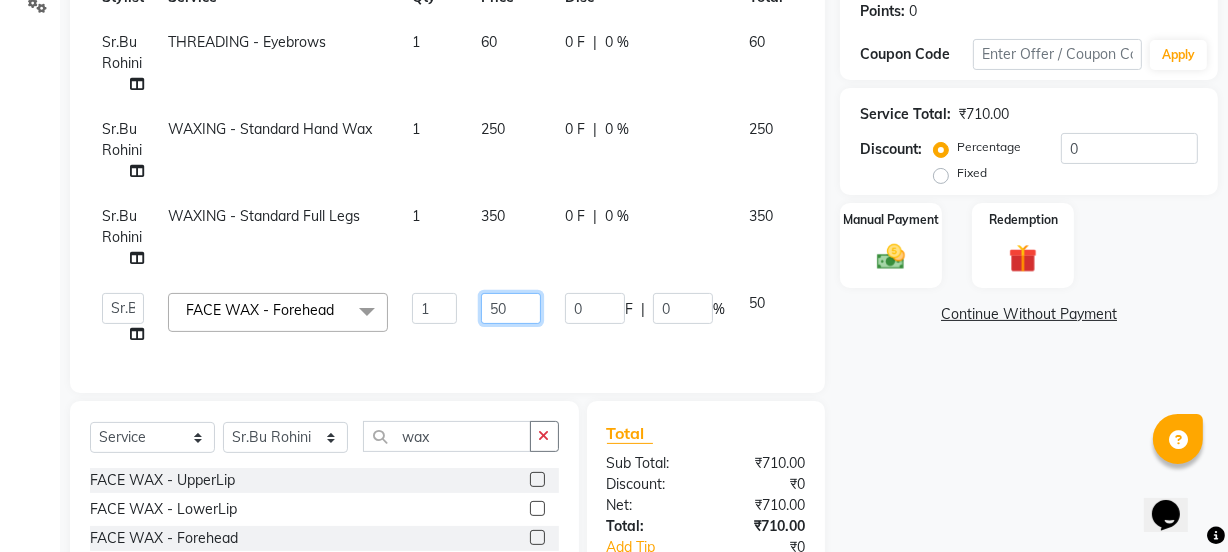 click on "50" 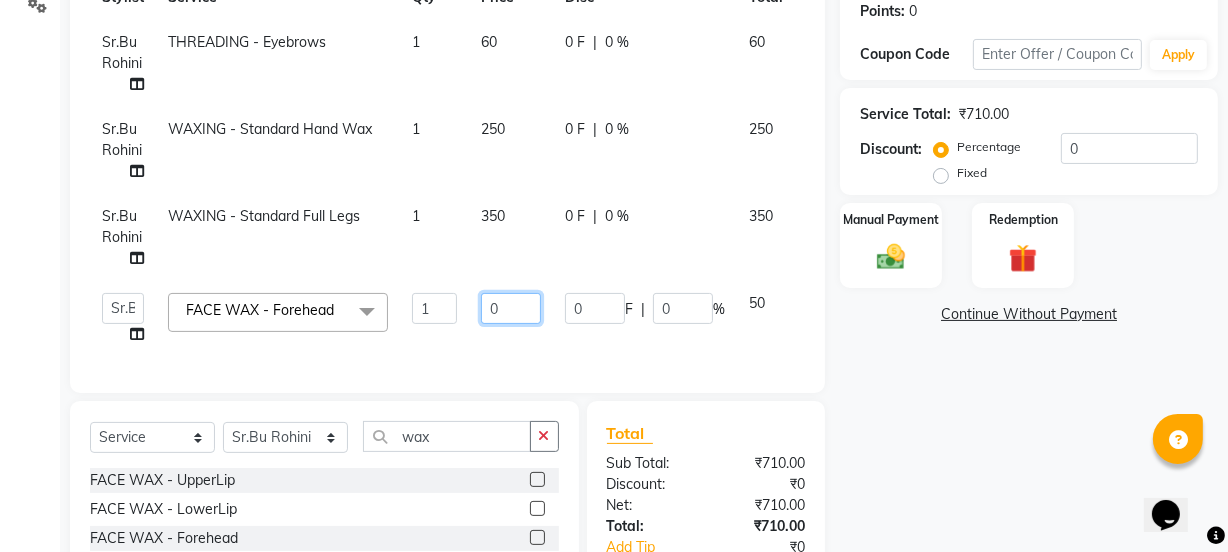 type on "70" 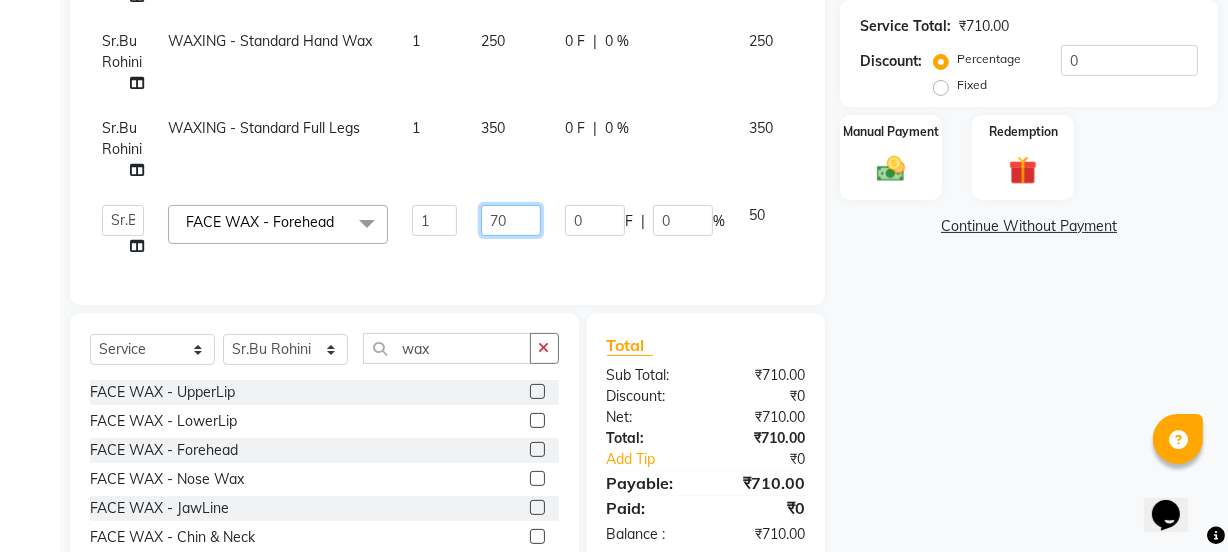 scroll, scrollTop: 310, scrollLeft: 0, axis: vertical 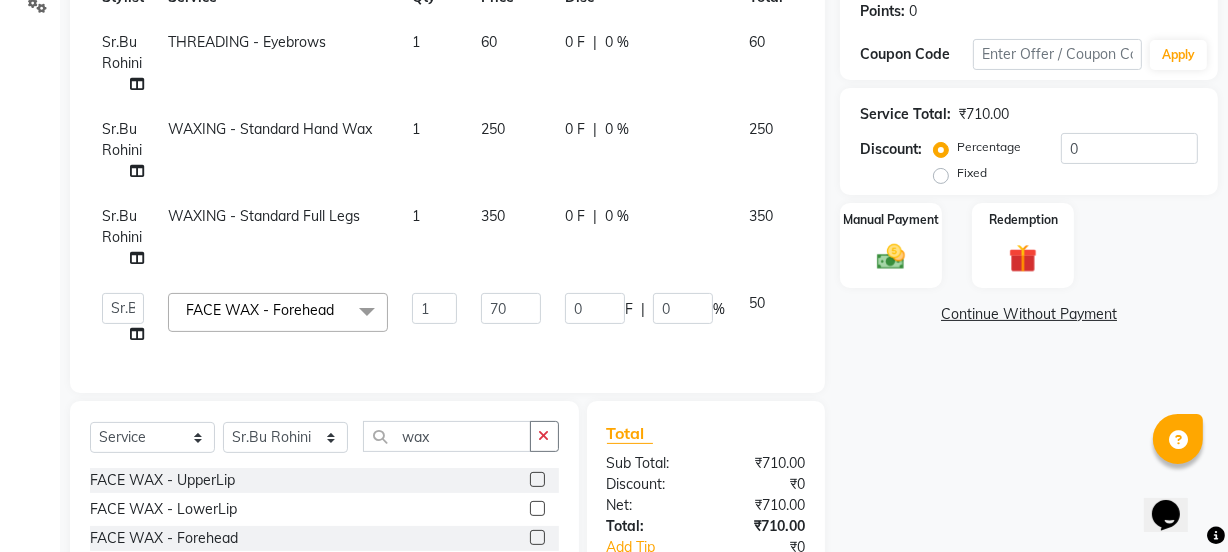 click on "Services Stylist Service Qty Price Disc Total Action Sr.Bu [LAST]  THREADING - Eyebrows 1 60 0 F | 0 % 60 Sr.Bu [LAST]  WAXING - Standard Hand Wax 1 250 0 F | 0 % 250 Sr.Bu [LAST]  WAXING - Standard Full Legs 1 350 0 F | 0 % 350  IEEZY -Owner   MS [FIRST]    Ms [FIRST]    [FIRST]    [FIRST]    [FIRST]    Sr.Bu [LAST]    Stylist [FIRST]  FACE WAX - Forehead  x THREADING - Eyebrows THREADING - Upper Lip THREADING - Lower Lip THREADING - Forehead THREADING - Chin THREADING - JawLine THREADING - Full Face THREADING - Eye+Upp+For advance peyment  FACE WAX - UpperLip FACE WAX - LowerLip FACE WAX - Forehead FACE WAX - Nose Wax FACE WAX - JawLine FACE WAX - Chin & Neck FACE WAX - Full Face WAXING - Standard Hands Wax + Underarms WAXING - Standard Underarms WAXING - Standard Hand Wax WAXING - Standard Full Legs WAXING - Standard Half Legs WAXING - Standard Tummy WAXING - Italian Hands Wax + Underarms WAXING - Italian Underarms WAXING - Italian Hand Wax WAXING - Italian Full Legs WAXING - Italian Half Legs WAXING - Italian Tummy 1 70" 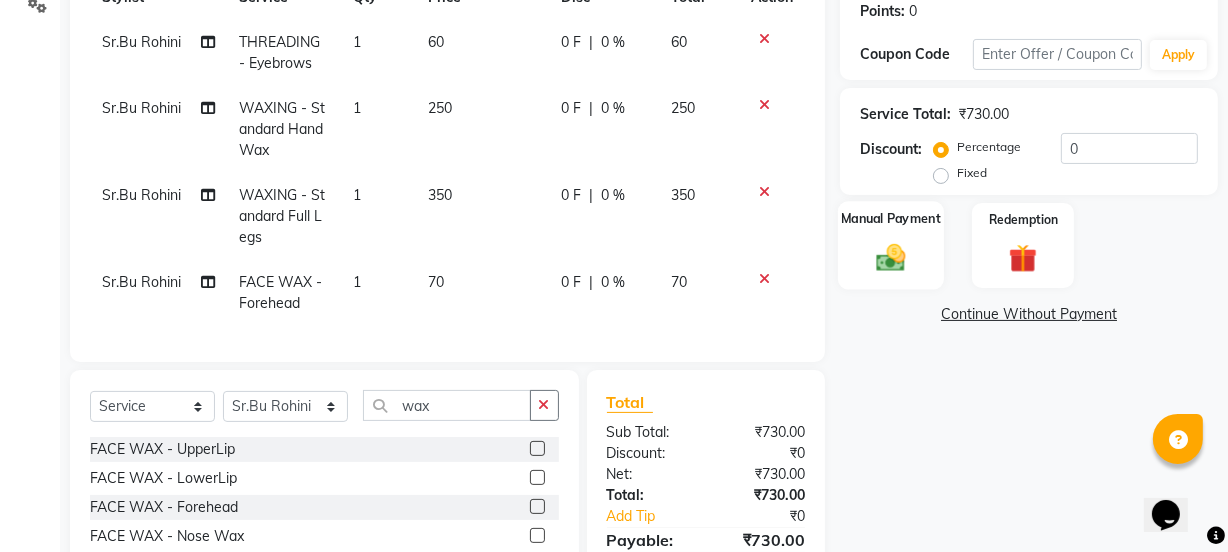 click on "Manual Payment" 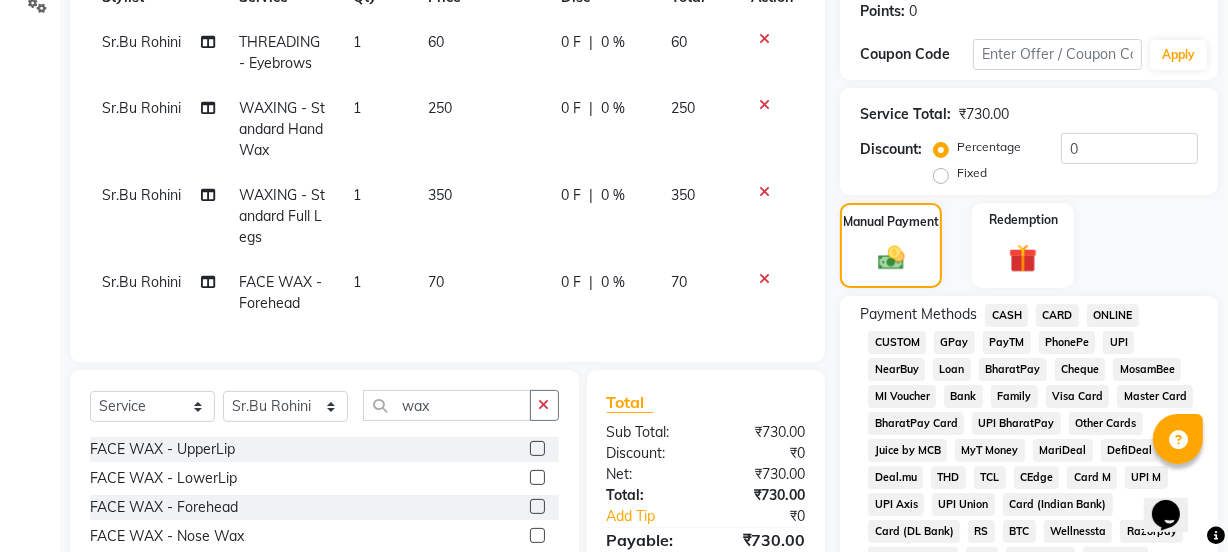 drag, startPoint x: 961, startPoint y: 338, endPoint x: 949, endPoint y: 341, distance: 12.369317 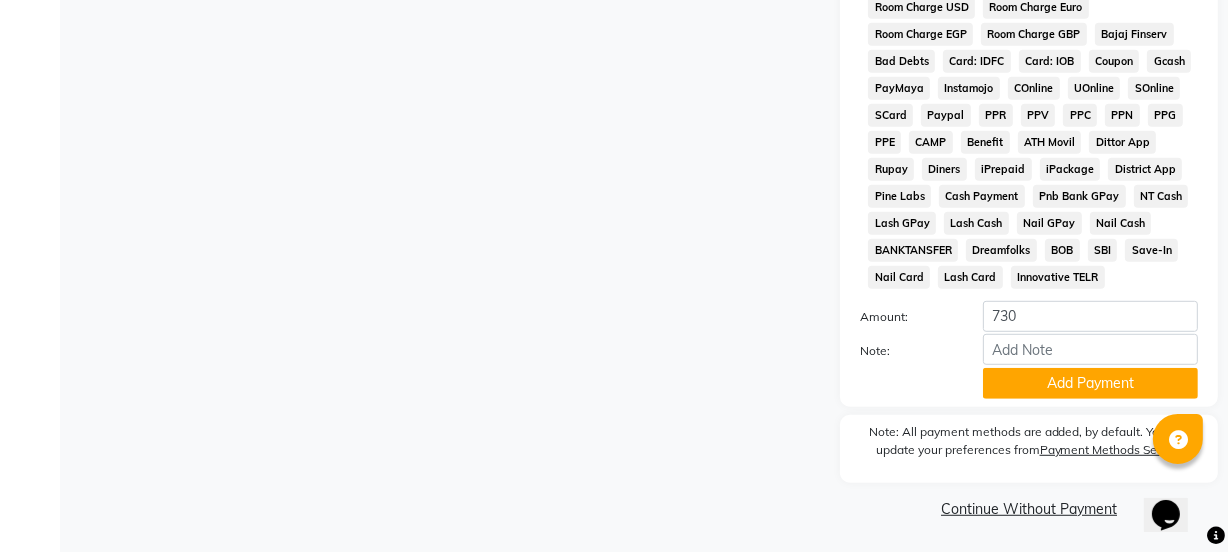 scroll, scrollTop: 1051, scrollLeft: 0, axis: vertical 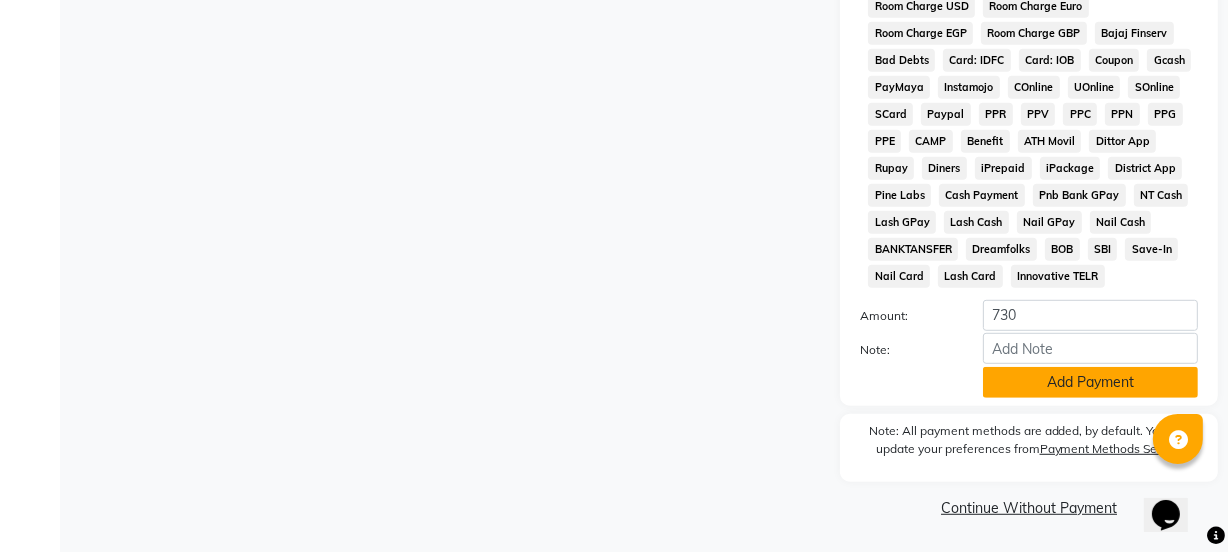 click on "Add Payment" 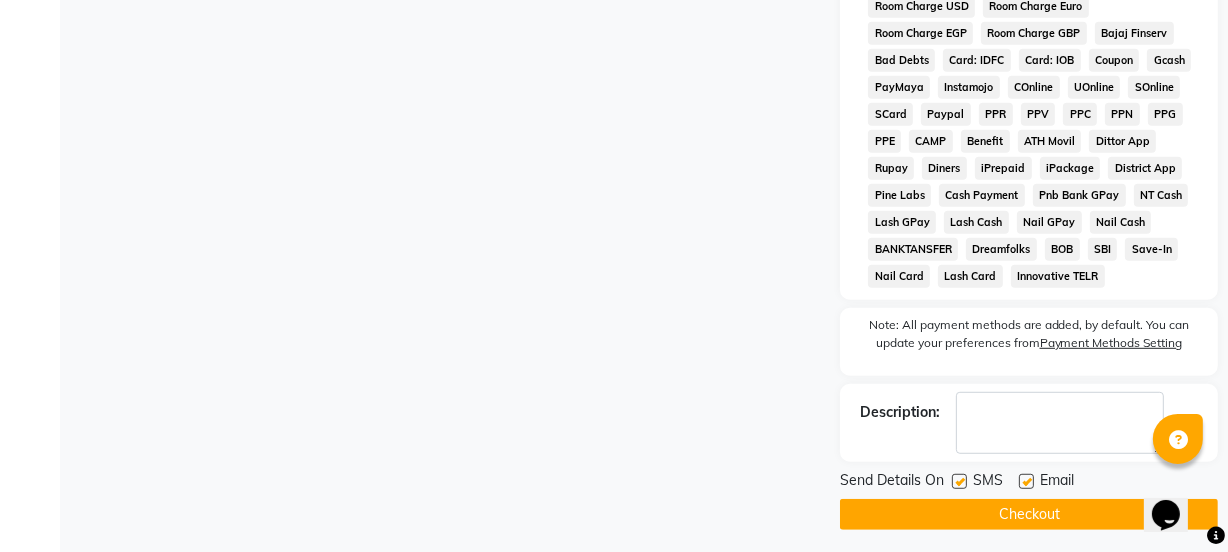 click 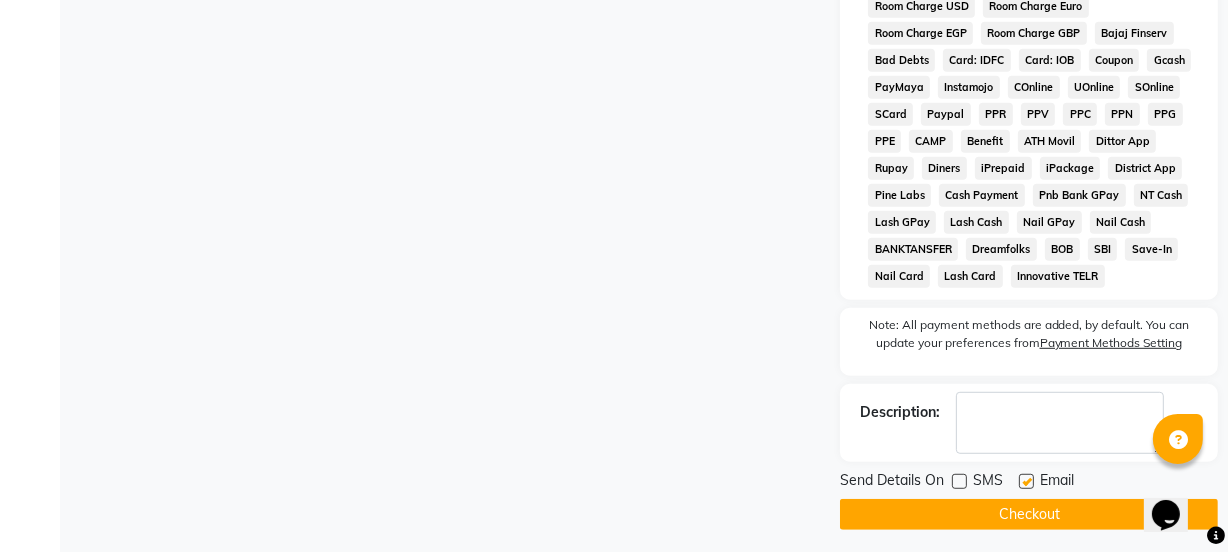 click 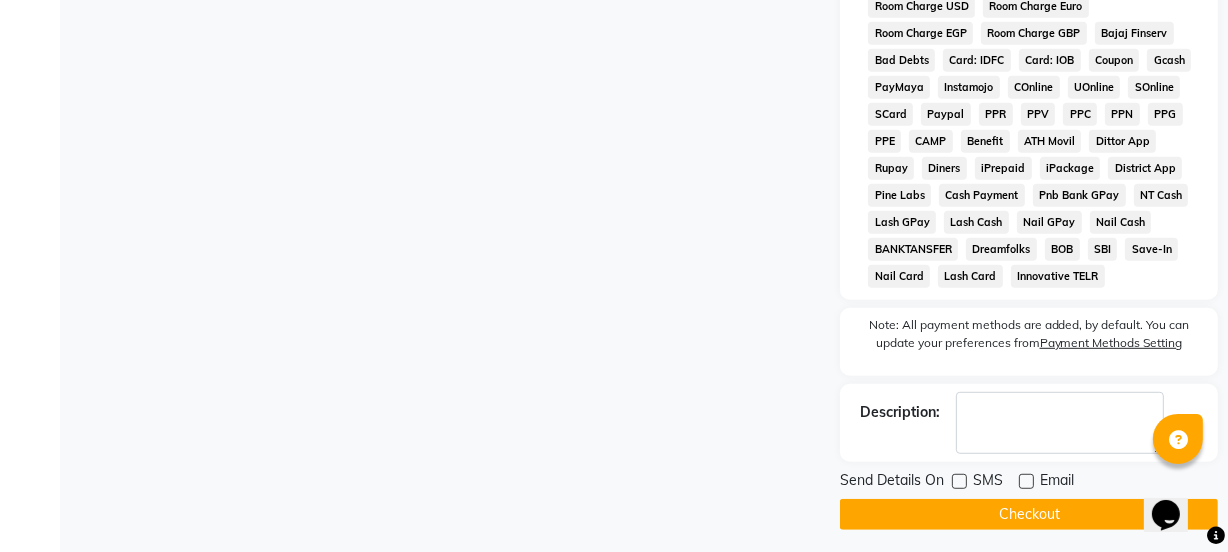 click on "Checkout" 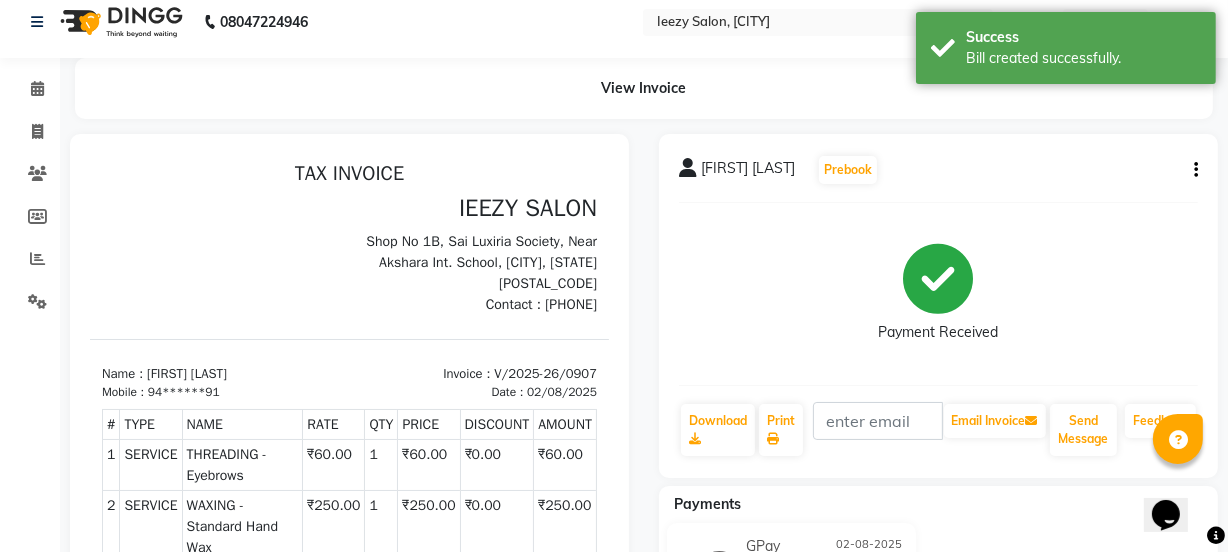 scroll, scrollTop: 0, scrollLeft: 0, axis: both 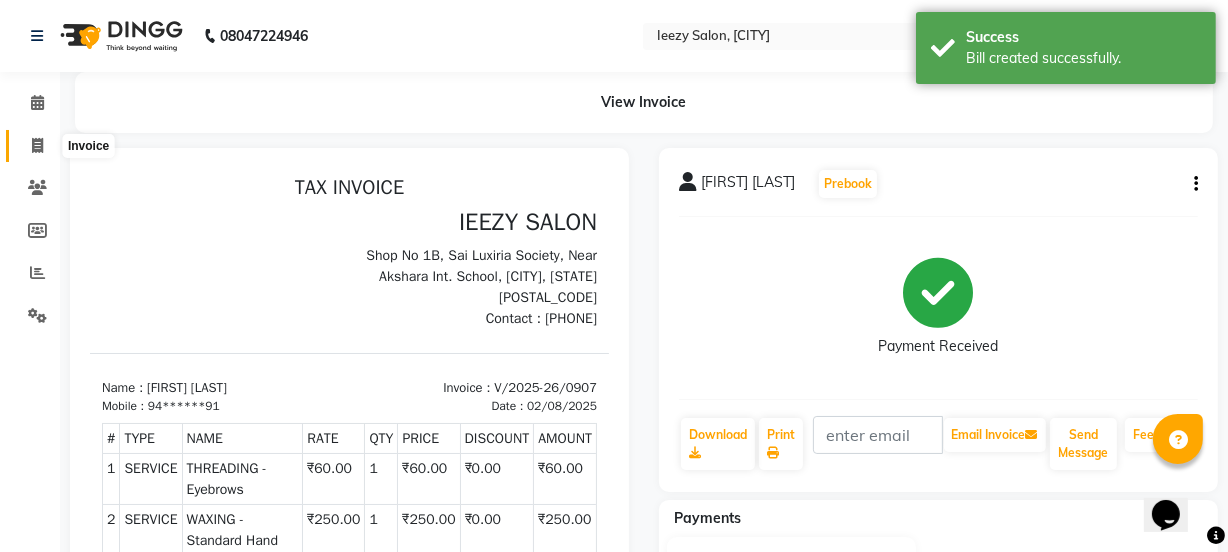 click 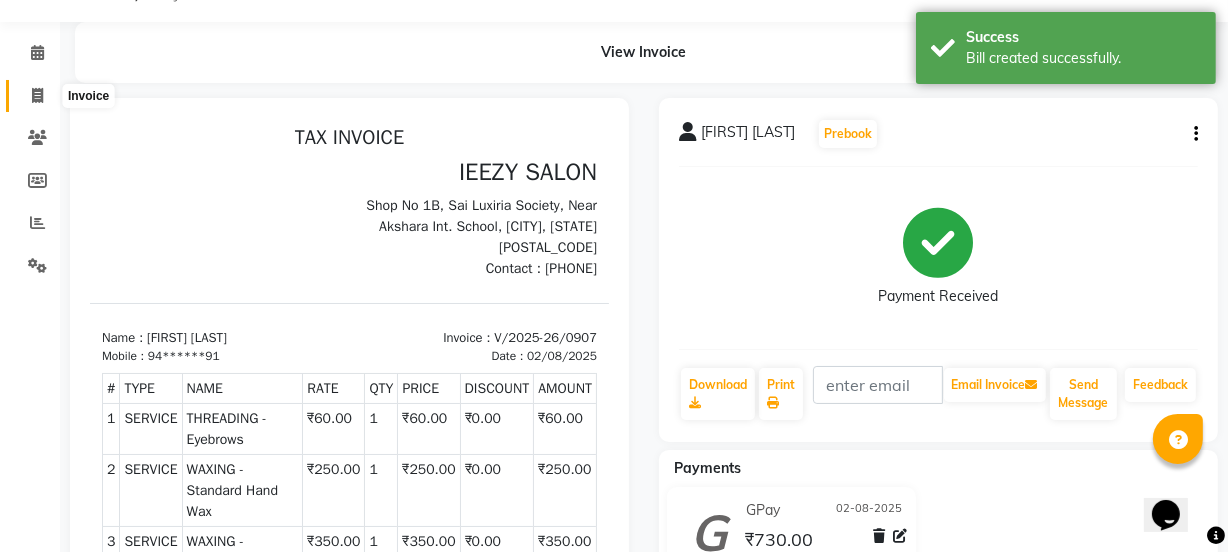 select on "service" 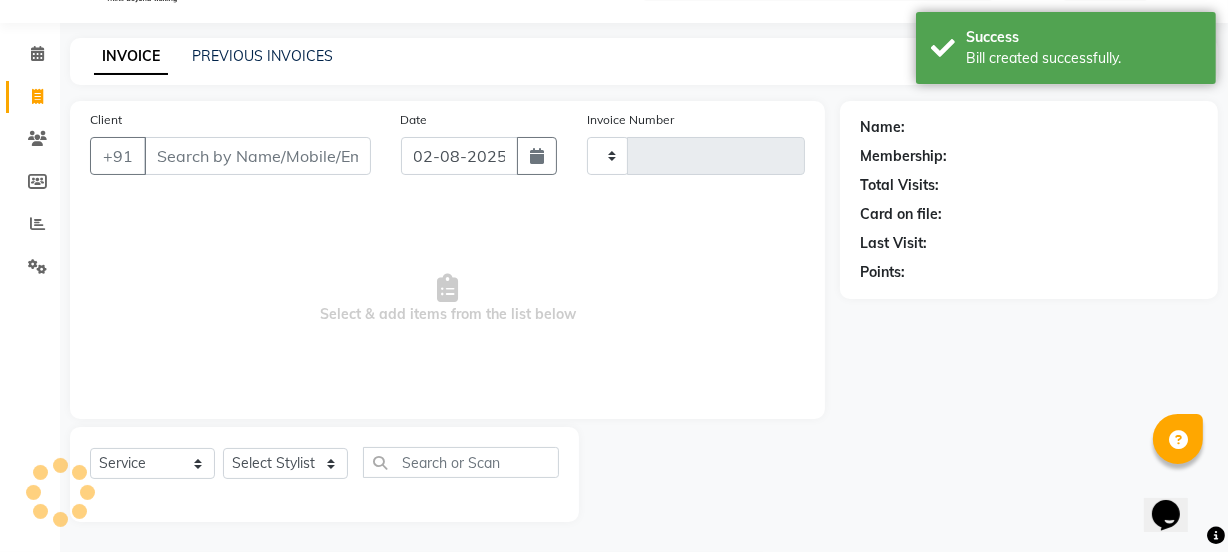 type on "0908" 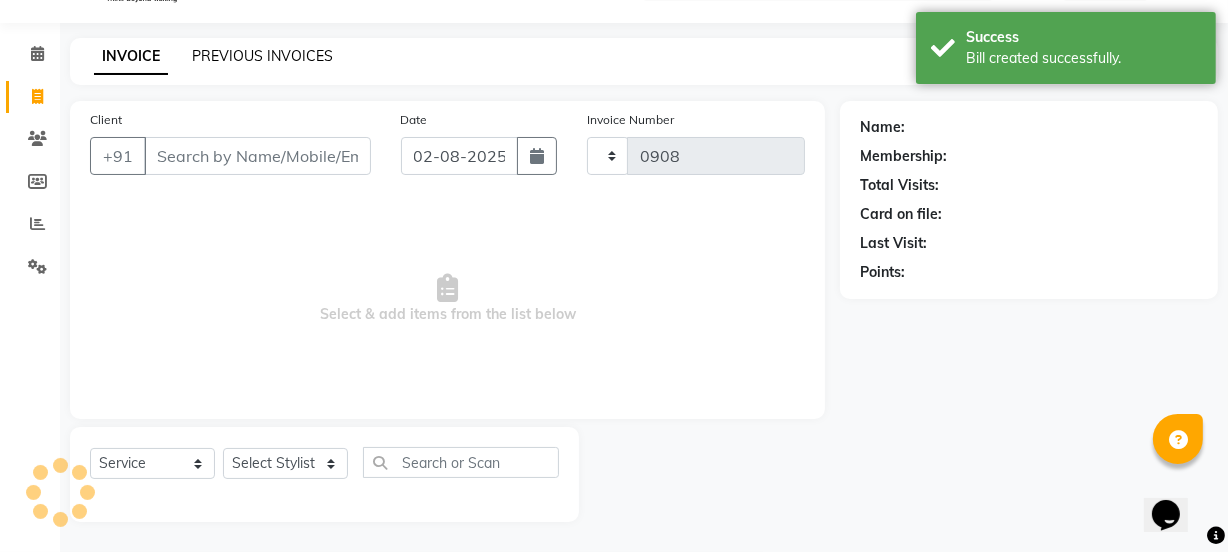select on "5982" 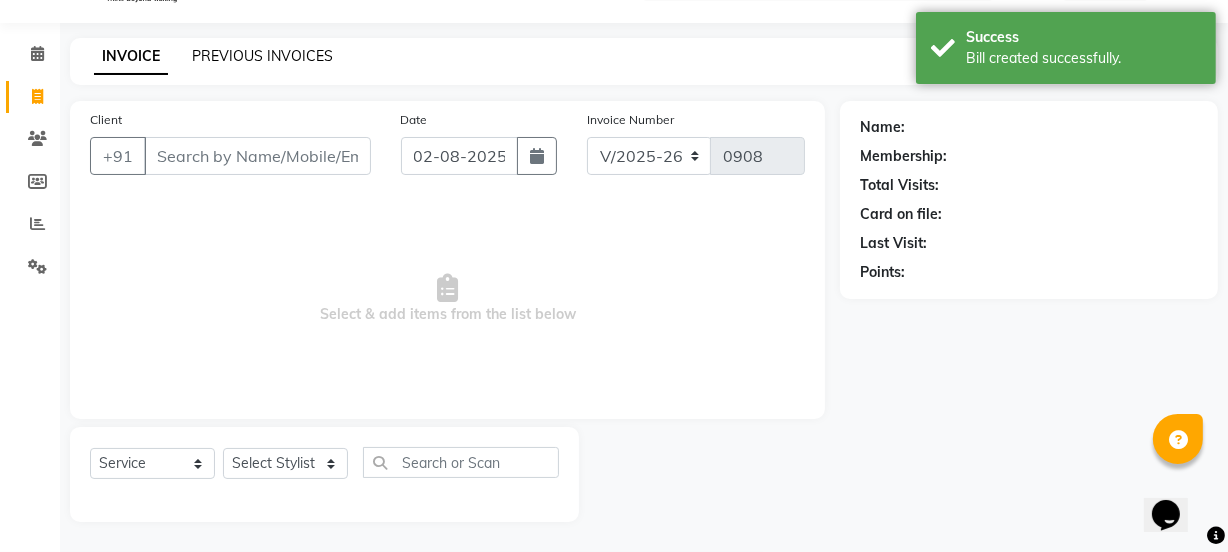 click on "PREVIOUS INVOICES" 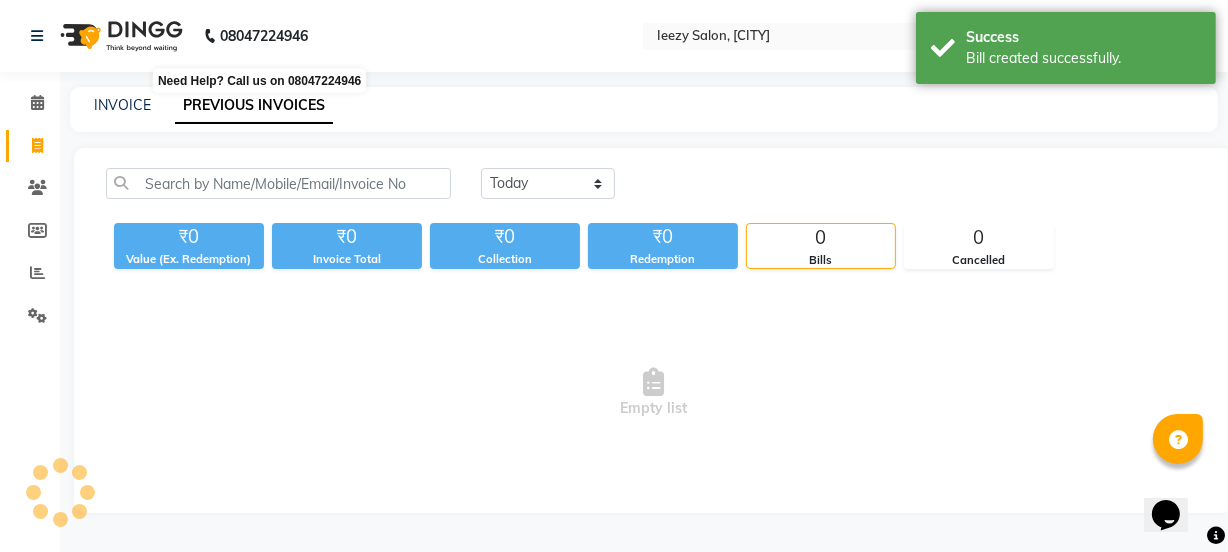 scroll, scrollTop: 0, scrollLeft: 0, axis: both 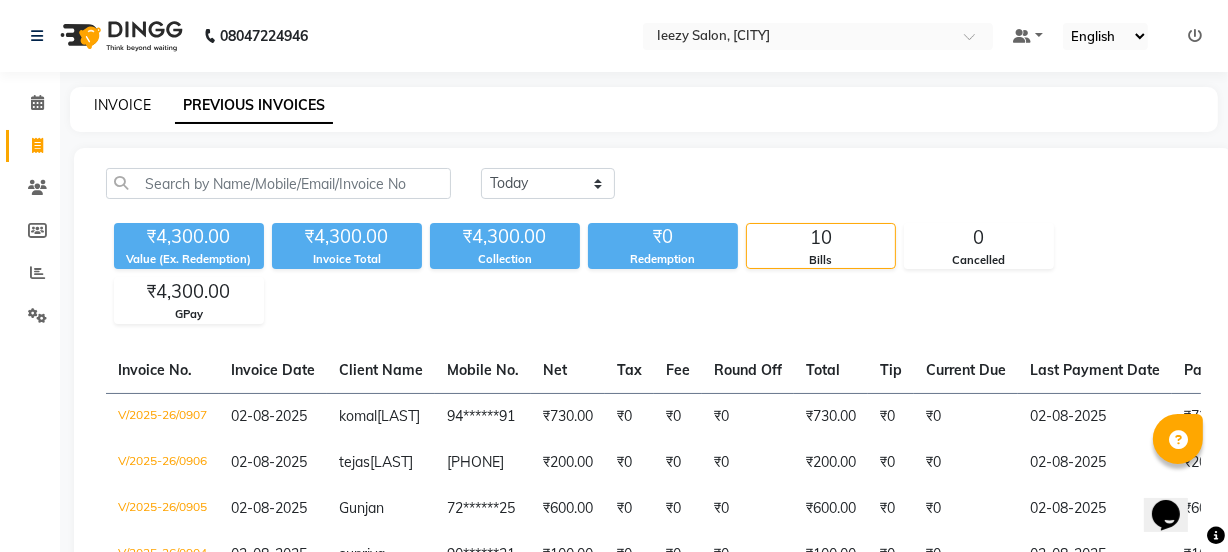 click on "INVOICE" 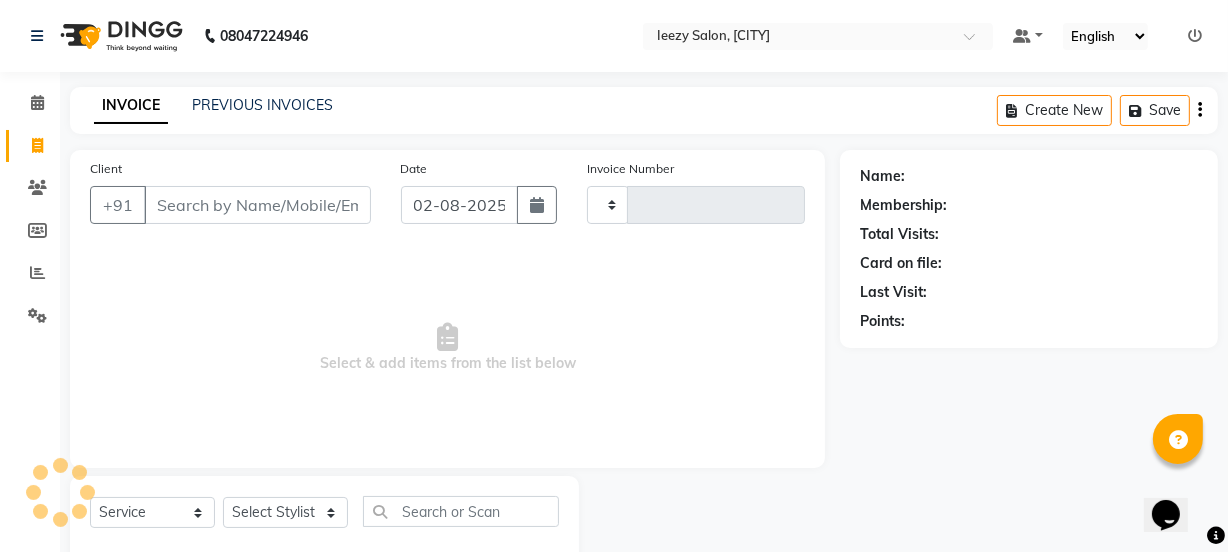 type on "0908" 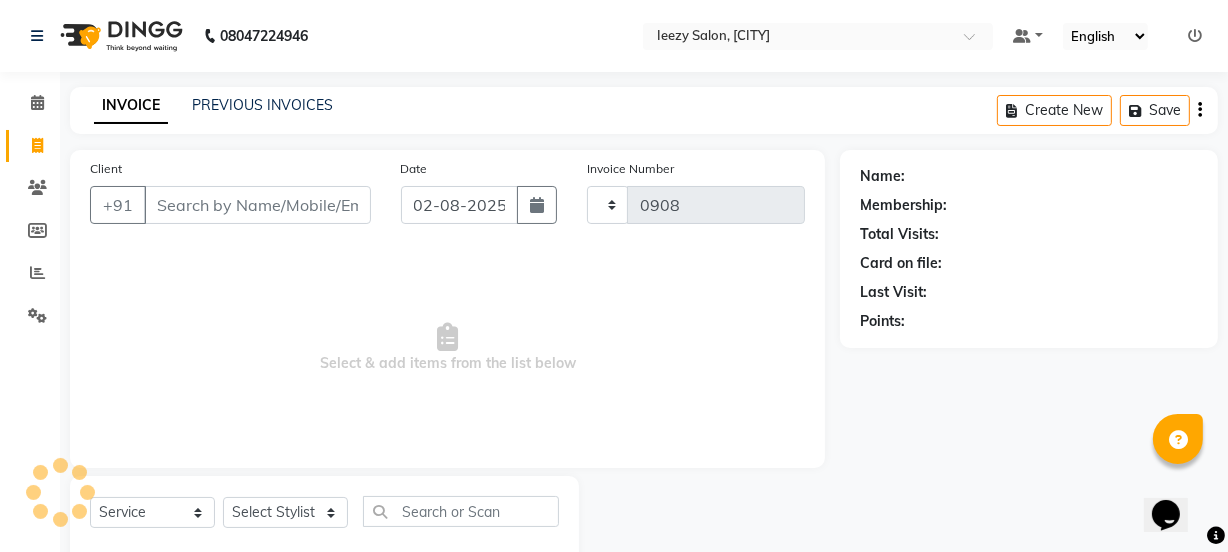 scroll, scrollTop: 50, scrollLeft: 0, axis: vertical 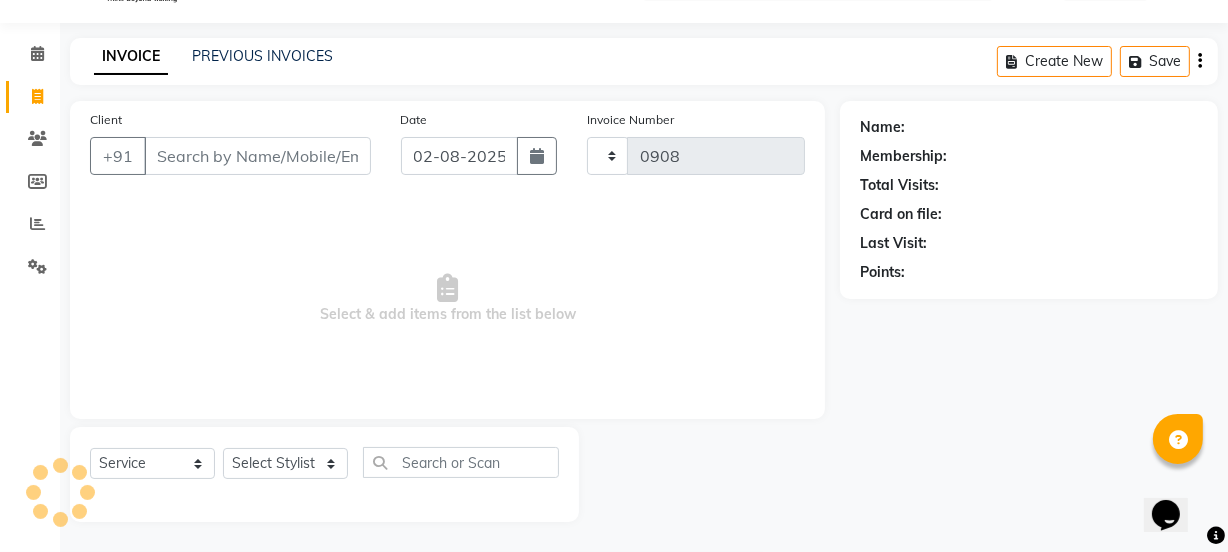 select on "5982" 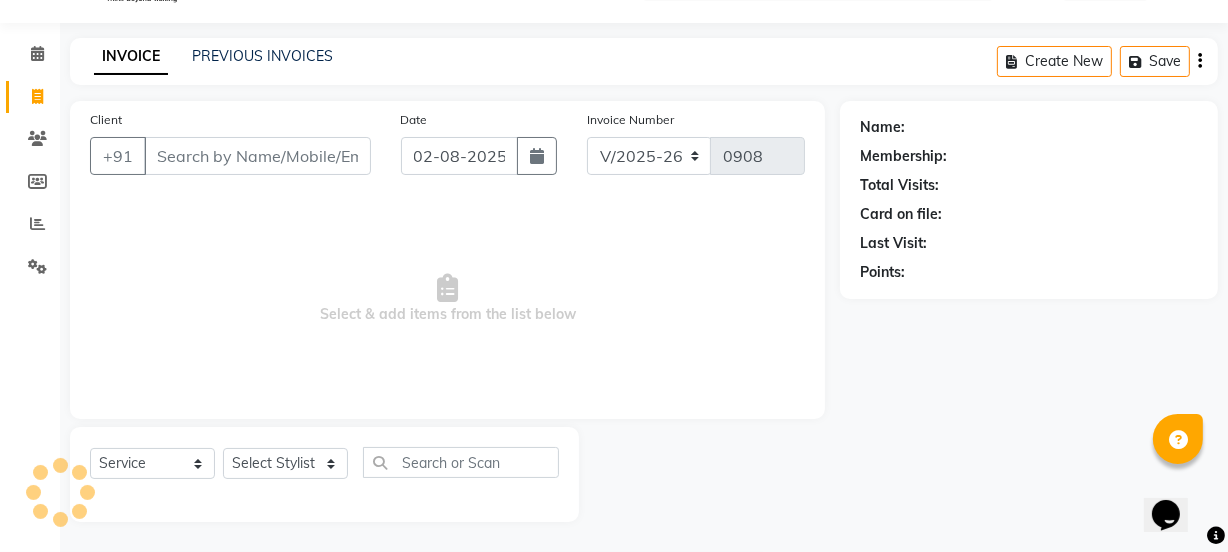 click on "Client" at bounding box center (257, 156) 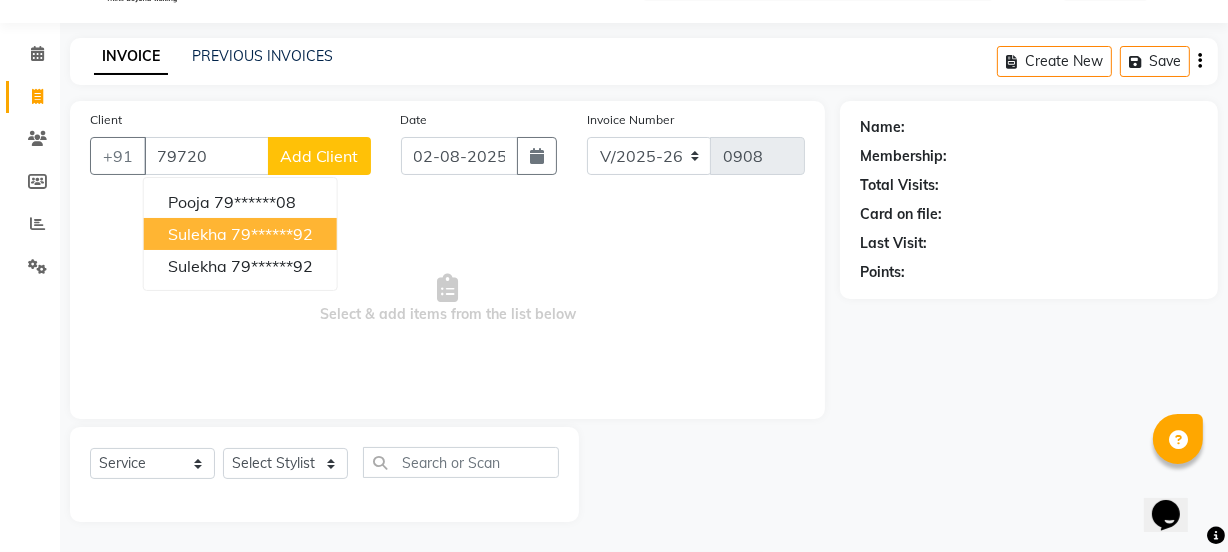 click on "79******92" at bounding box center [272, 234] 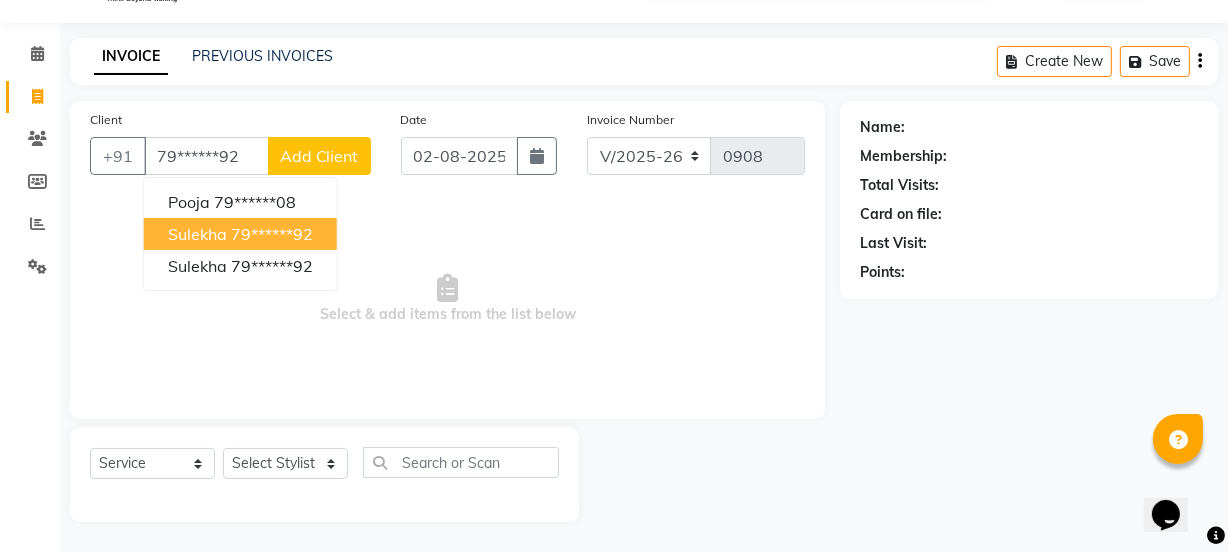 type on "79******92" 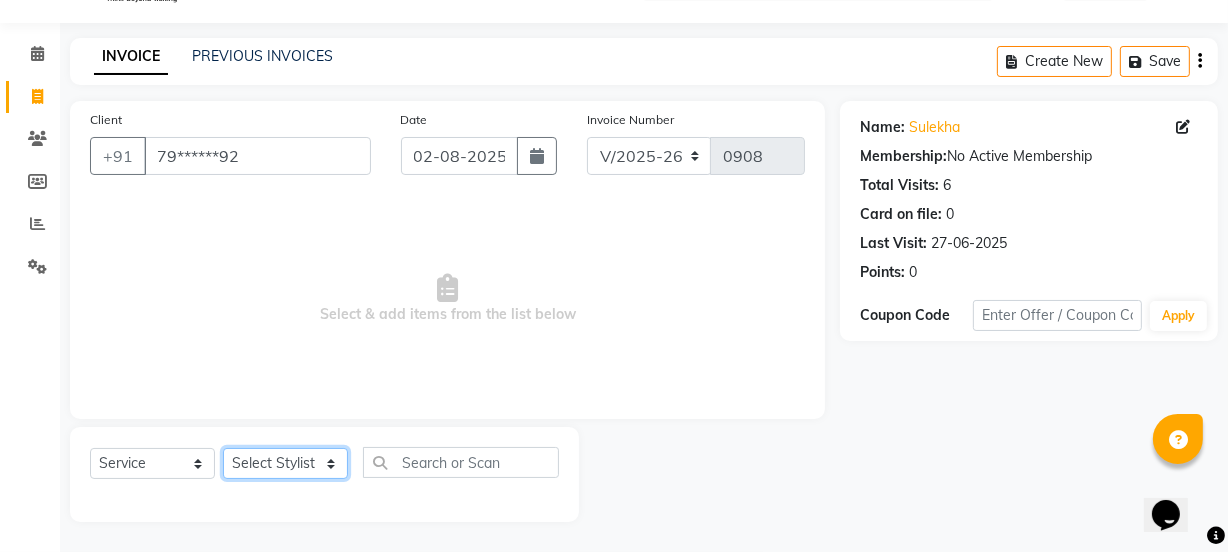 click on "Select Stylist IEEZY -Owner MS [FIRST]  Ms [FIRST] [FIRST]  [FIRST]    [FIRST]    Sr.Bu [LAST]    Stylist [FIRST]" 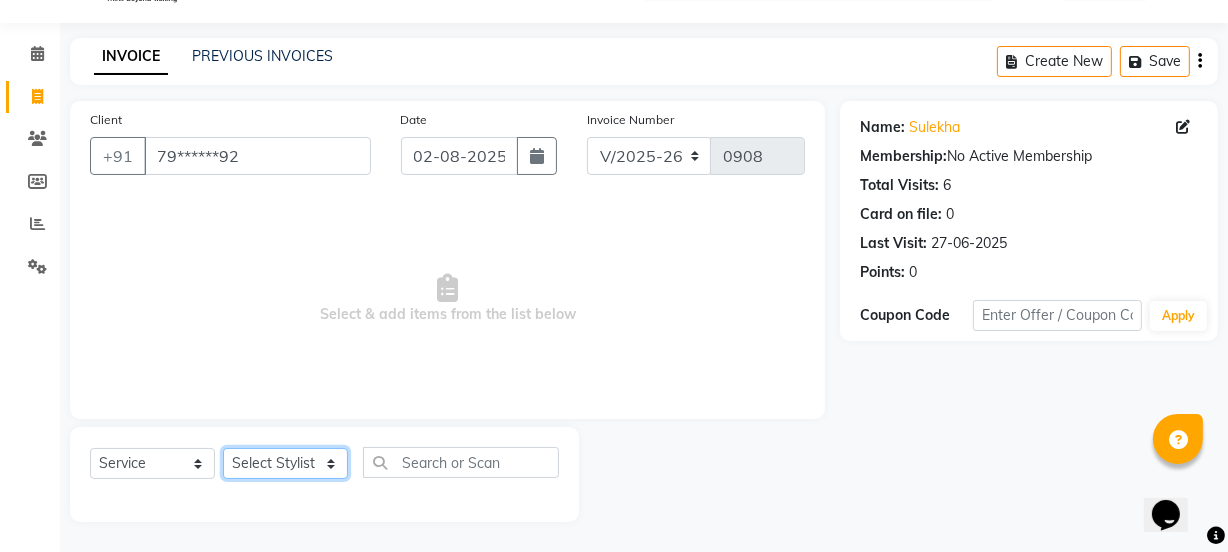 select on "52849" 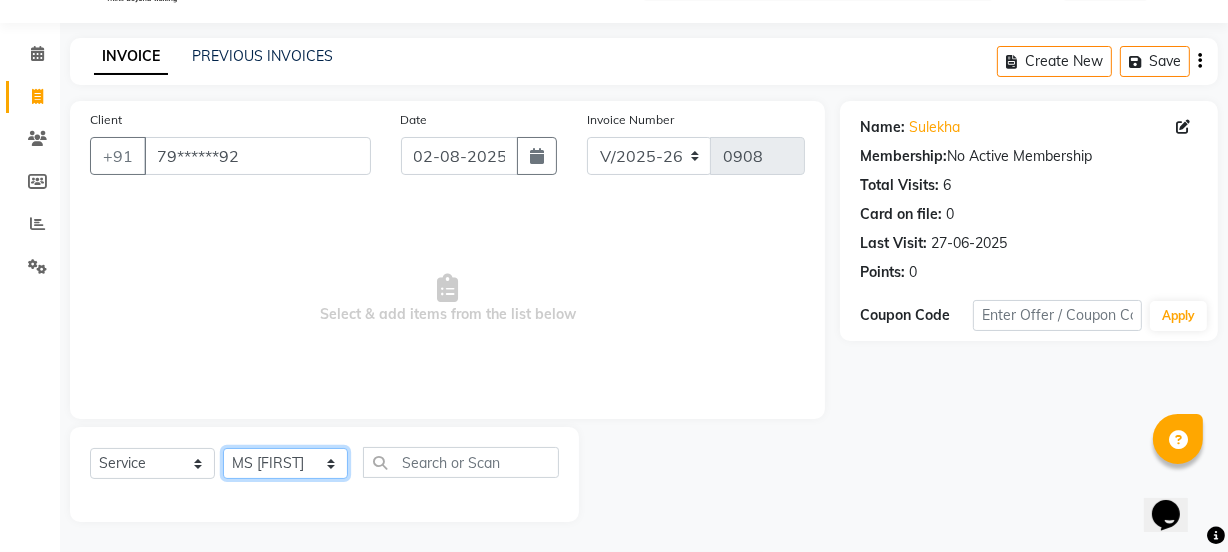 click on "Select Stylist IEEZY -Owner MS [FIRST]  Ms [FIRST] [FIRST]  [FIRST]    [FIRST]    Sr.Bu [LAST]    Stylist [FIRST]" 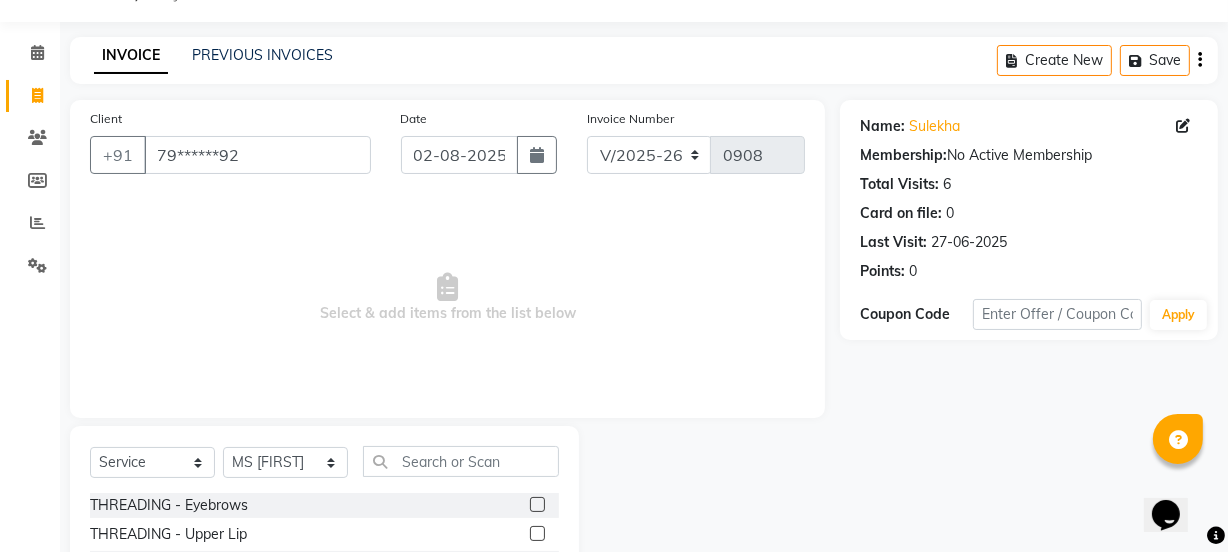 click 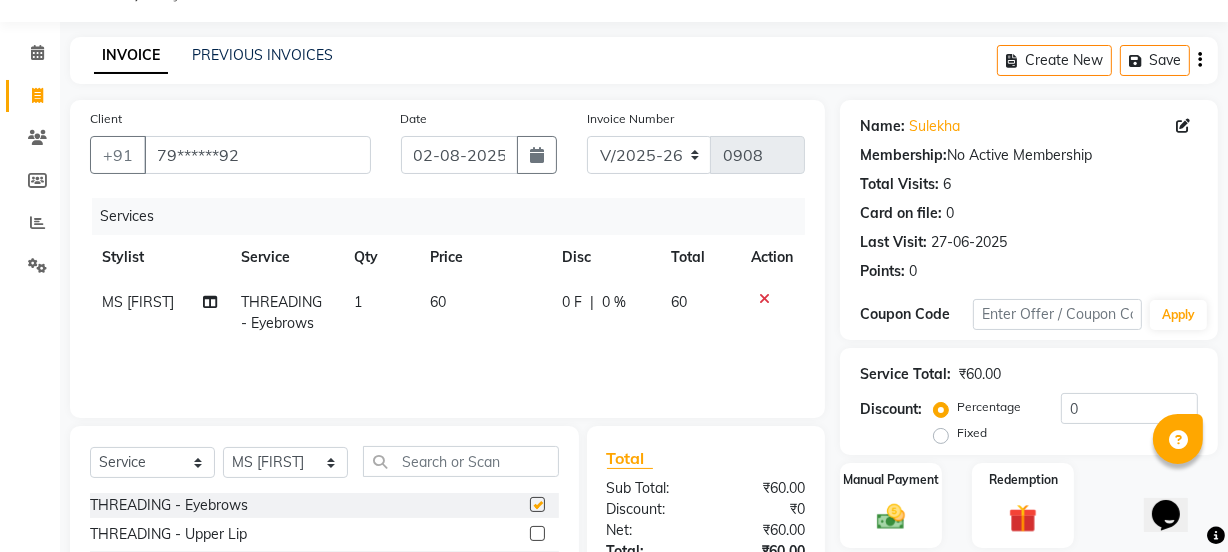 checkbox on "false" 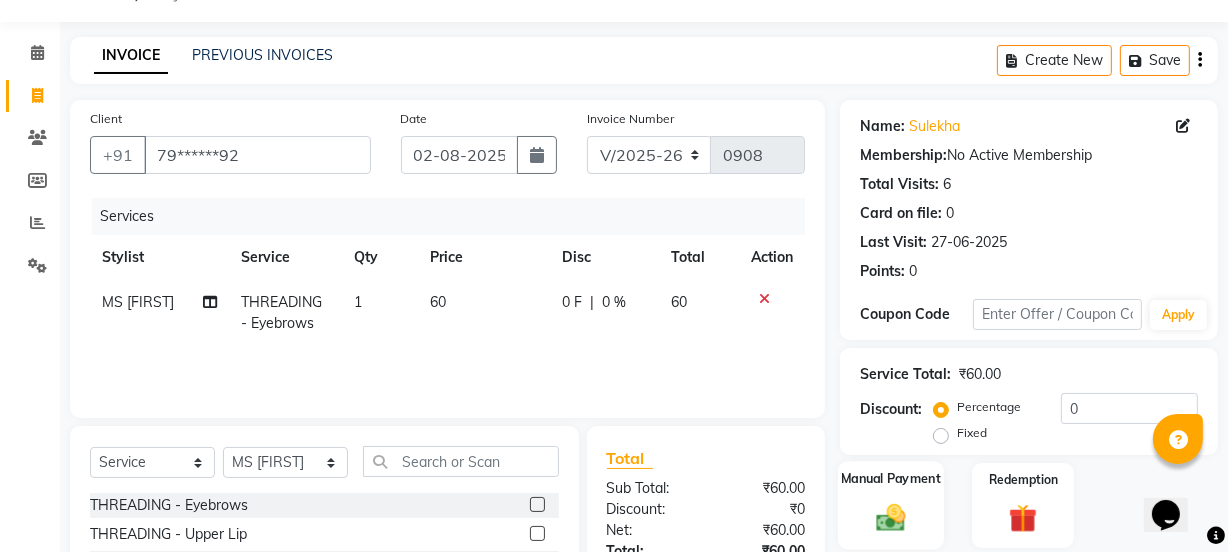 click 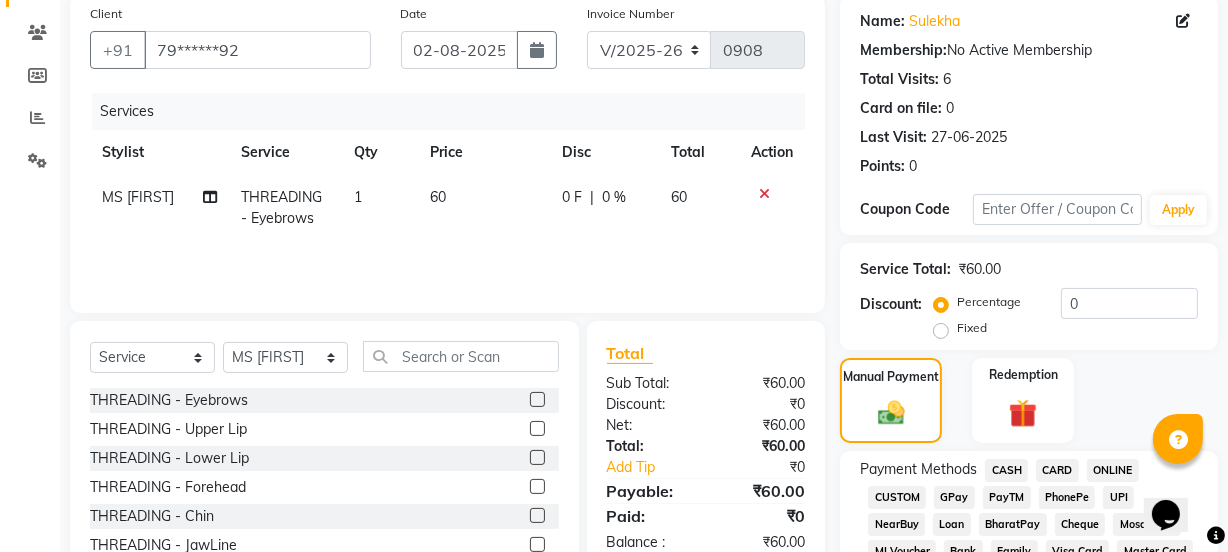 scroll, scrollTop: 504, scrollLeft: 0, axis: vertical 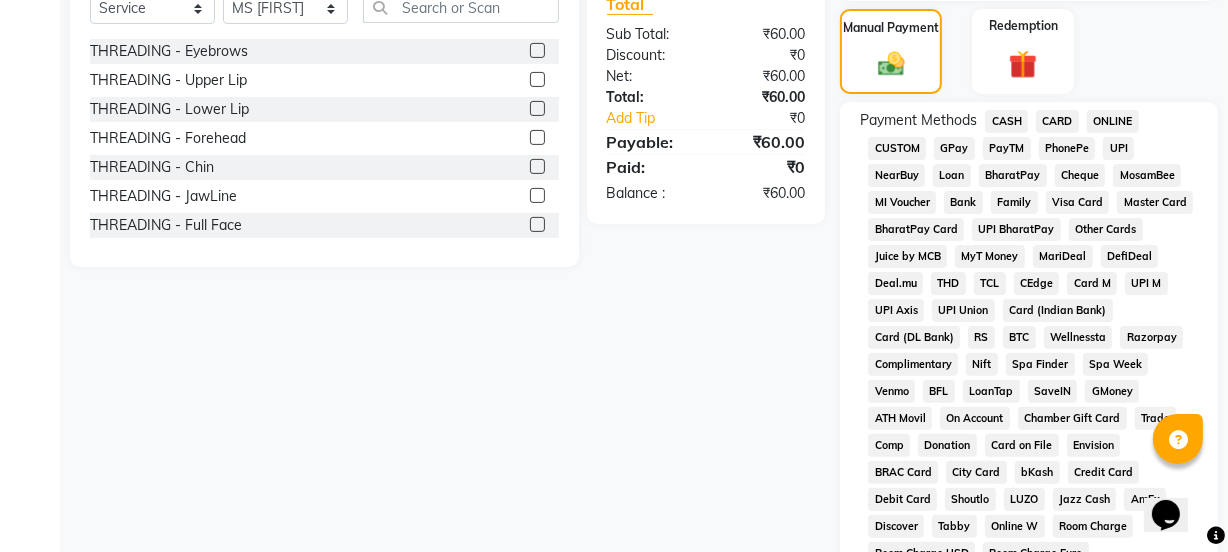 click on "GPay" 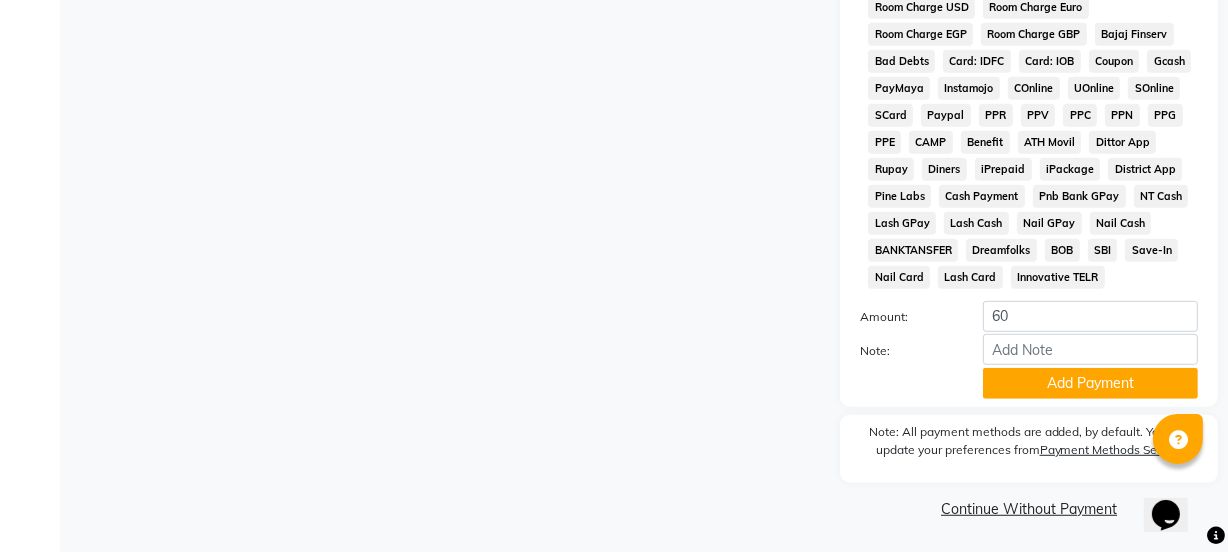 scroll, scrollTop: 1051, scrollLeft: 0, axis: vertical 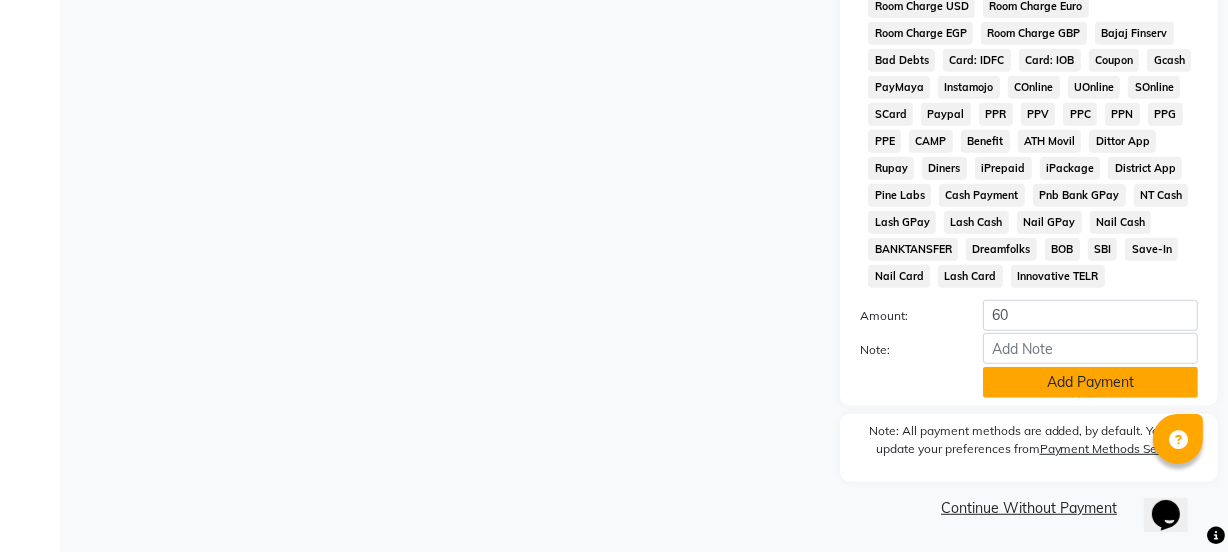 click on "Add Payment" 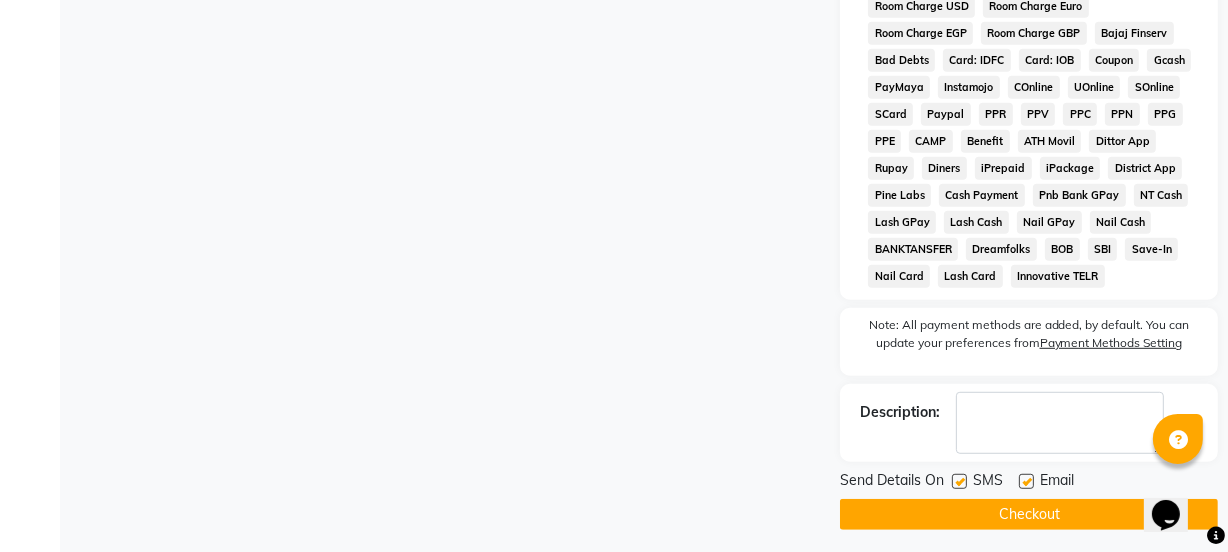 click 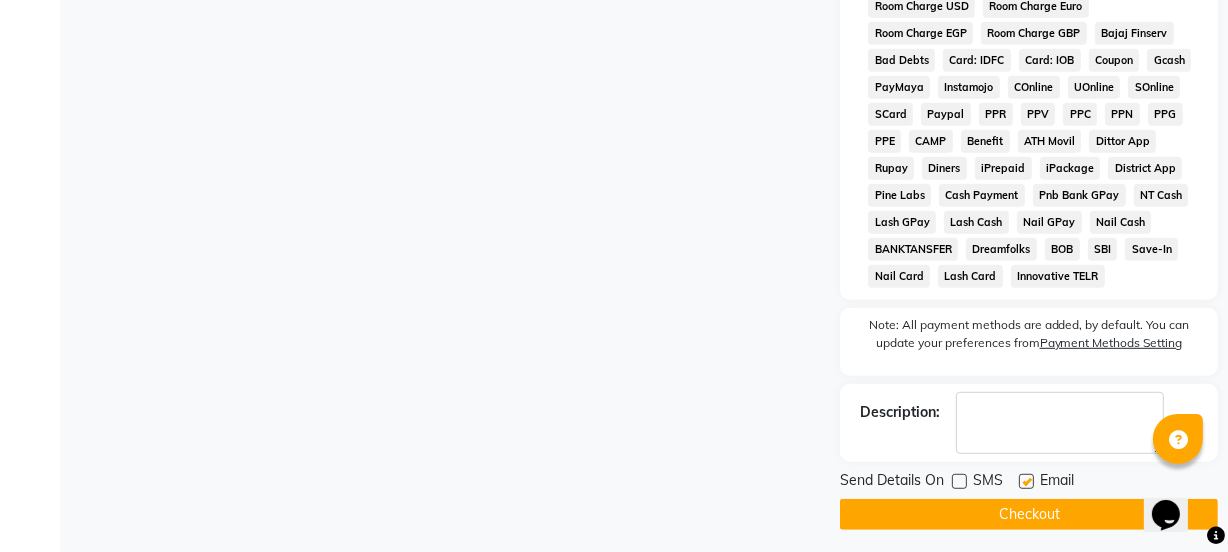 click 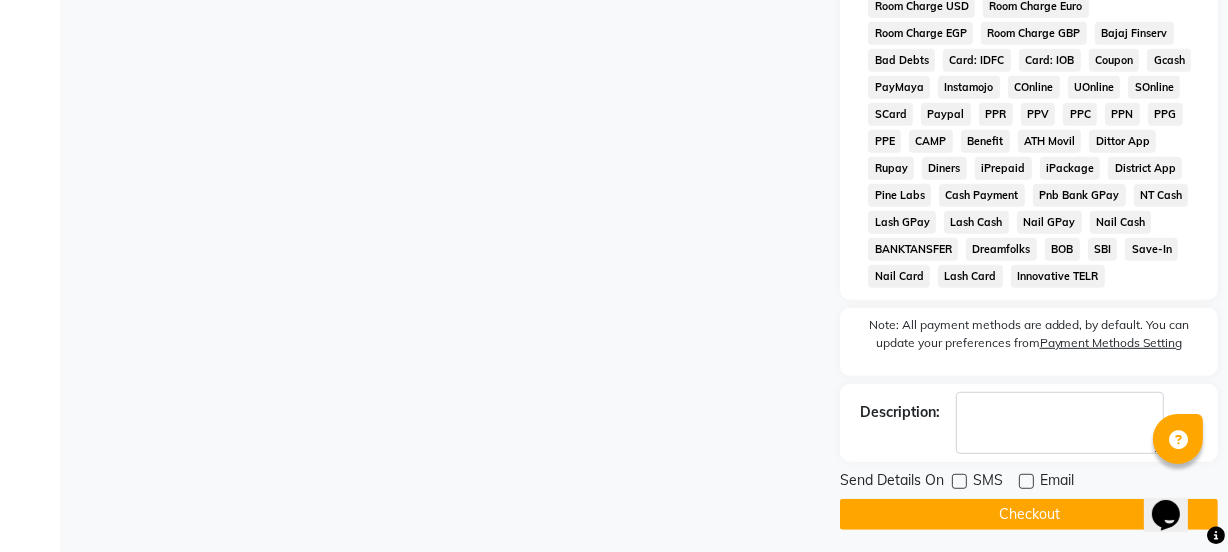 click on "Checkout" 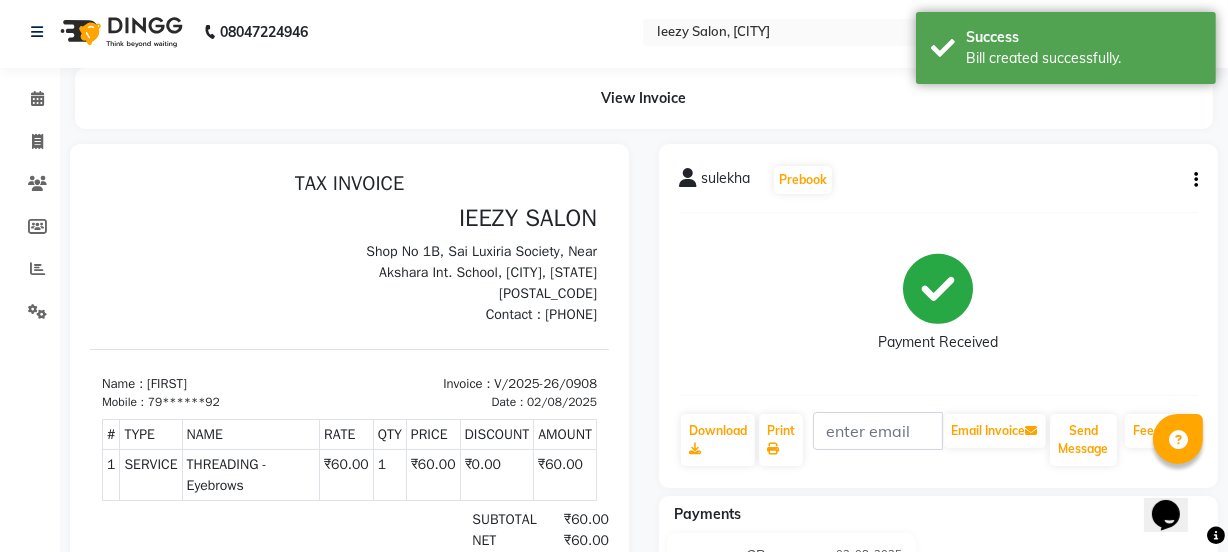 scroll, scrollTop: 0, scrollLeft: 0, axis: both 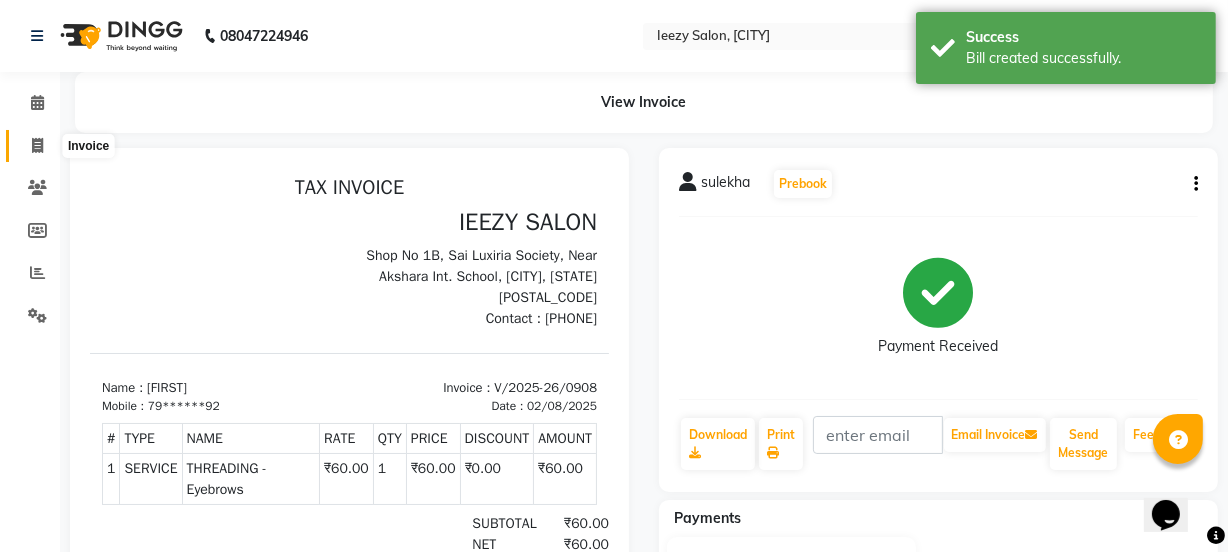 click 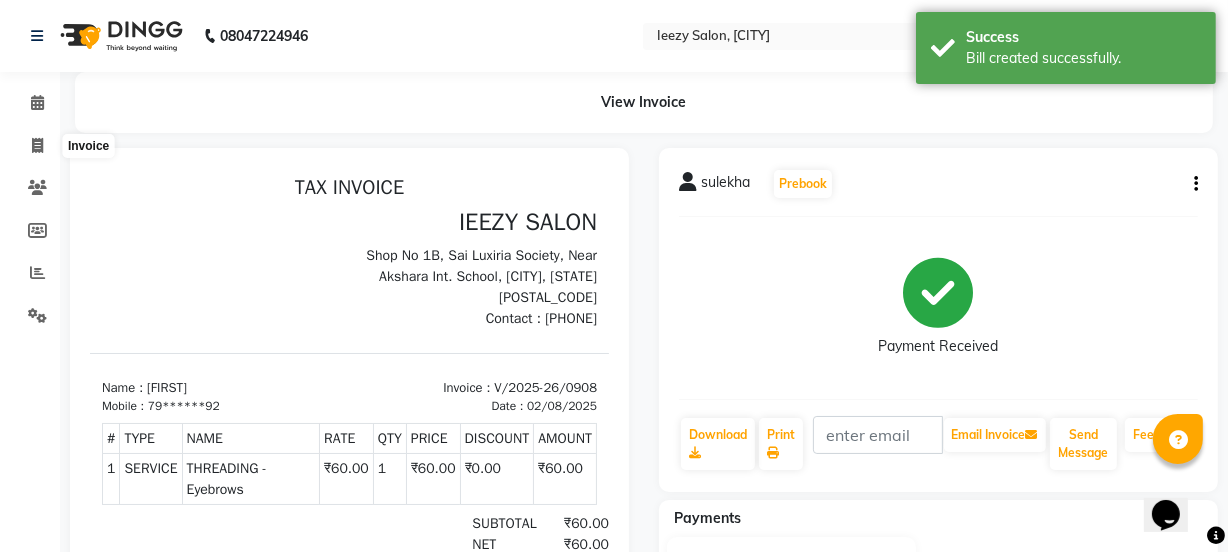 select on "service" 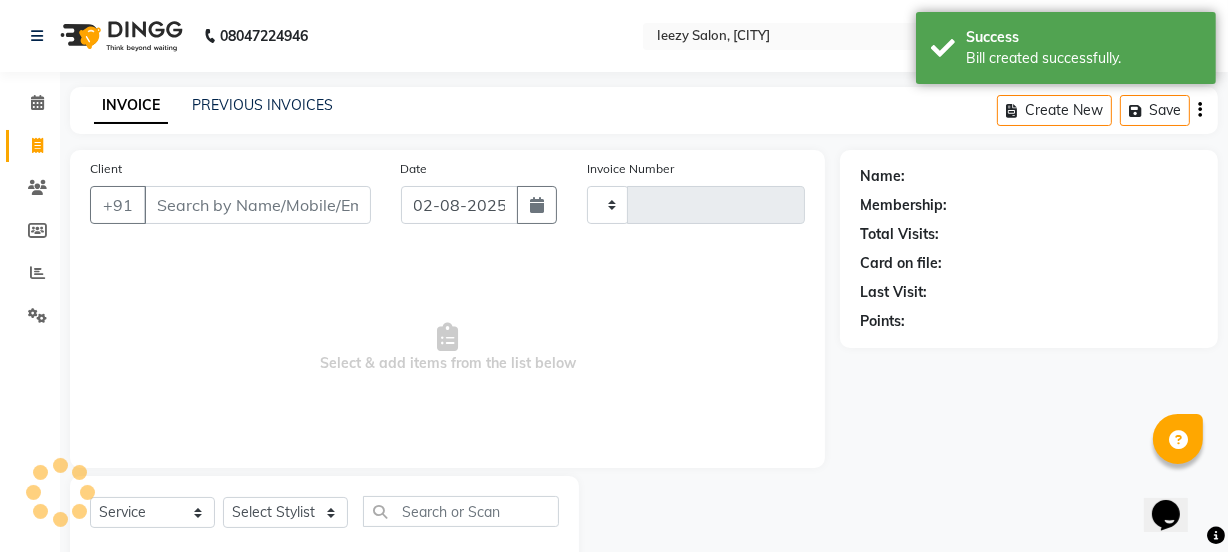 scroll, scrollTop: 50, scrollLeft: 0, axis: vertical 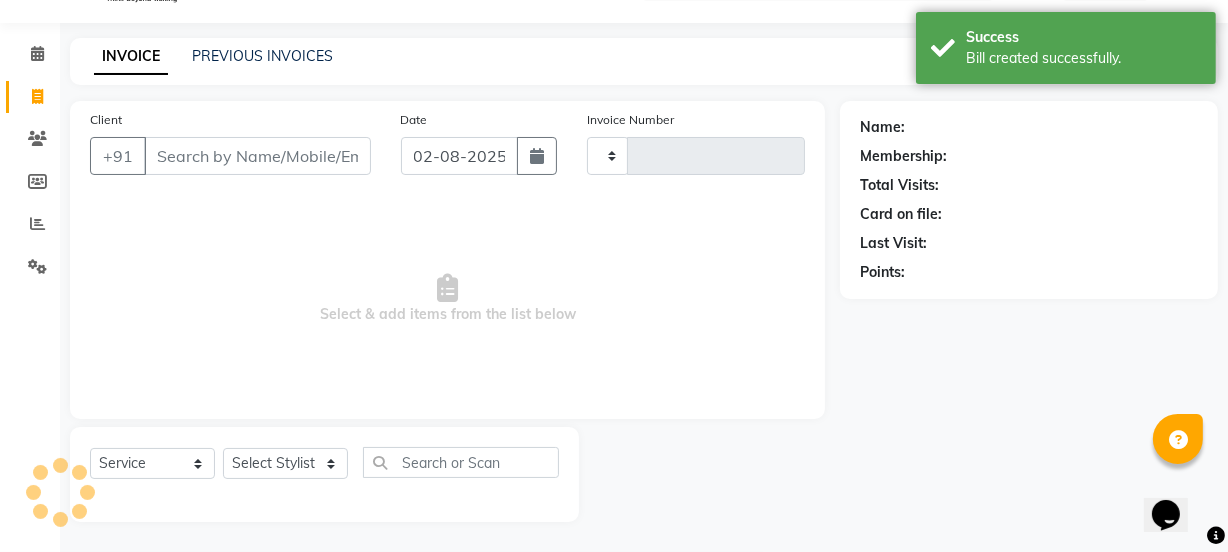 type on "0909" 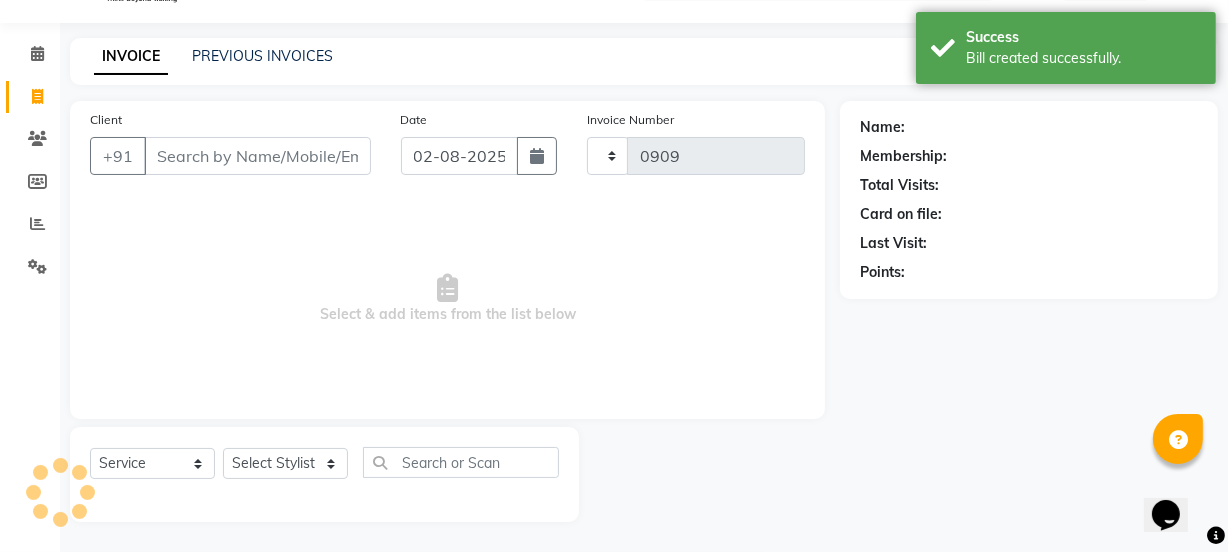 select on "5982" 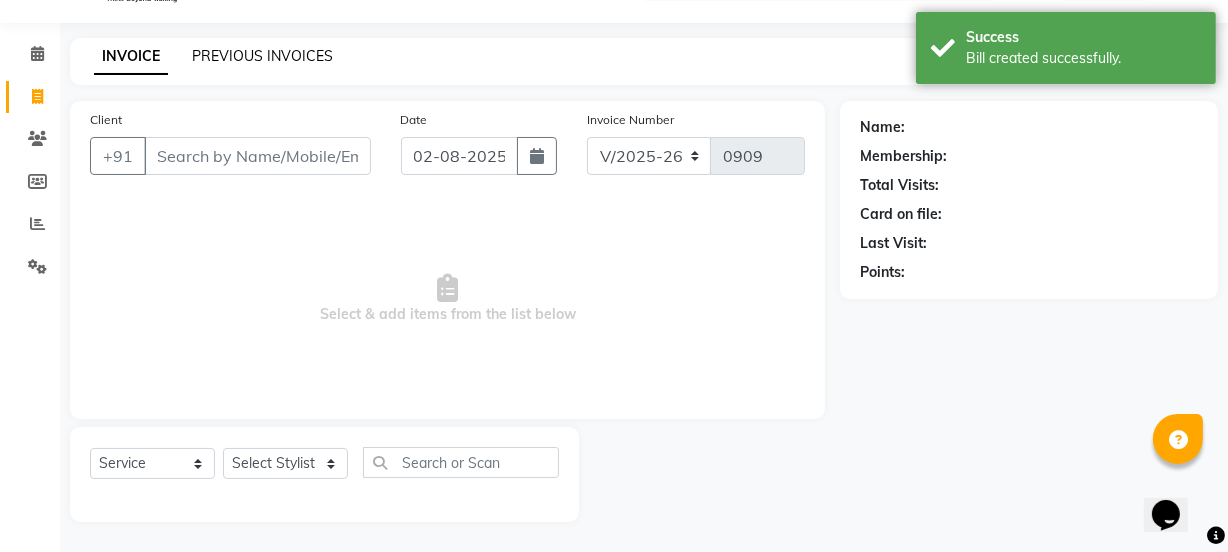 click on "PREVIOUS INVOICES" 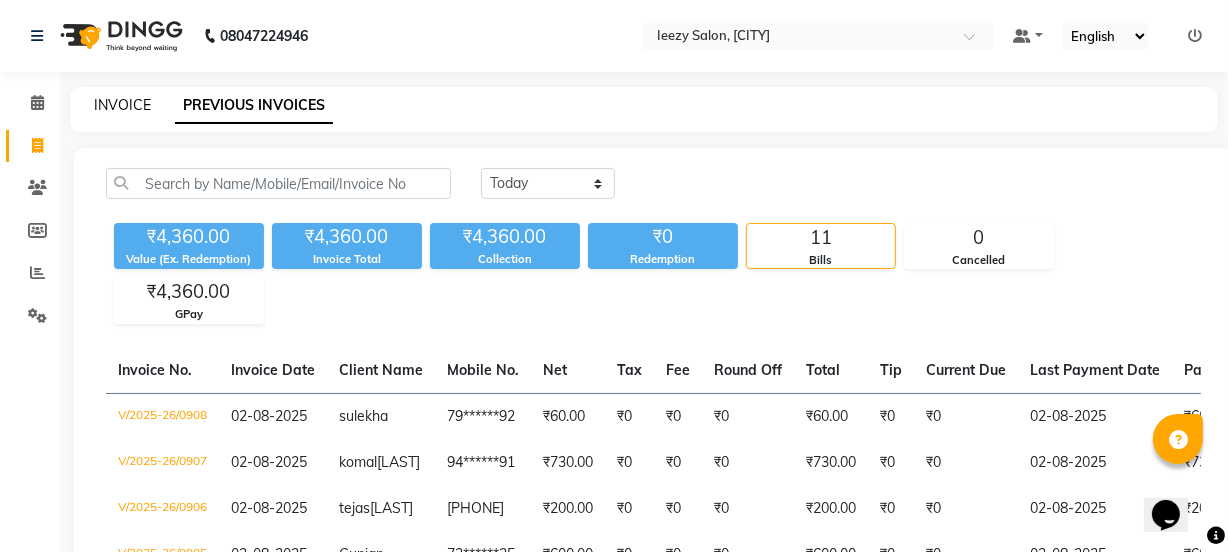 click on "INVOICE" 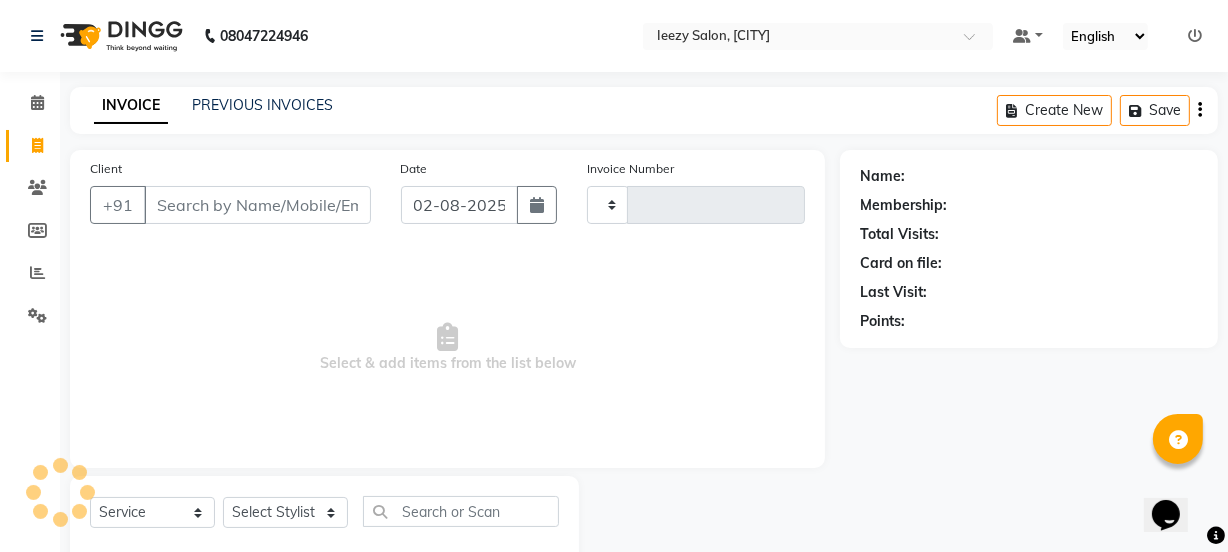 scroll, scrollTop: 50, scrollLeft: 0, axis: vertical 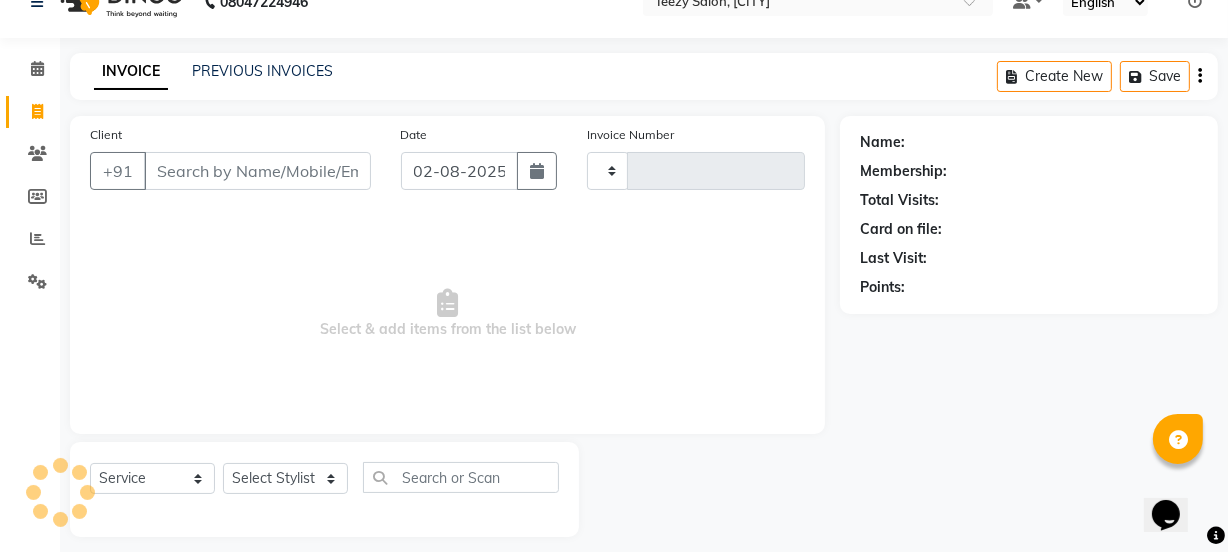 type on "0909" 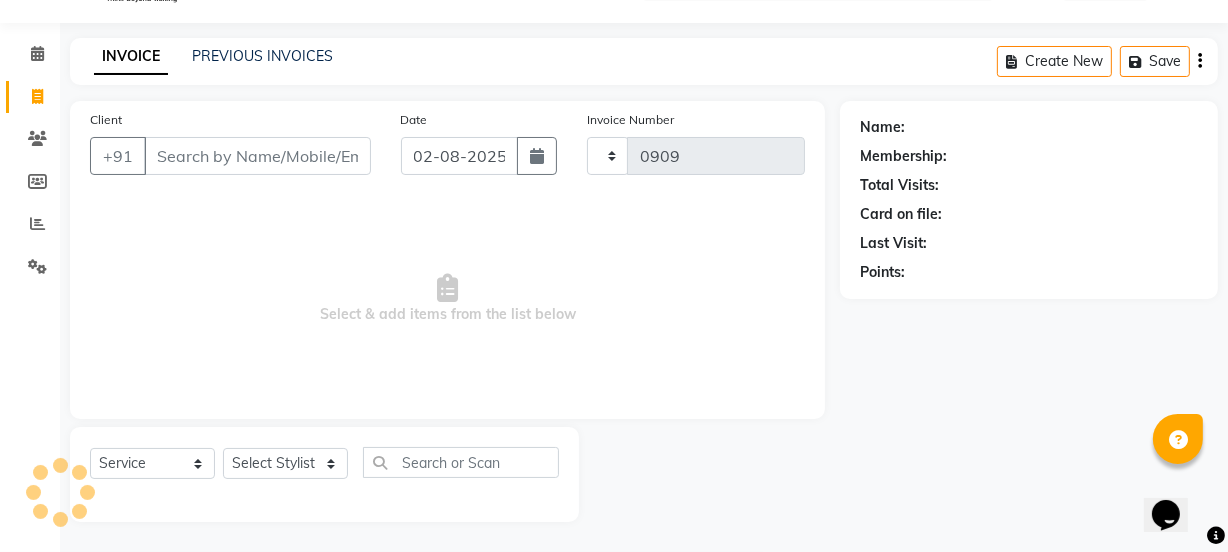 select on "5982" 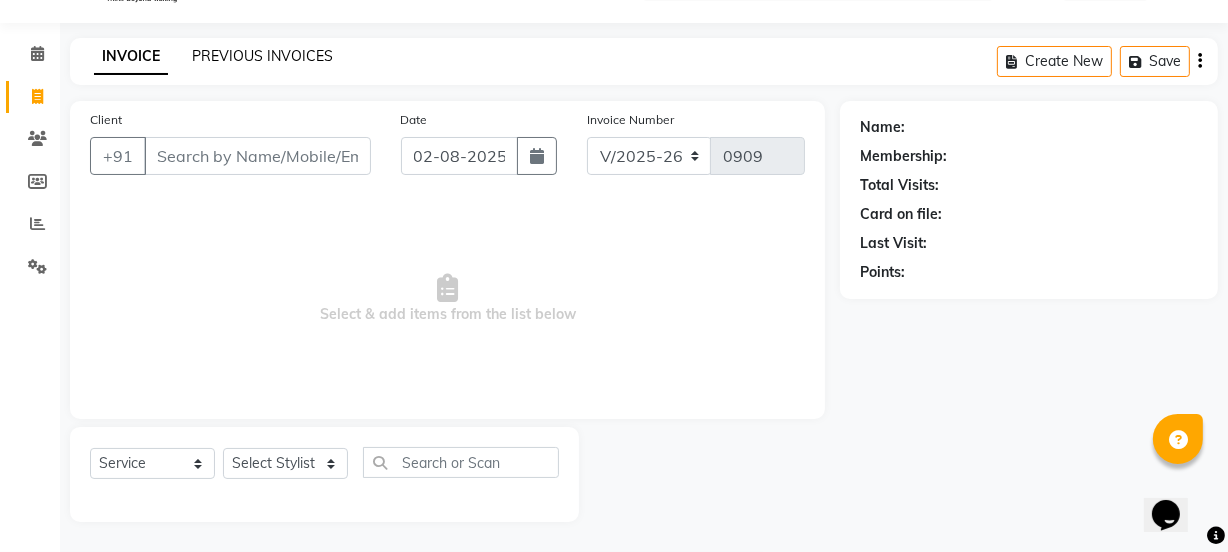 click on "PREVIOUS INVOICES" 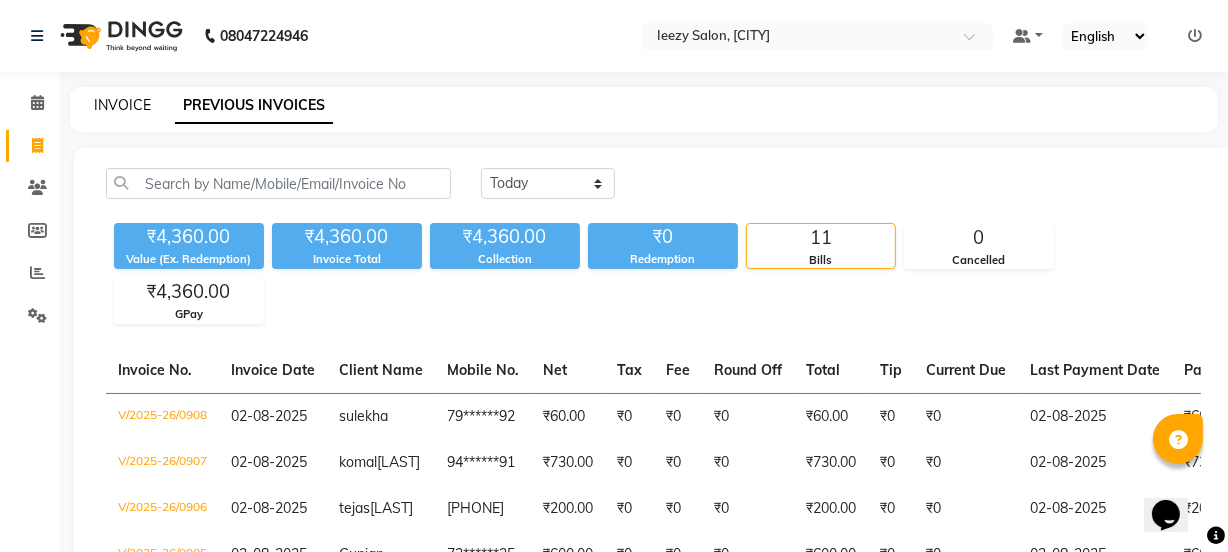 click on "INVOICE" 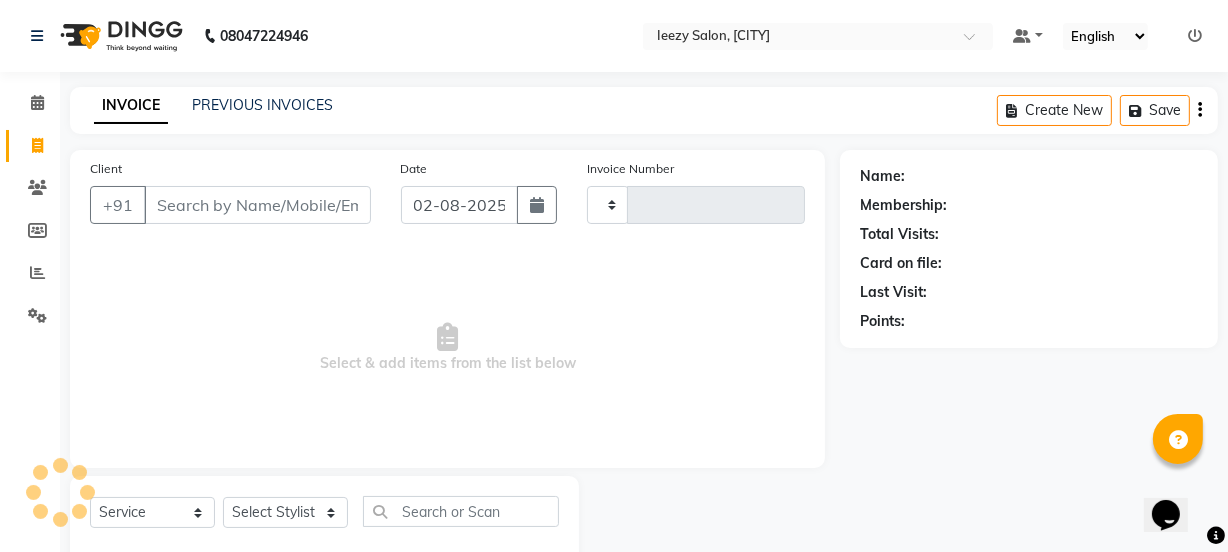 scroll, scrollTop: 50, scrollLeft: 0, axis: vertical 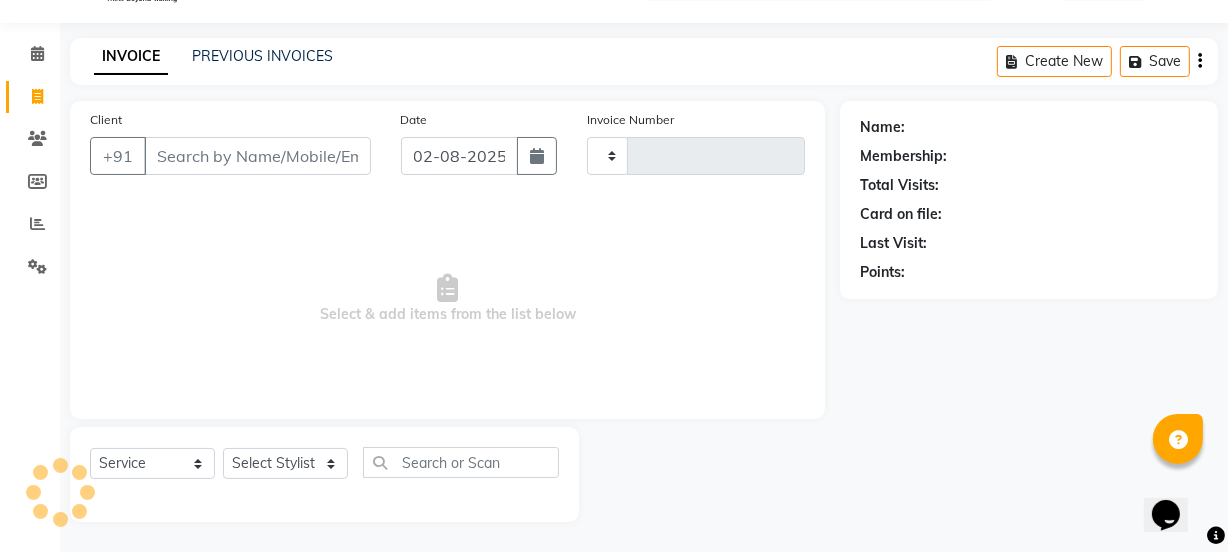 type on "0909" 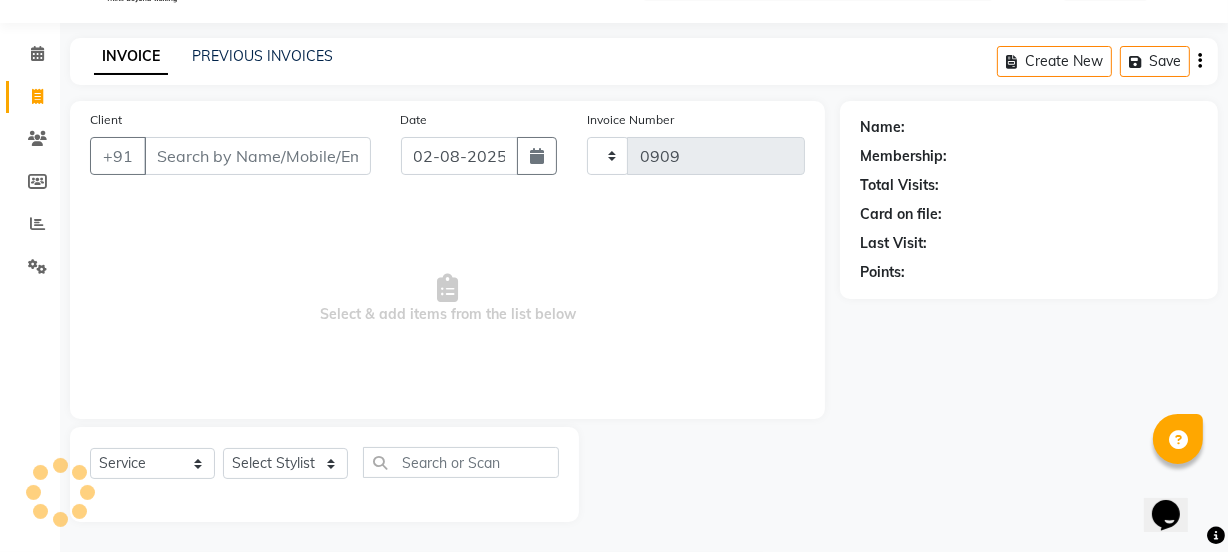 select on "5982" 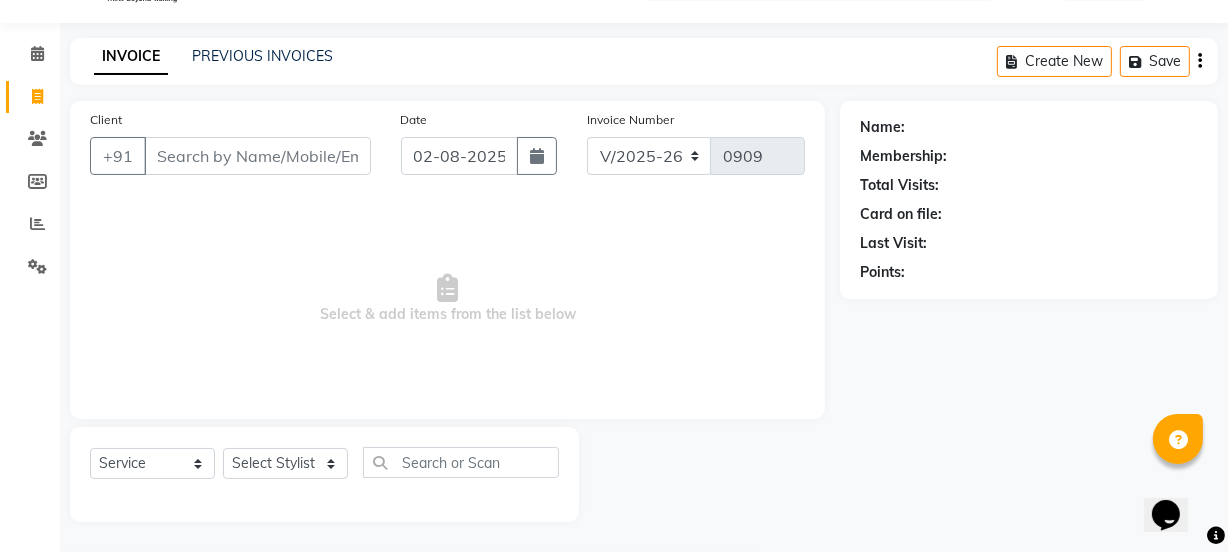click on "Client" at bounding box center (257, 156) 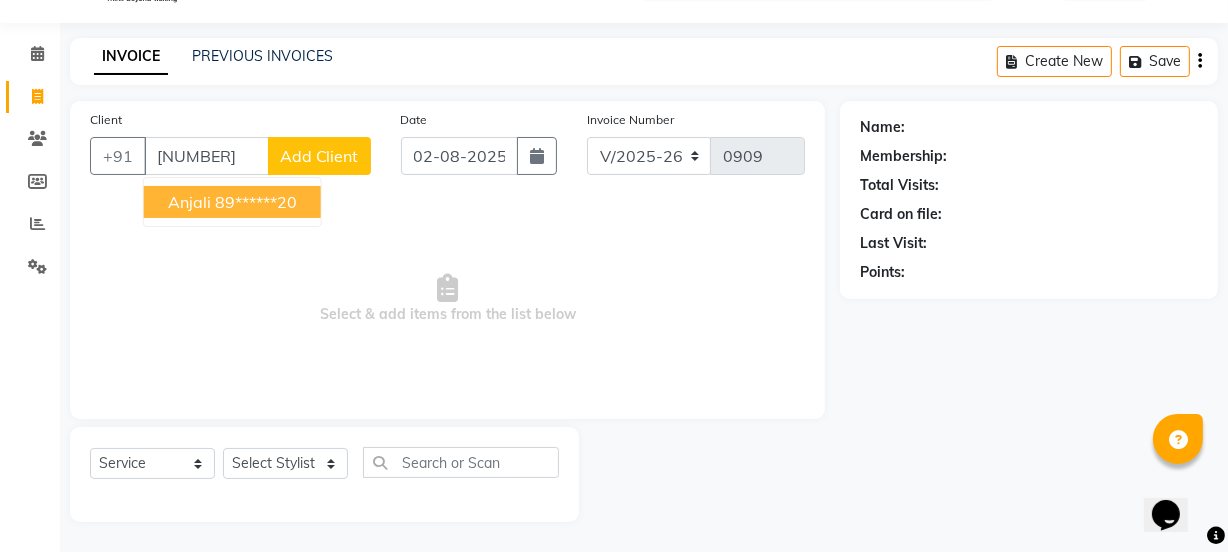 click on "[FIRST]  [PHONE]" at bounding box center [232, 202] 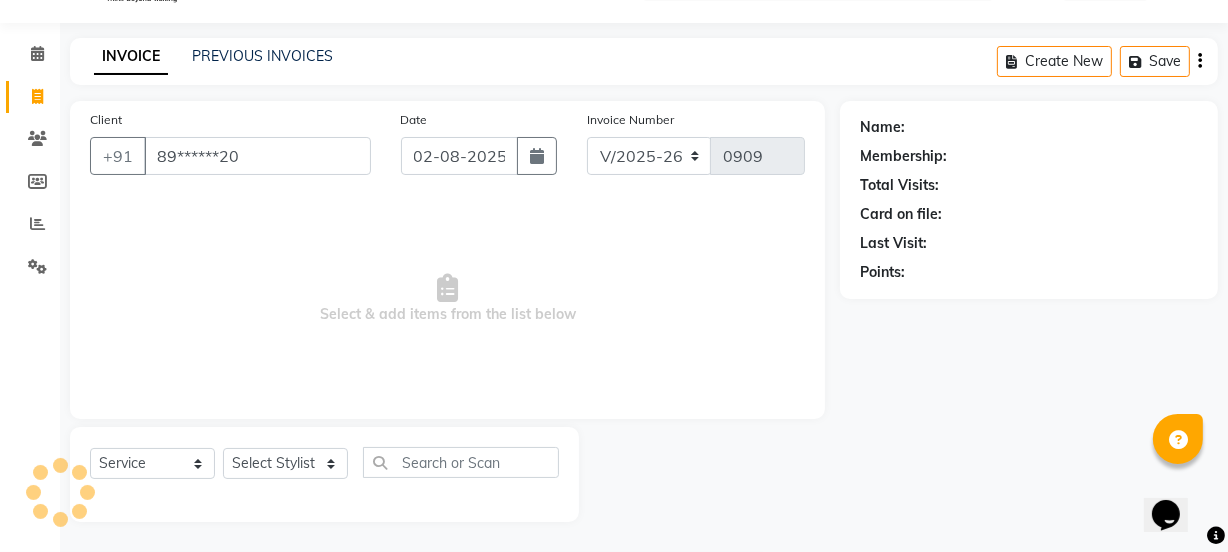 type on "89******20" 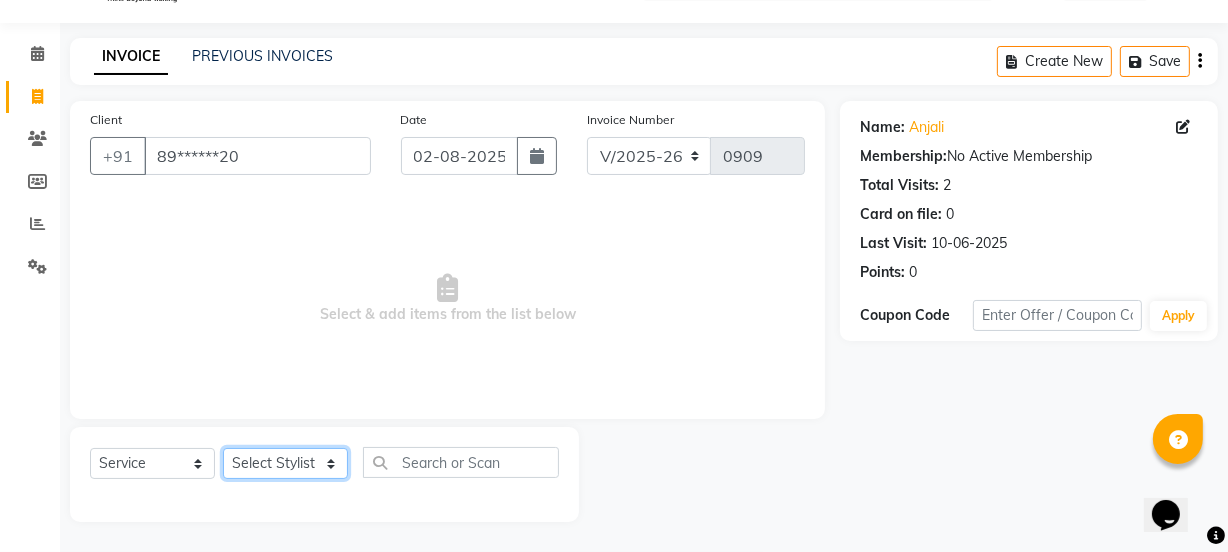 click on "Select Stylist IEEZY -Owner MS [FIRST]  Ms [FIRST] [FIRST]  [FIRST]    [FIRST]    Sr.Bu [LAST]    Stylist [FIRST]" 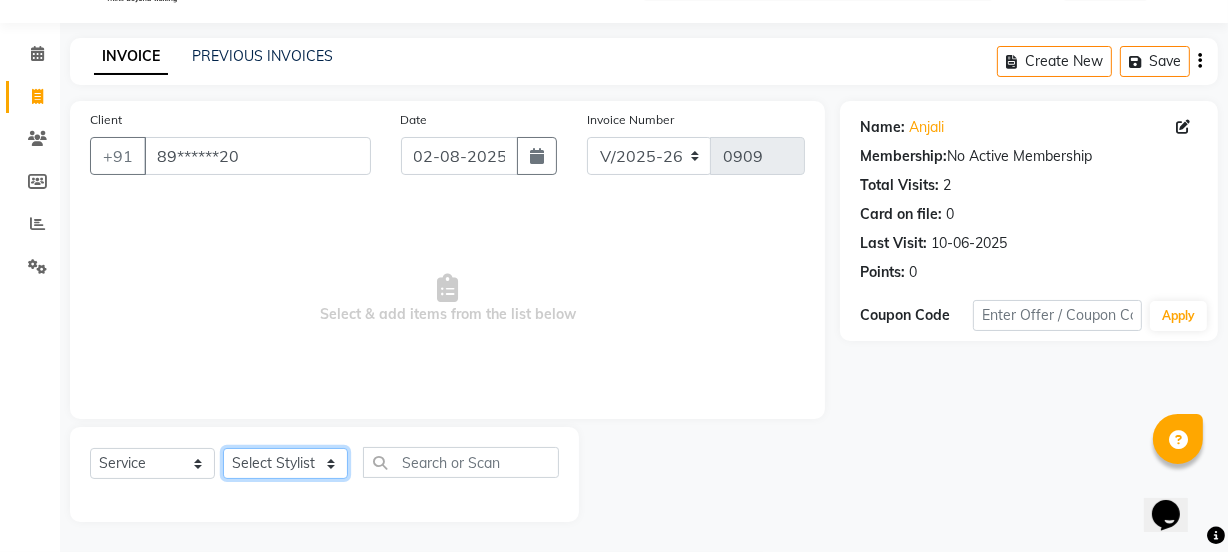 select on "75494" 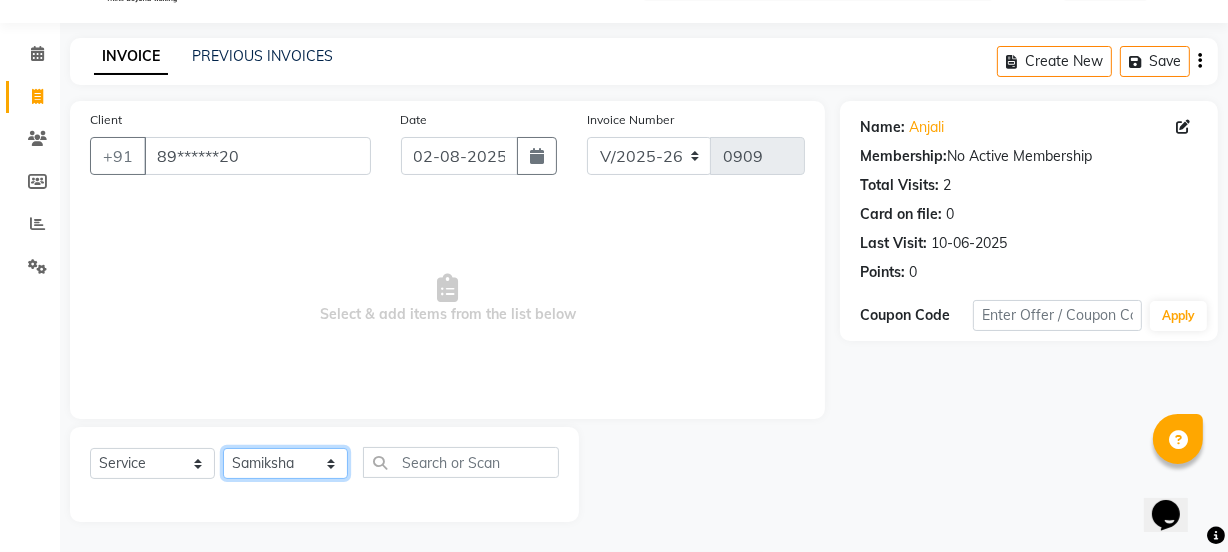 click on "Select Stylist IEEZY -Owner MS [FIRST]  Ms [FIRST] [FIRST]  [FIRST]    [FIRST]    Sr.Bu [LAST]    Stylist [FIRST]" 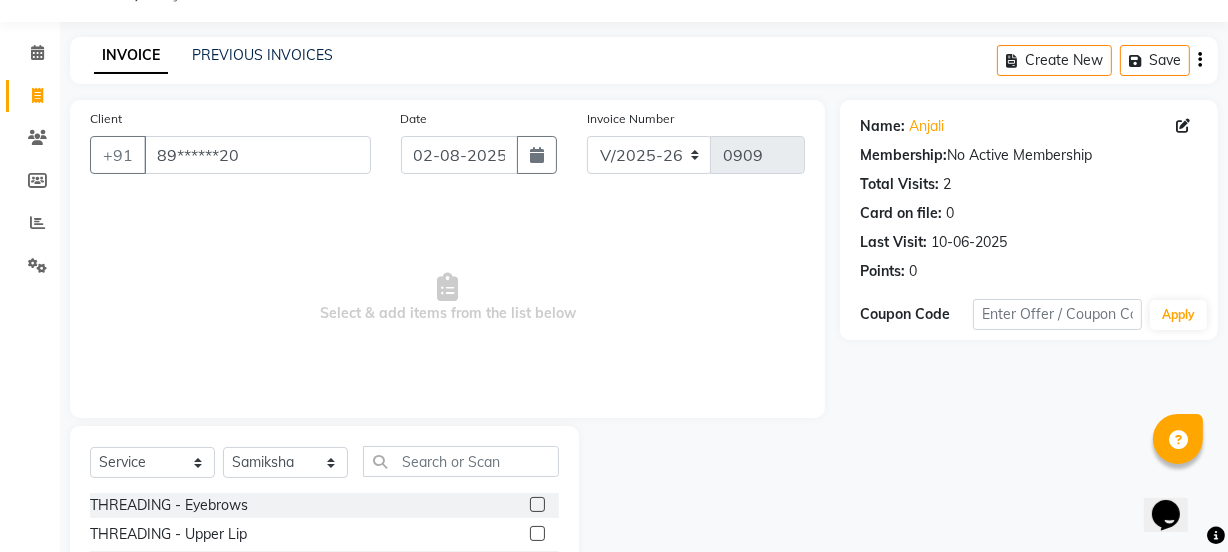 click 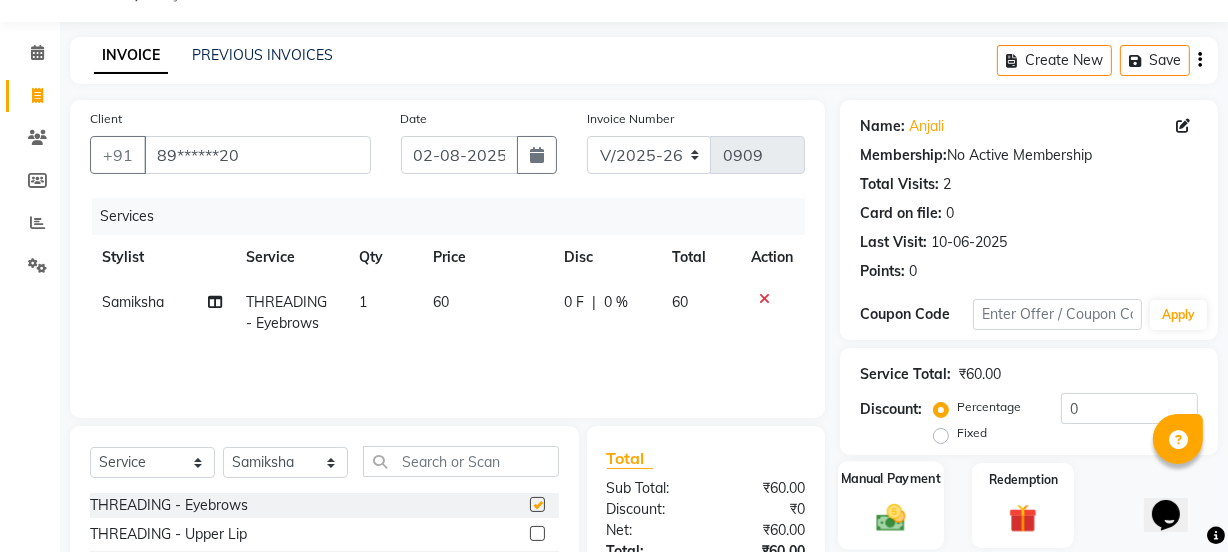 checkbox on "false" 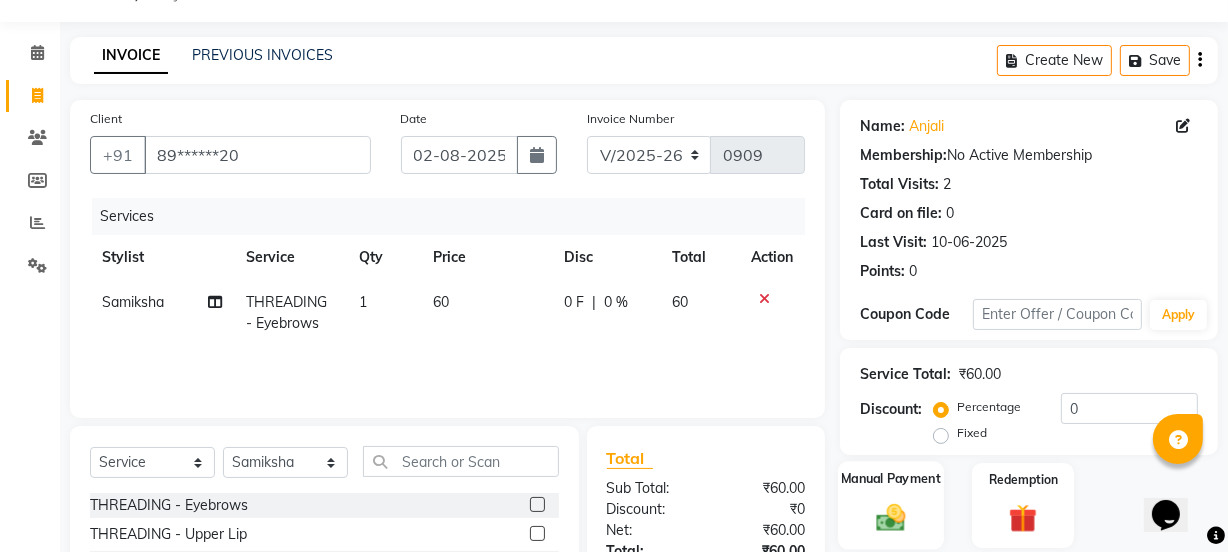 click on "Manual Payment" 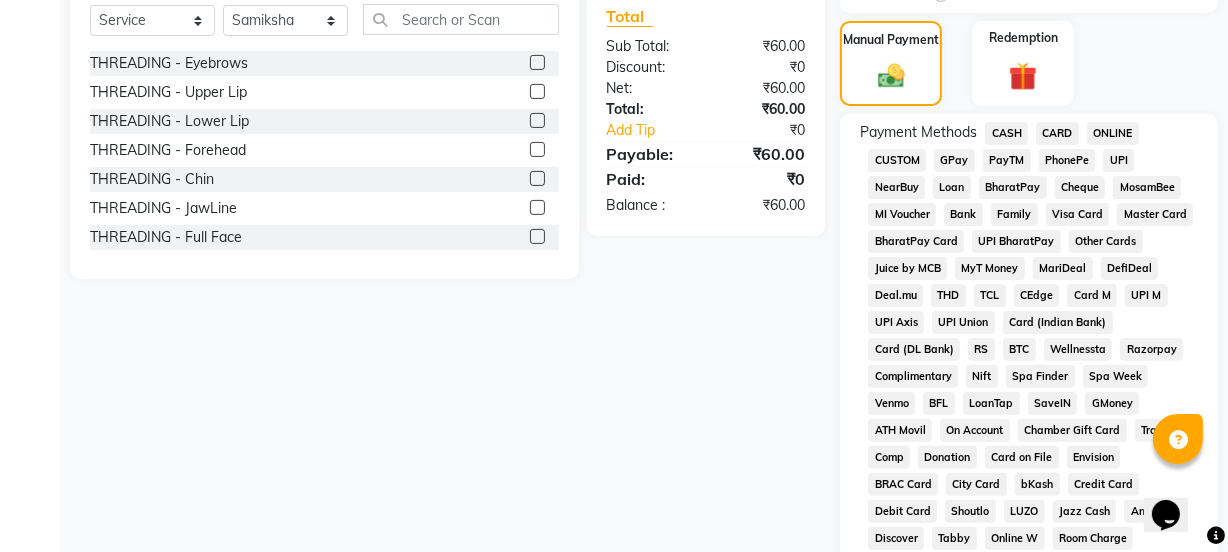 scroll, scrollTop: 490, scrollLeft: 0, axis: vertical 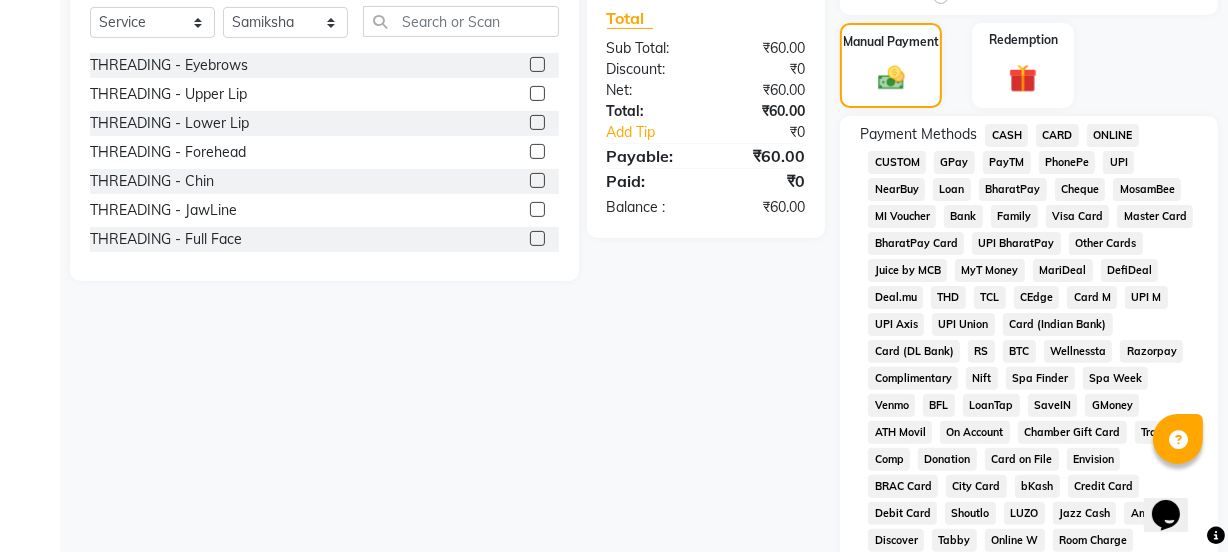 click on "GPay" 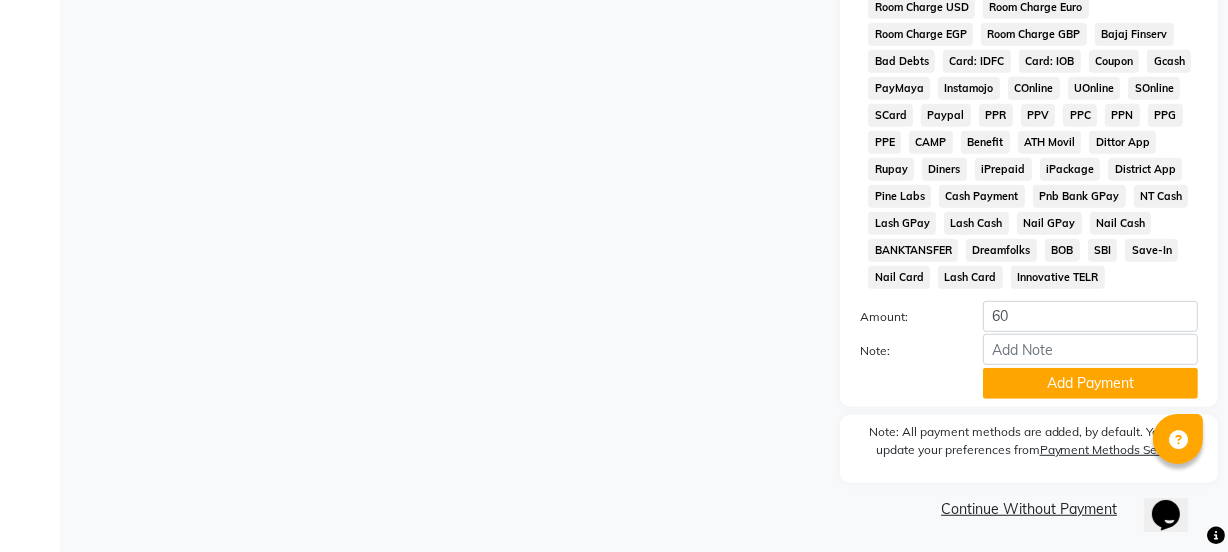scroll, scrollTop: 1051, scrollLeft: 0, axis: vertical 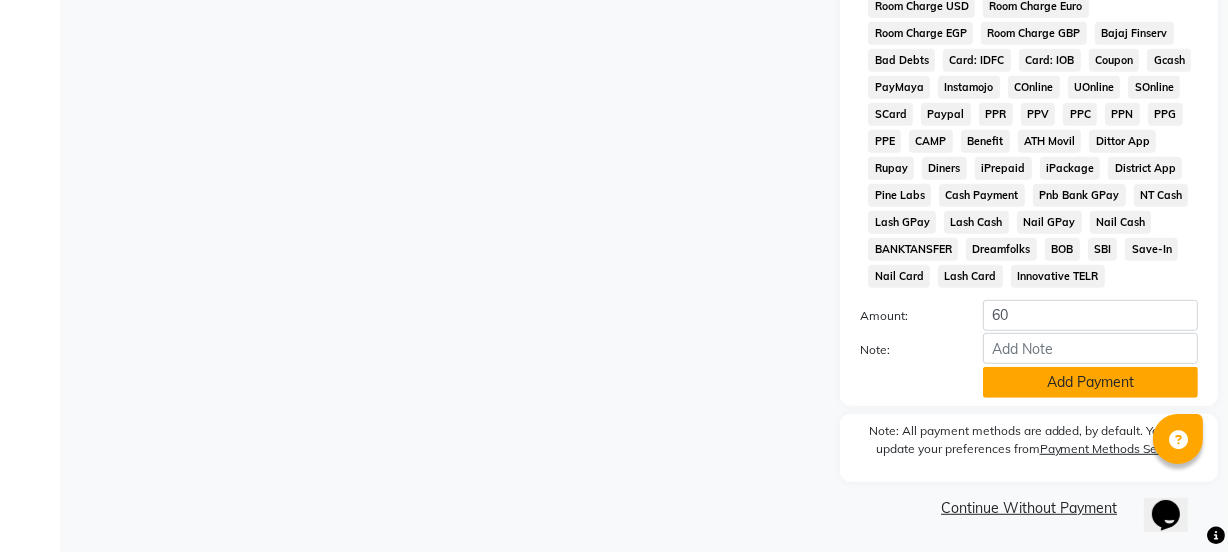 click on "Add Payment" 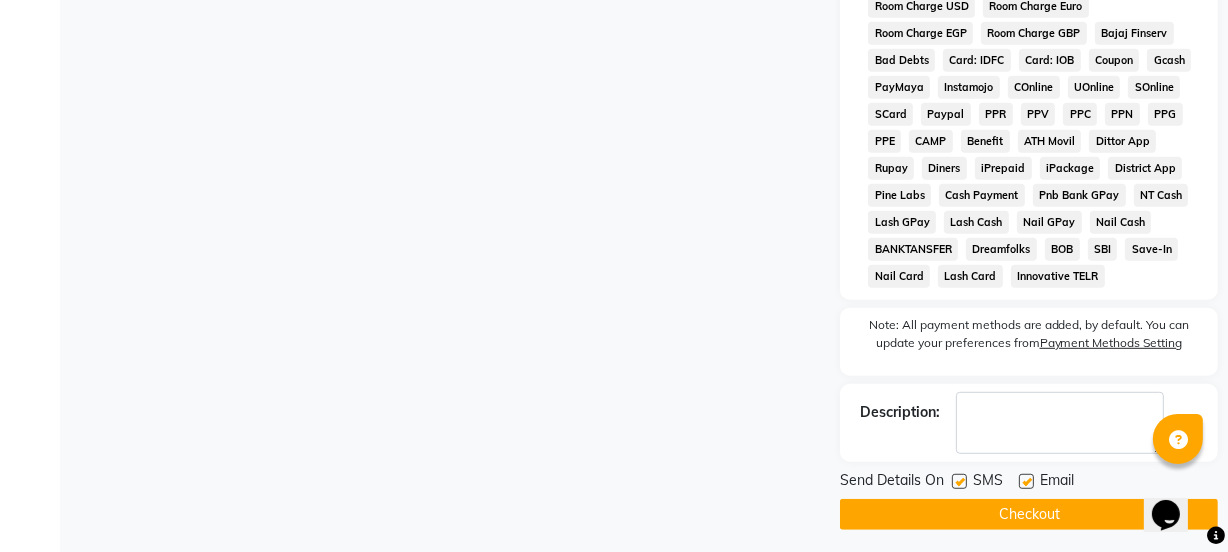 click 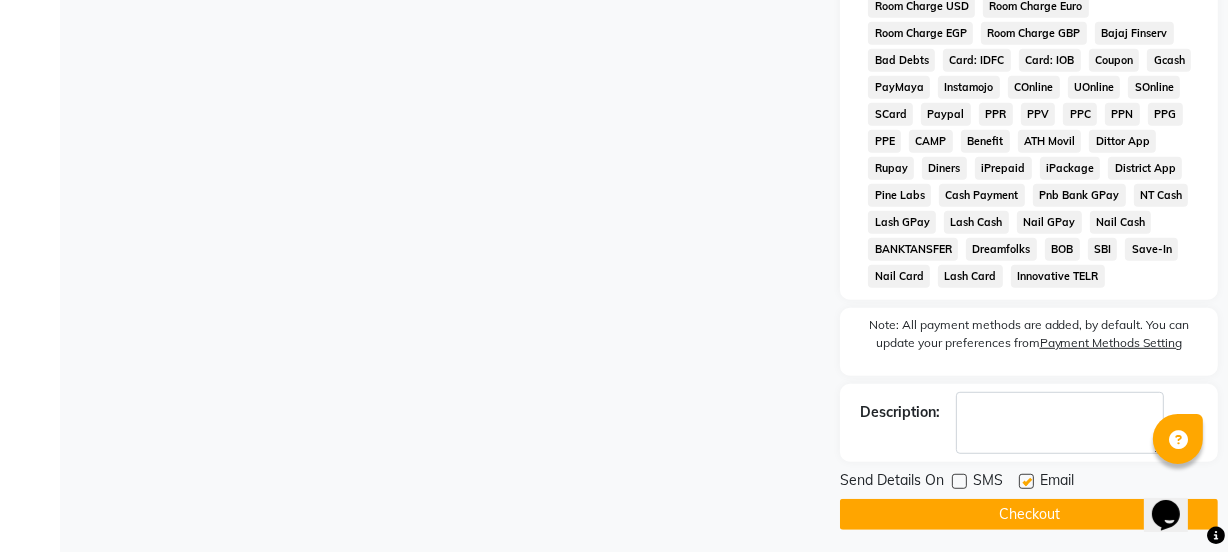 click on "Email" 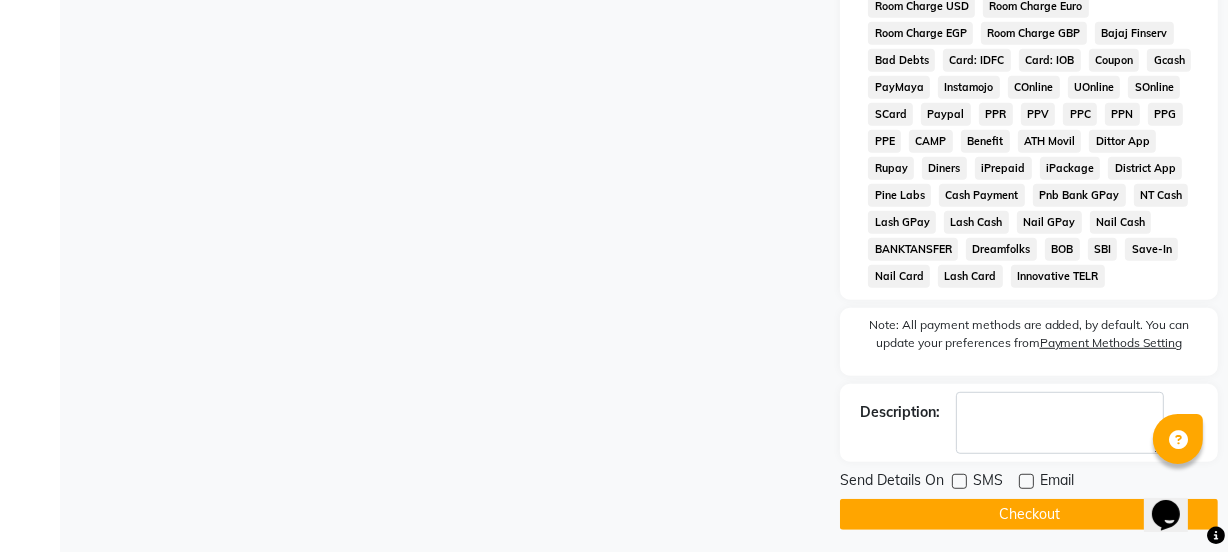 click on "Checkout" 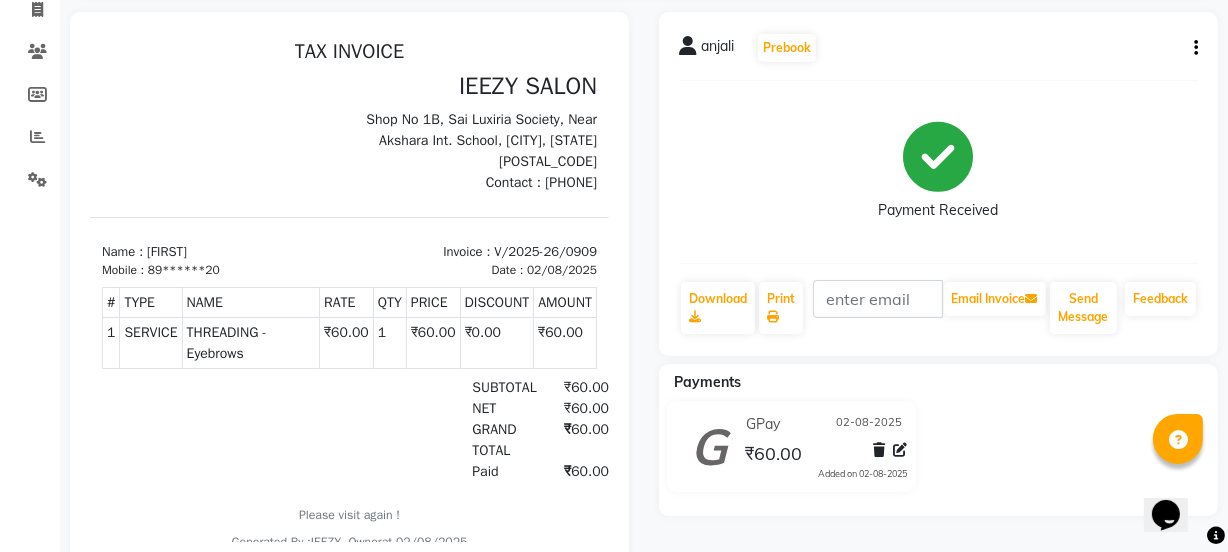 scroll, scrollTop: 104, scrollLeft: 0, axis: vertical 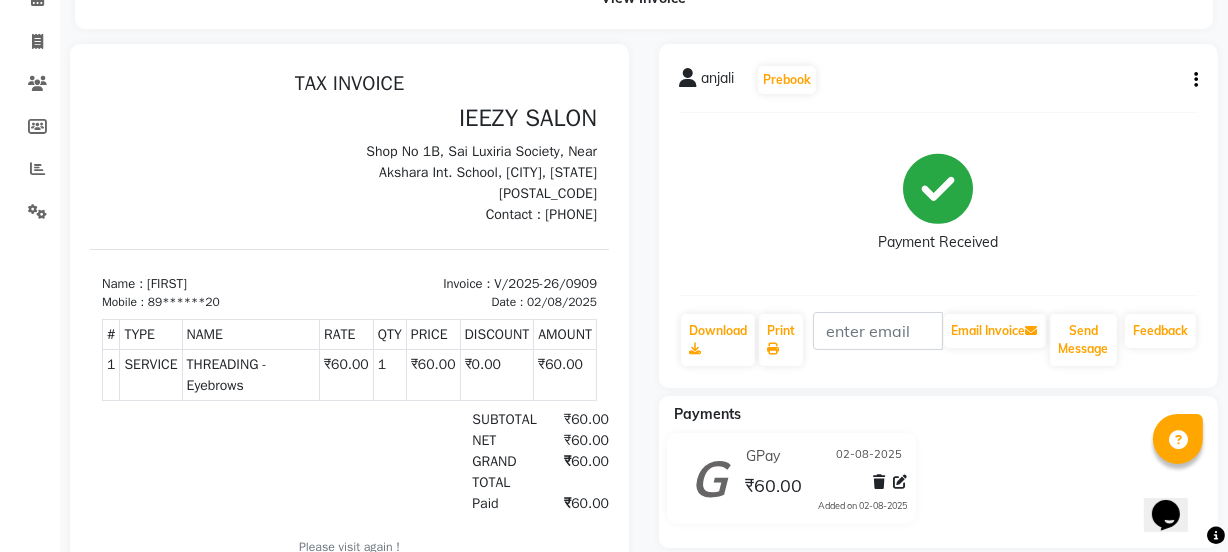 click 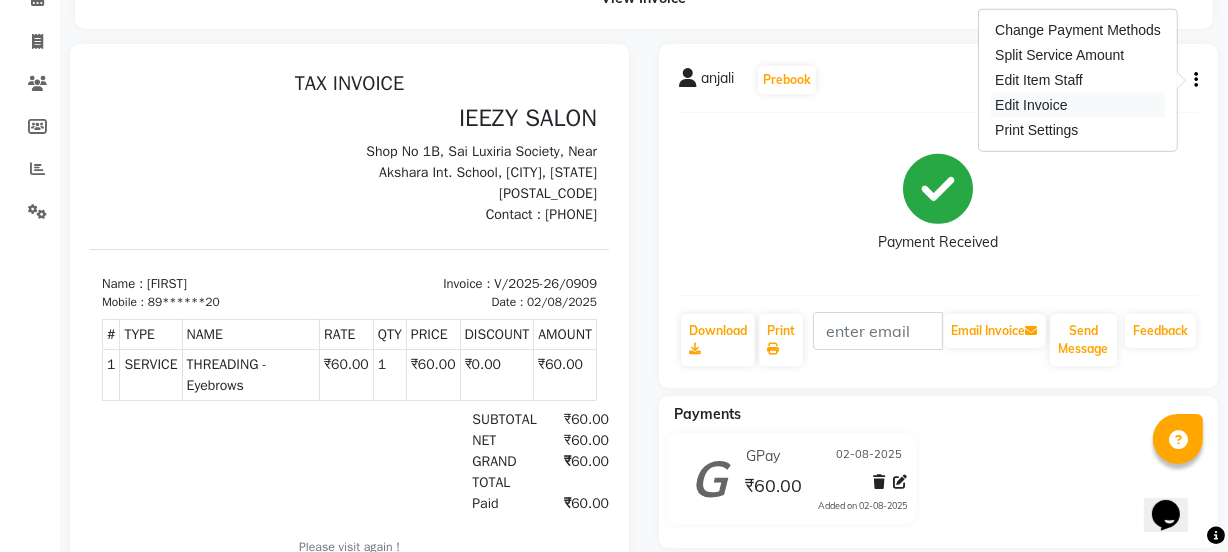 click on "Edit Invoice" at bounding box center (1078, 105) 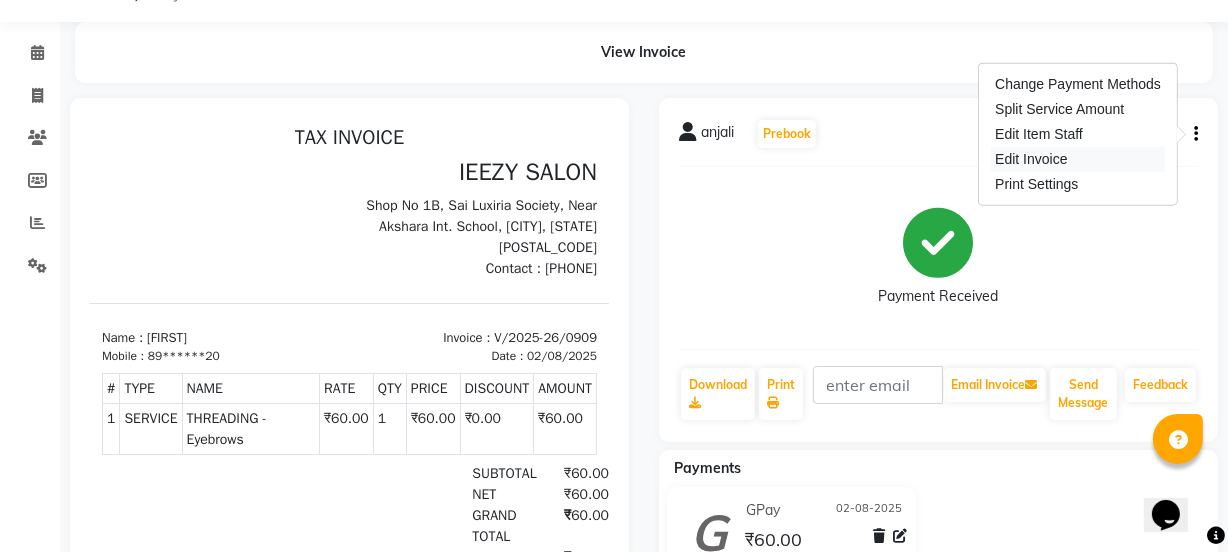 select on "service" 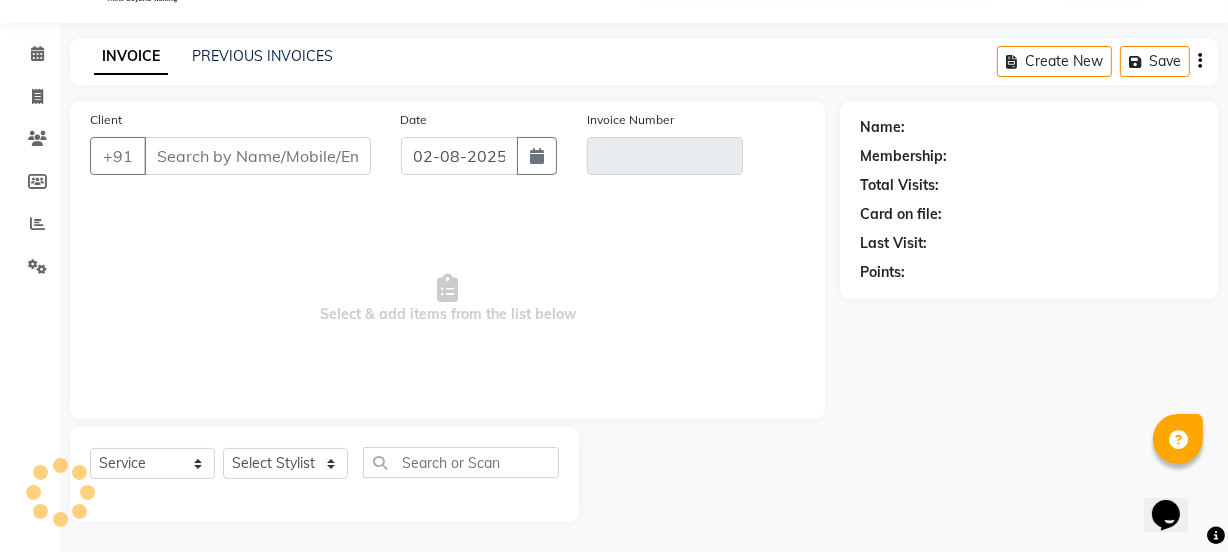 type on "89******20" 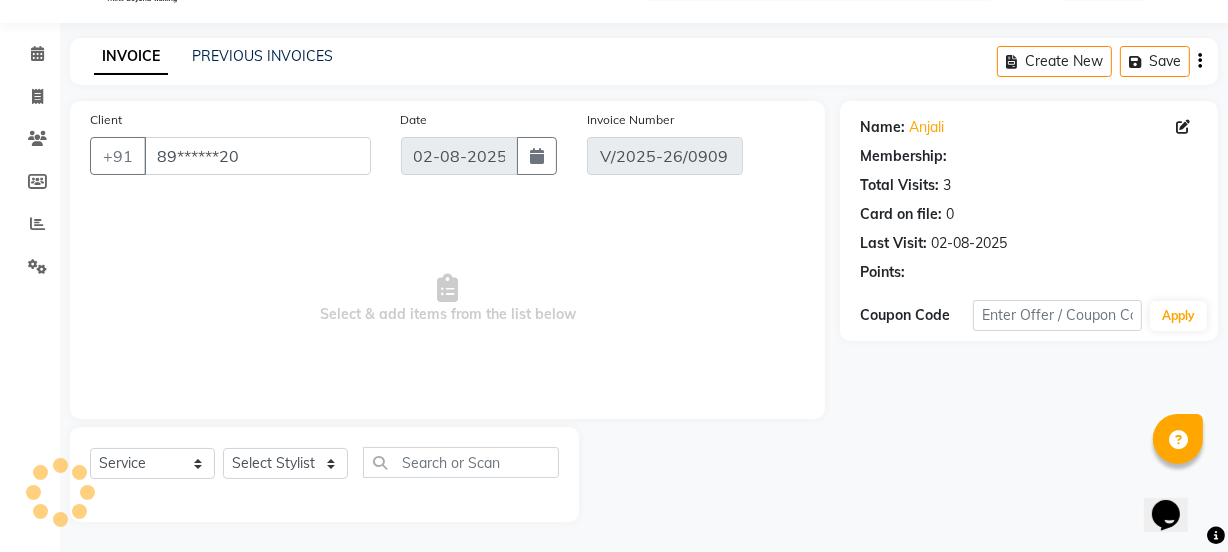 select on "select" 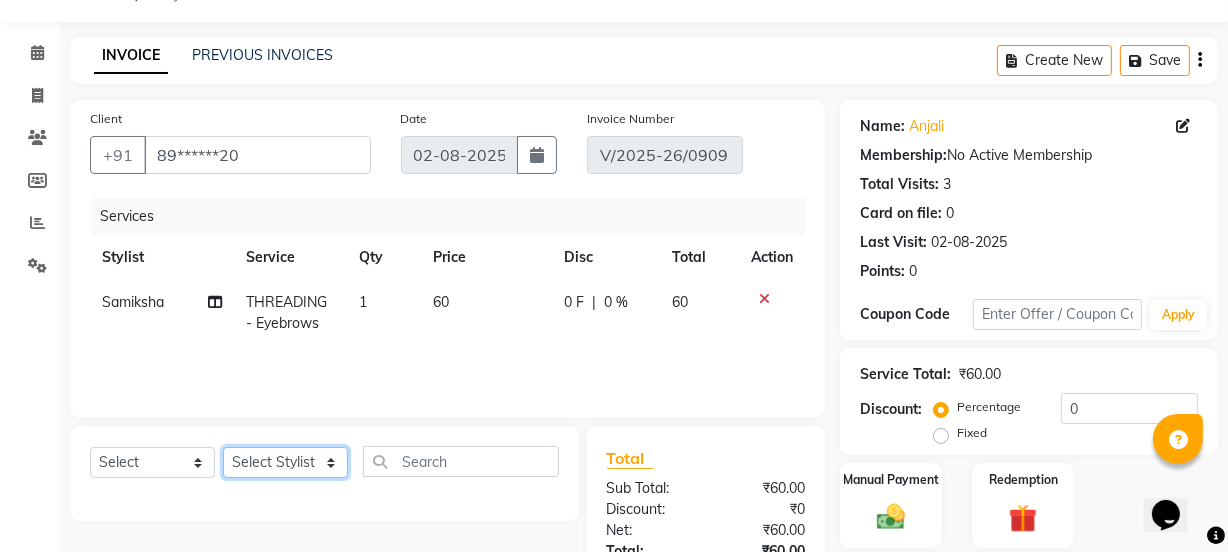 click on "Select Stylist IEEZY -Owner MS [FIRST]  Ms [FIRST] [FIRST]  [FIRST]    [FIRST]    Sr.Bu [LAST]    Stylist [FIRST]" 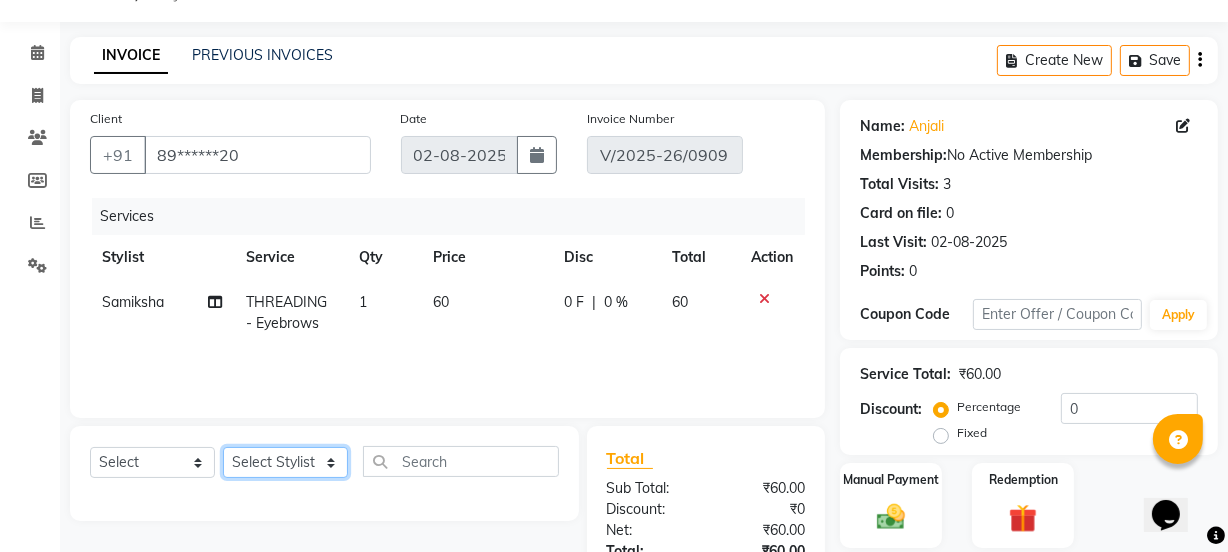 select on "75494" 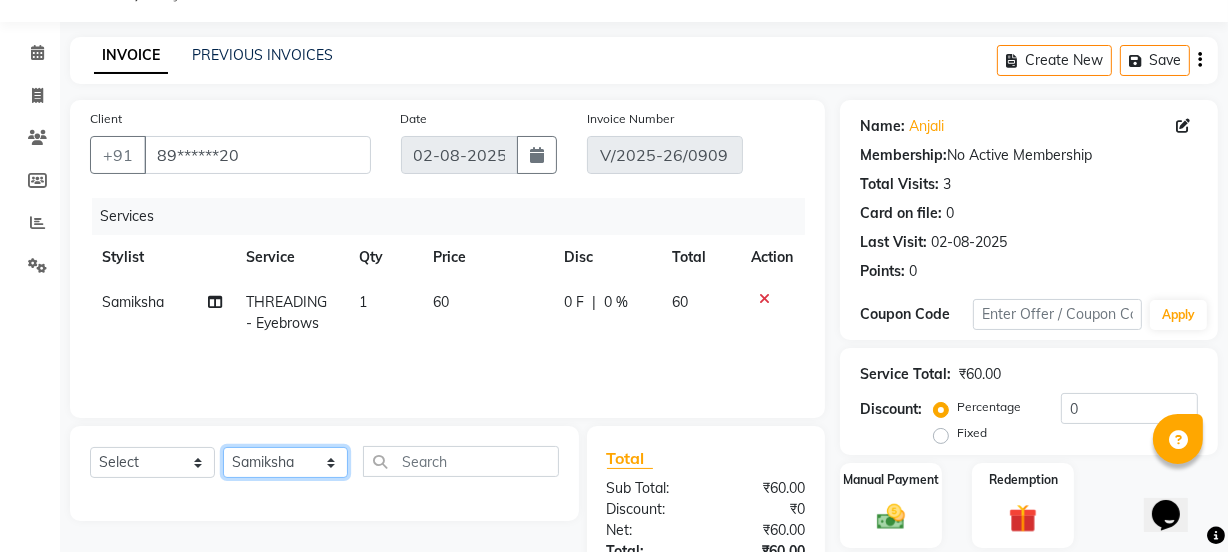 click on "Select Stylist IEEZY -Owner MS [FIRST]  Ms [FIRST] [FIRST]  [FIRST]    [FIRST]    Sr.Bu [LAST]    Stylist [FIRST]" 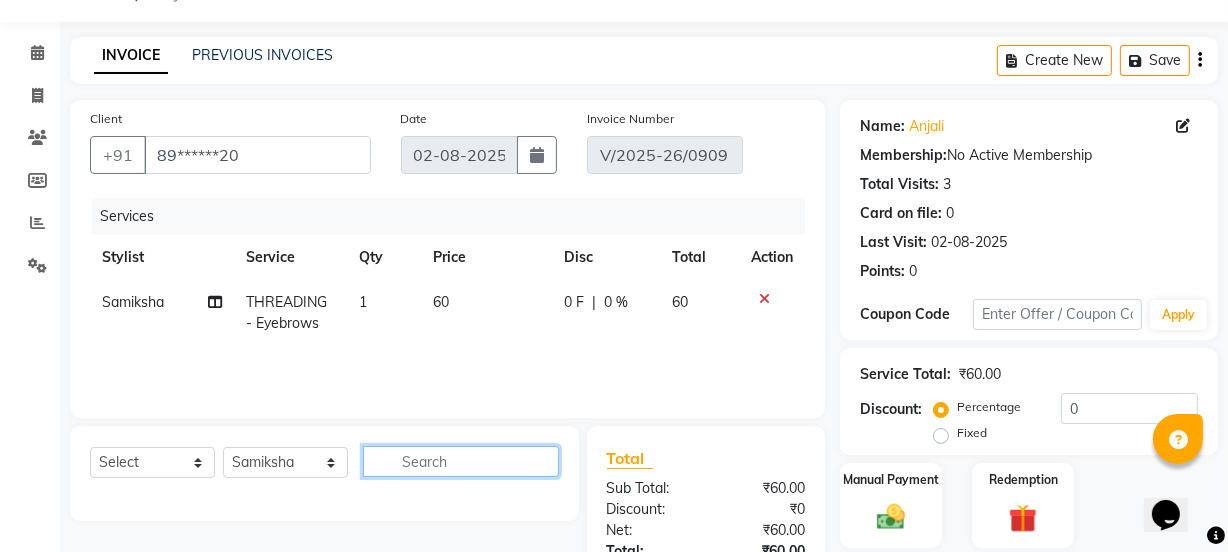 click 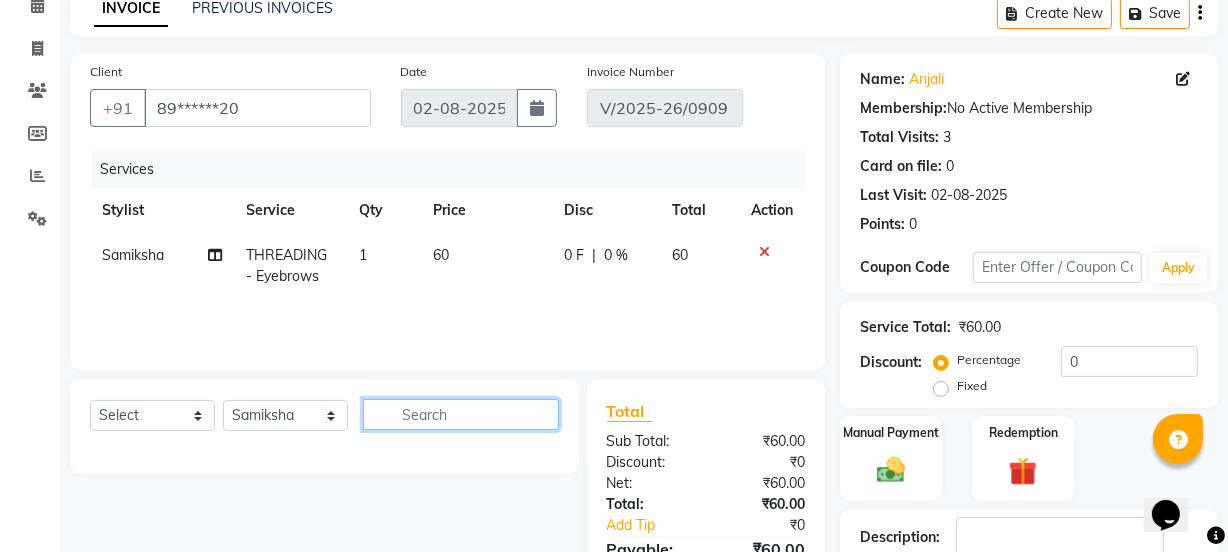 scroll, scrollTop: 231, scrollLeft: 0, axis: vertical 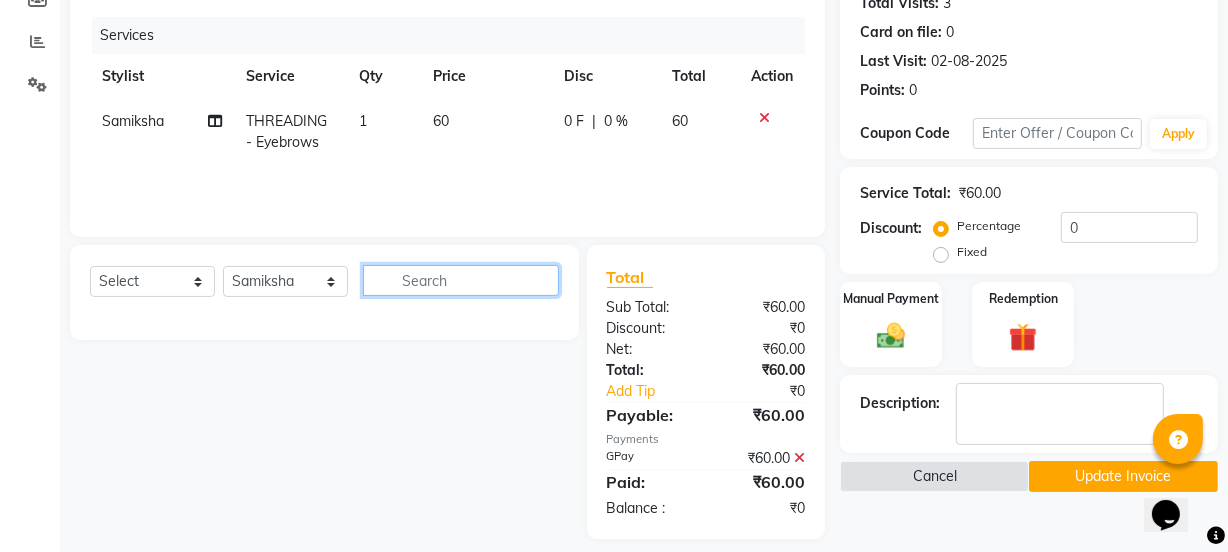 click 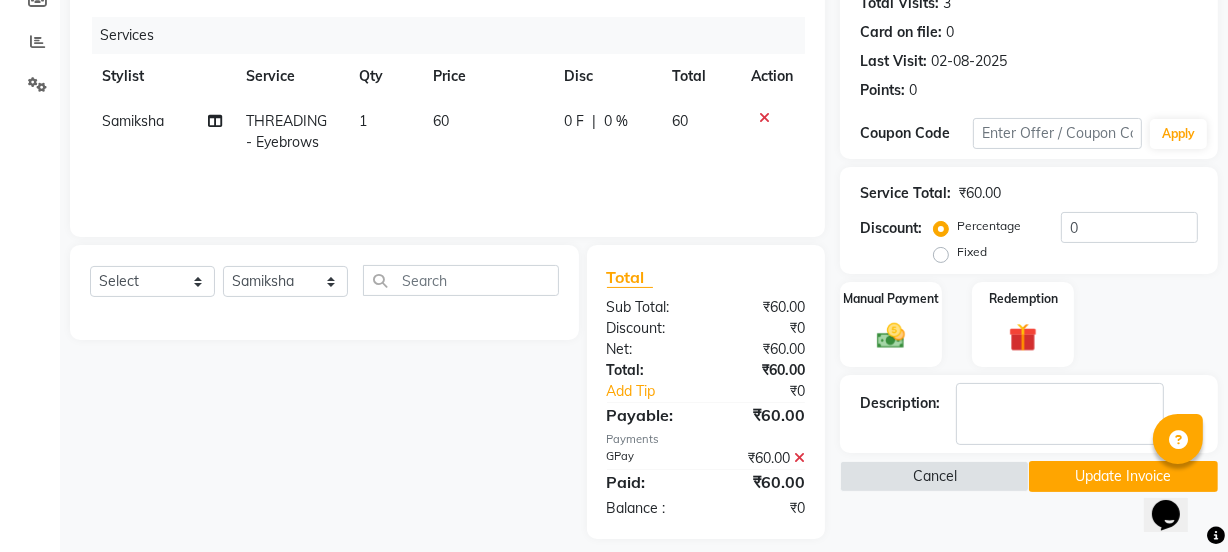 click on "60" 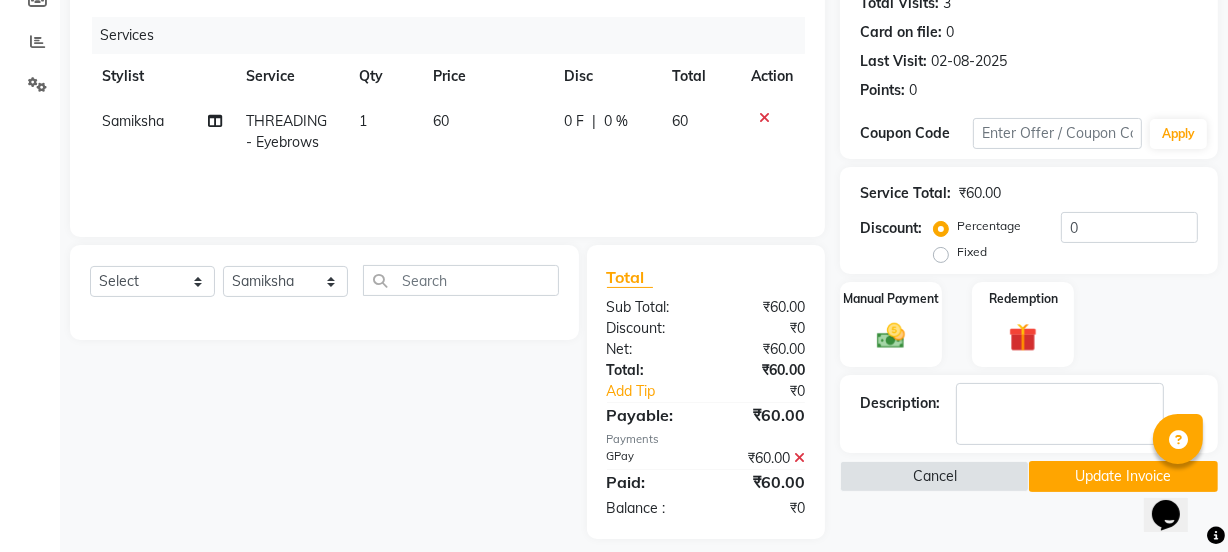 select on "75494" 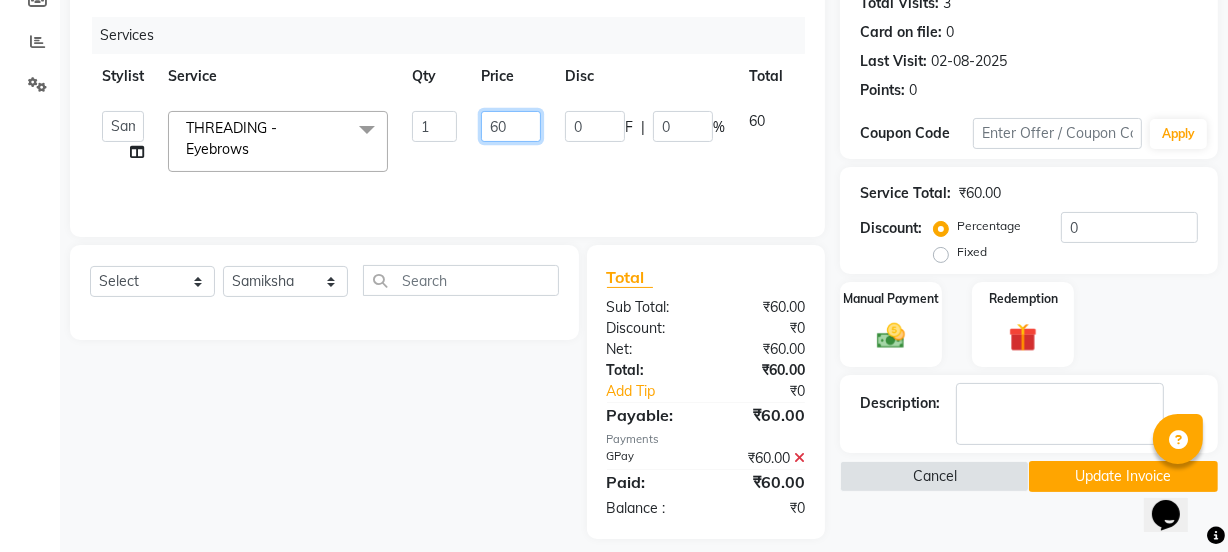 click on "60" 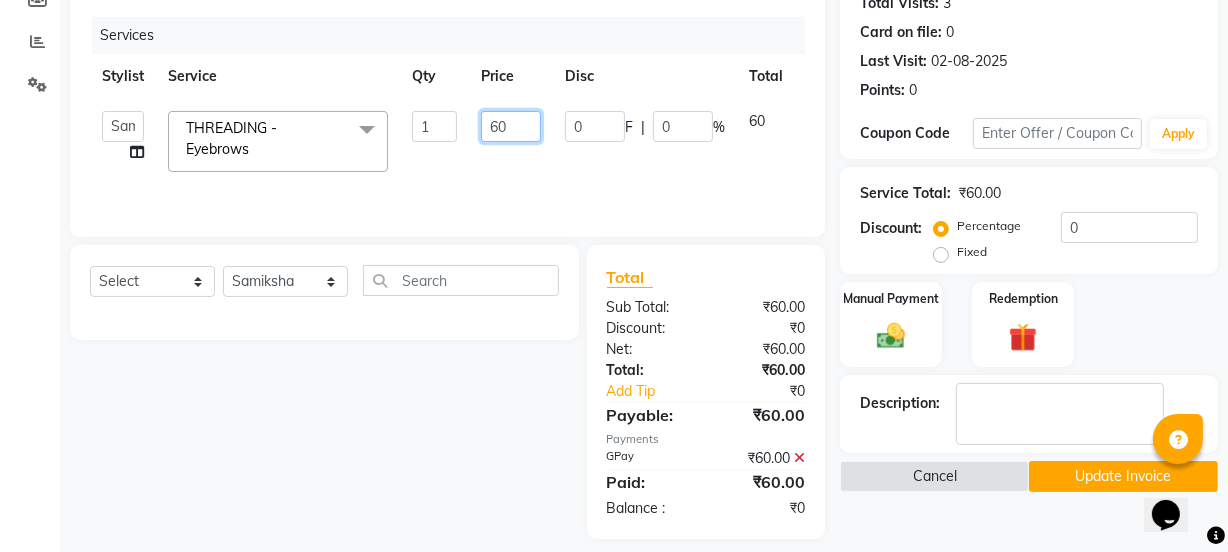 click on "60" 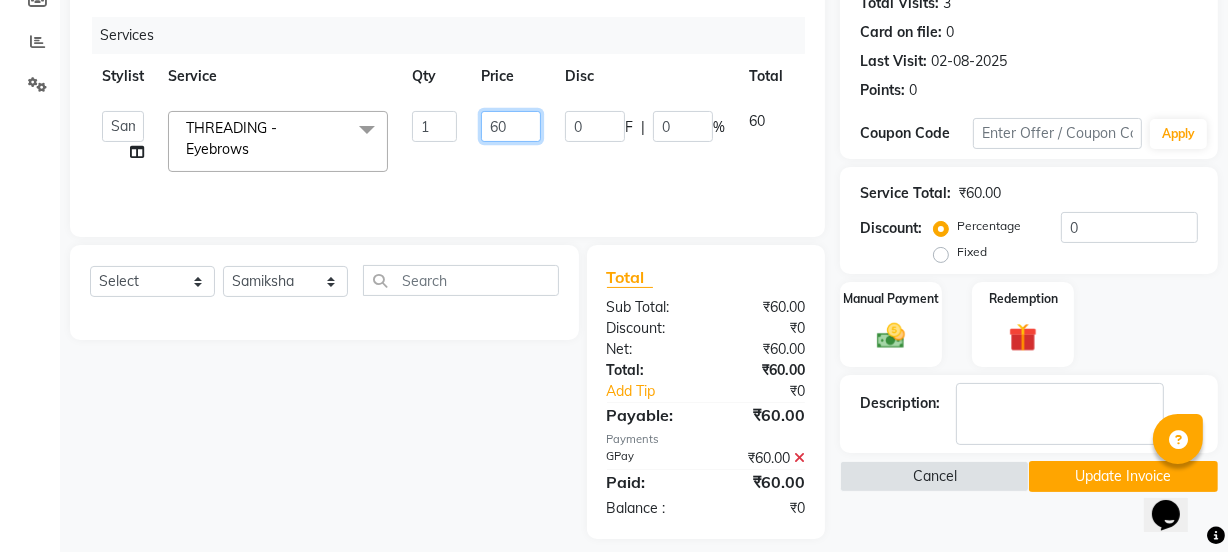 type on "6" 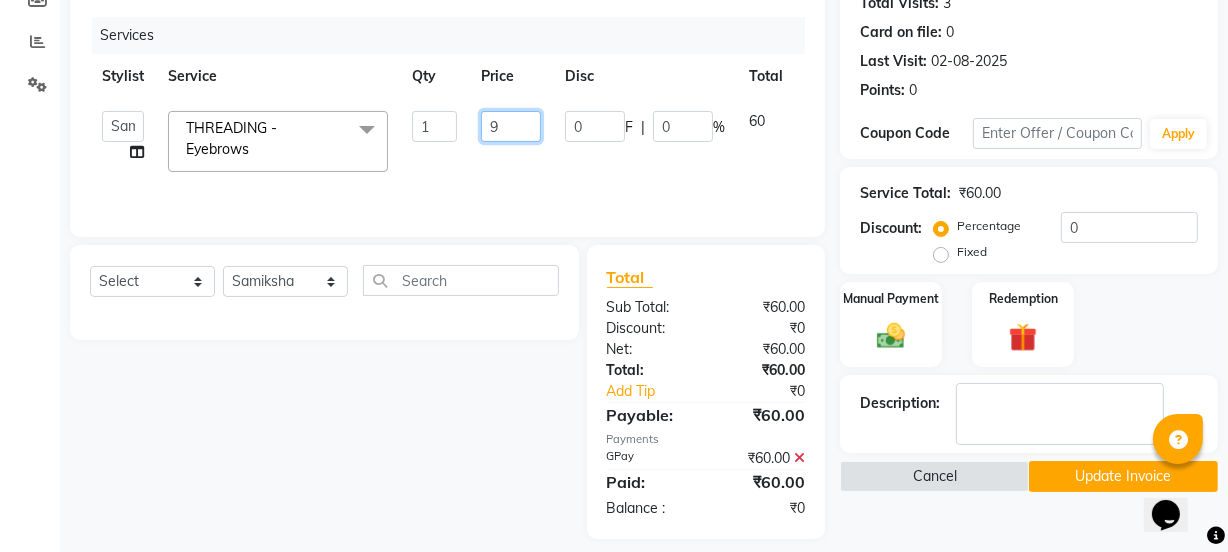 type on "90" 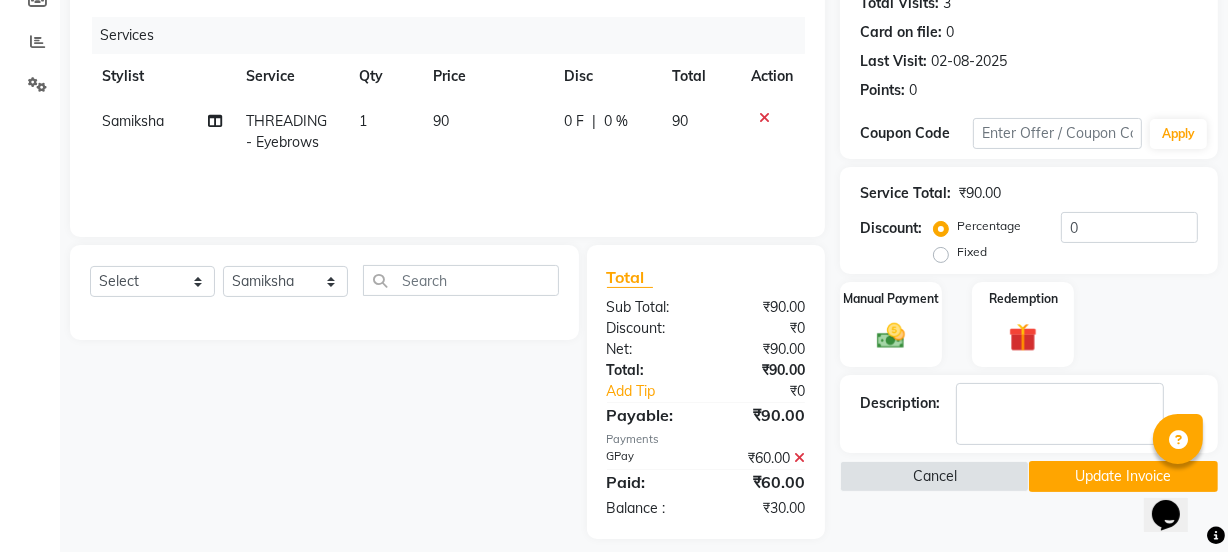 click on "Services Stylist Service Qty Price Disc Total Action [FIRST]  THREADING - Eyebrows 1 90 0 F | 0 % 90" 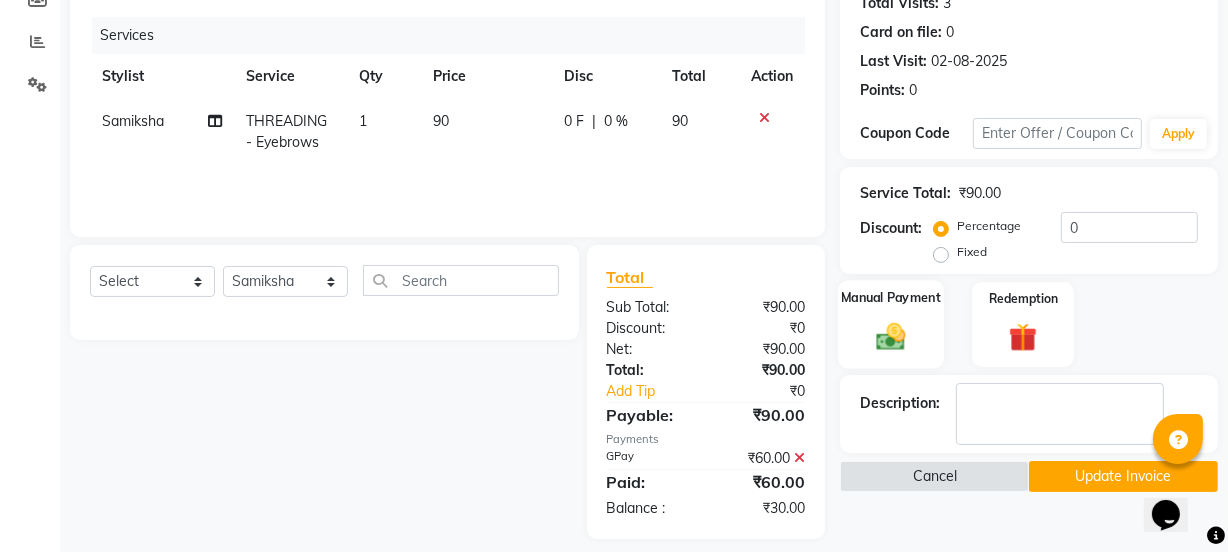 click 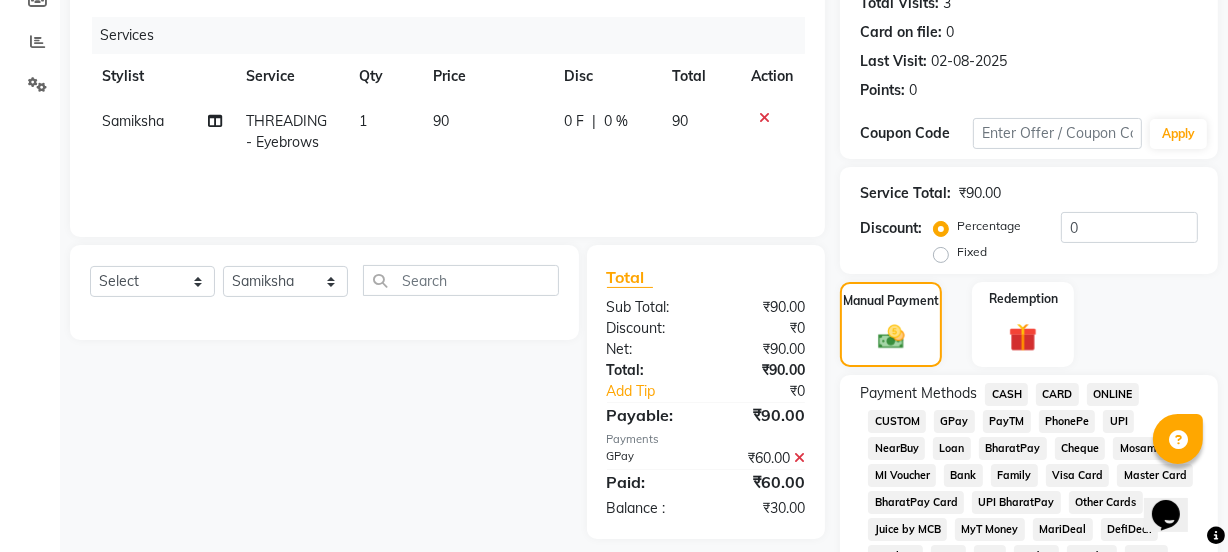 click on "GPay" 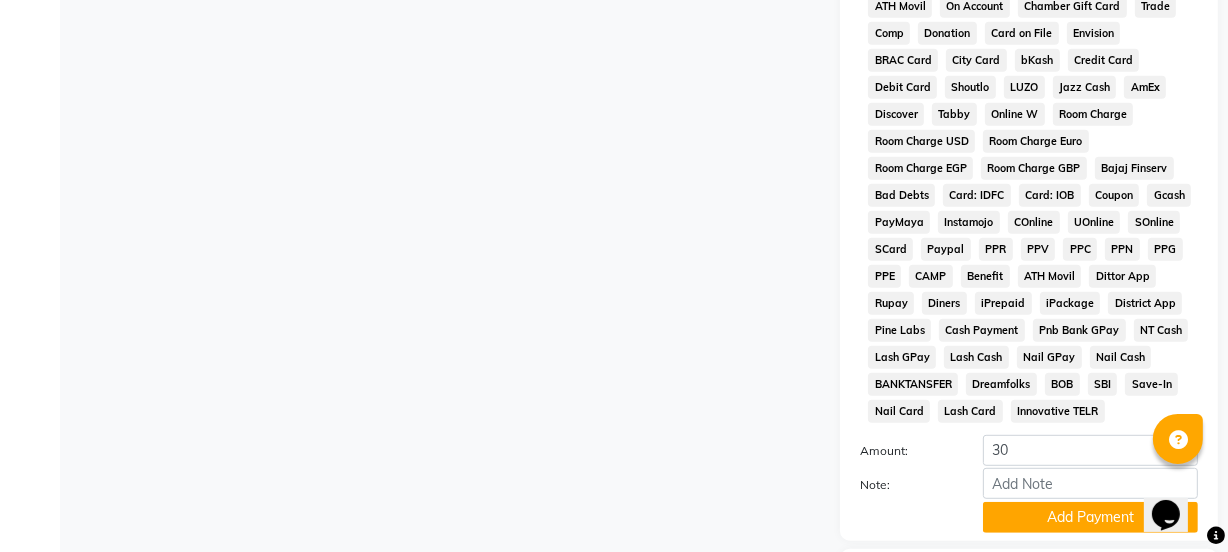 scroll, scrollTop: 1135, scrollLeft: 0, axis: vertical 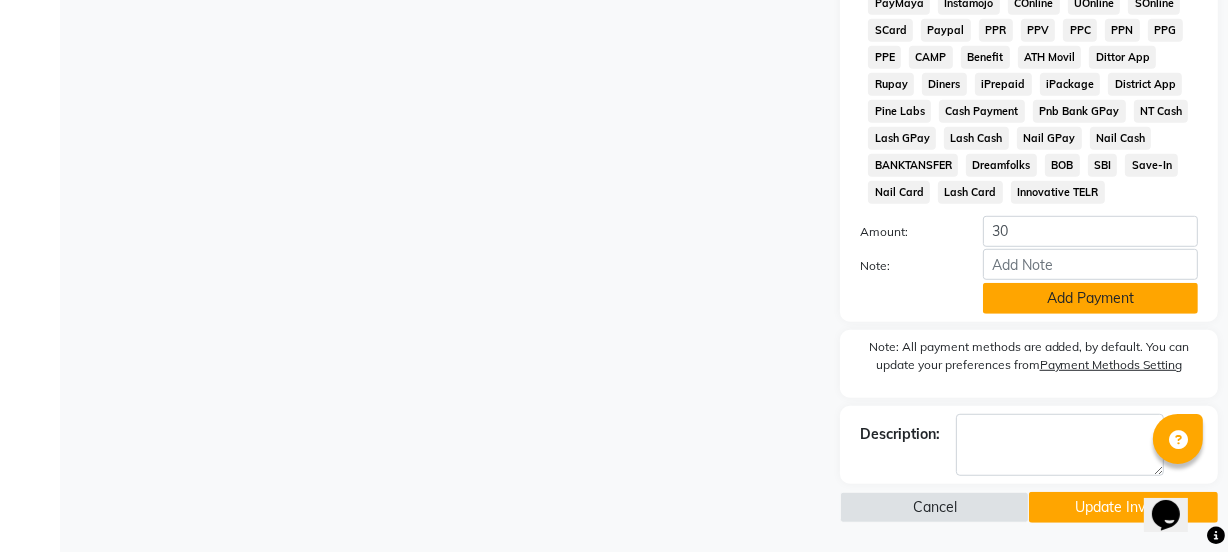 click on "Add Payment" 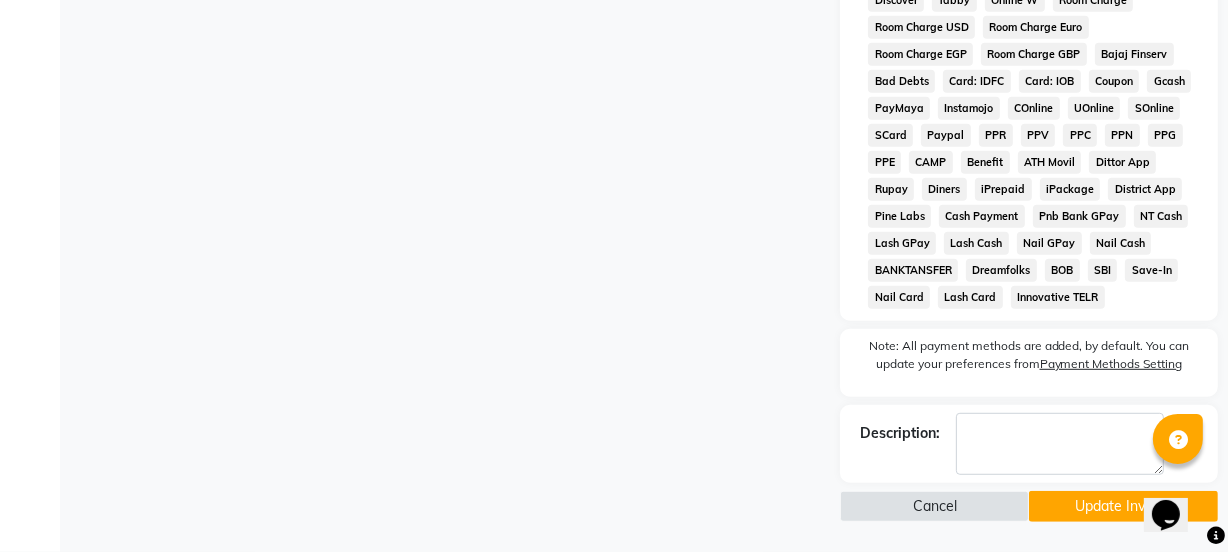 scroll, scrollTop: 1029, scrollLeft: 0, axis: vertical 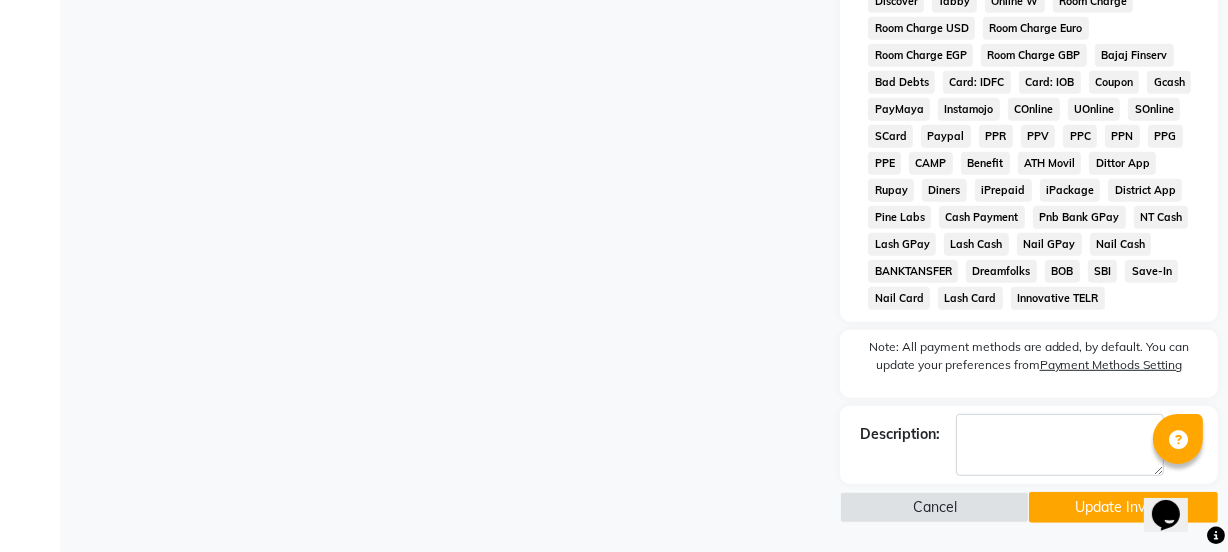 click on "Update Invoice" 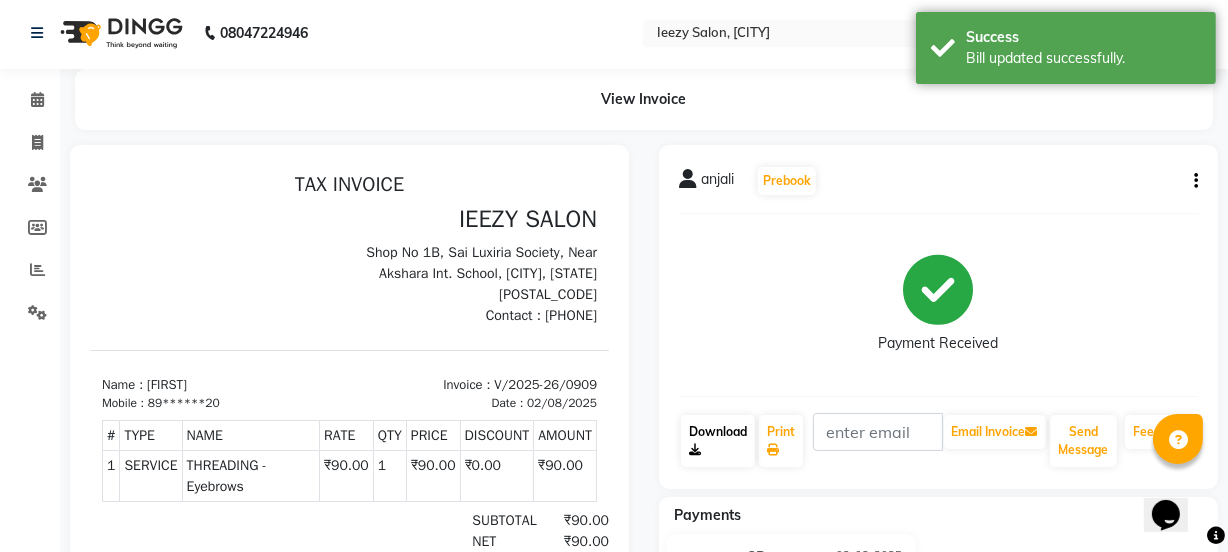 scroll, scrollTop: 0, scrollLeft: 0, axis: both 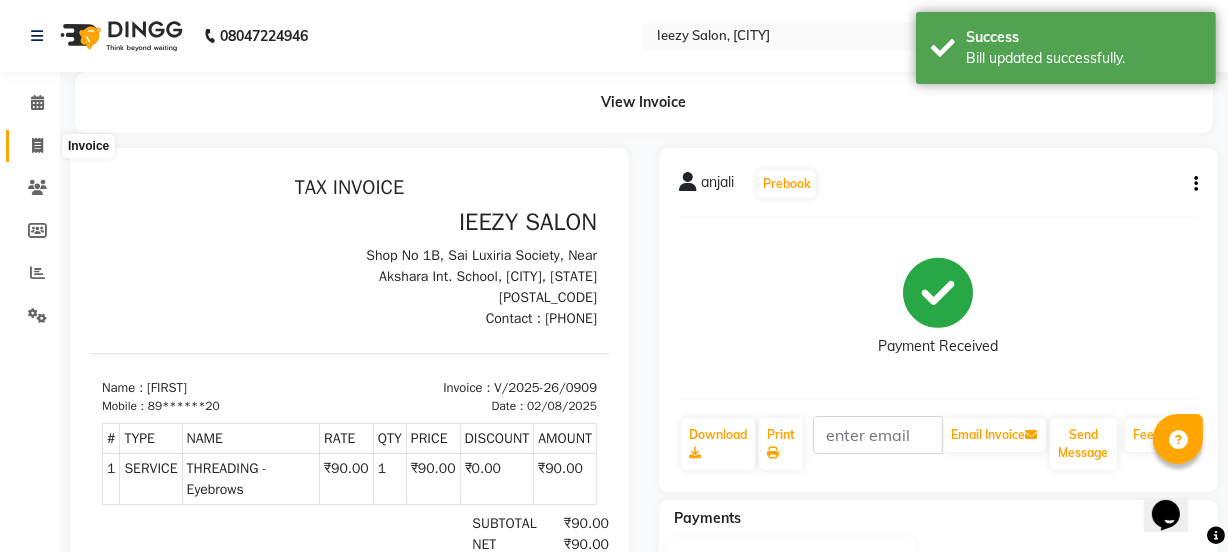 click 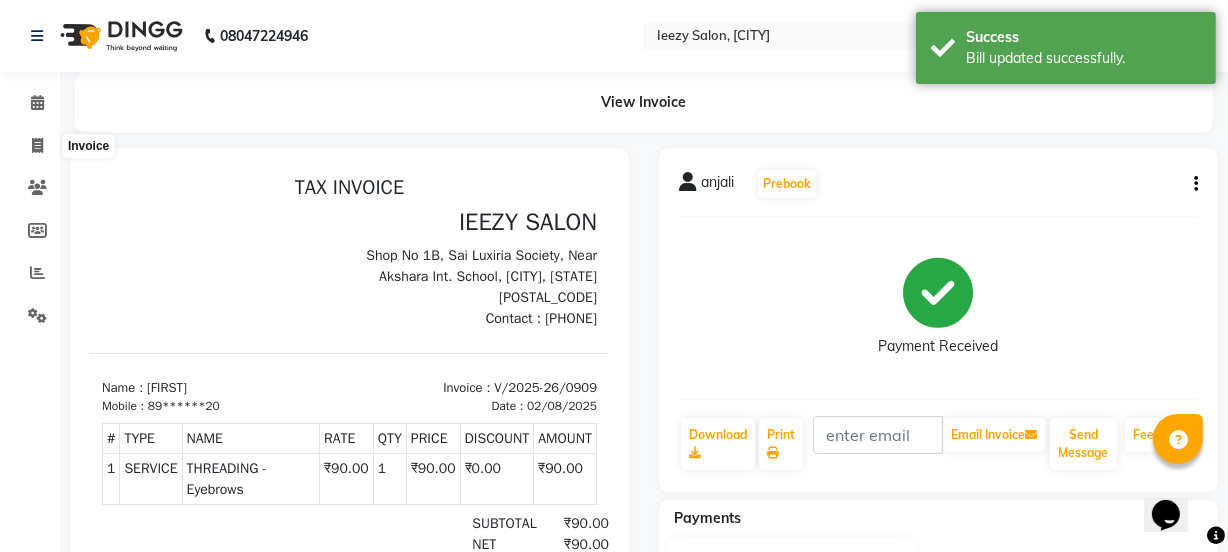 select on "5982" 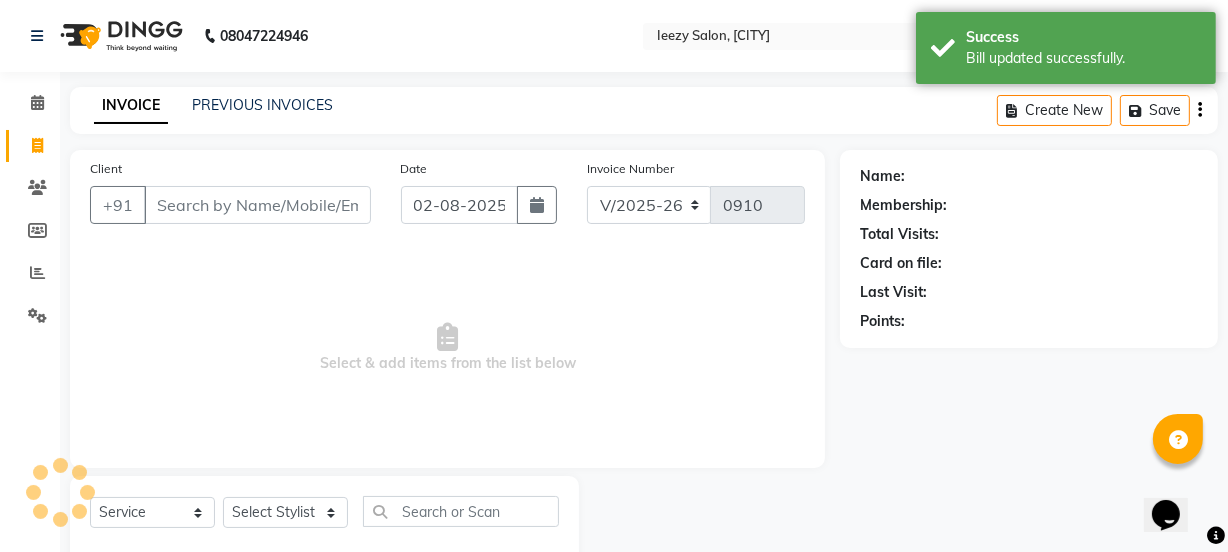 scroll, scrollTop: 50, scrollLeft: 0, axis: vertical 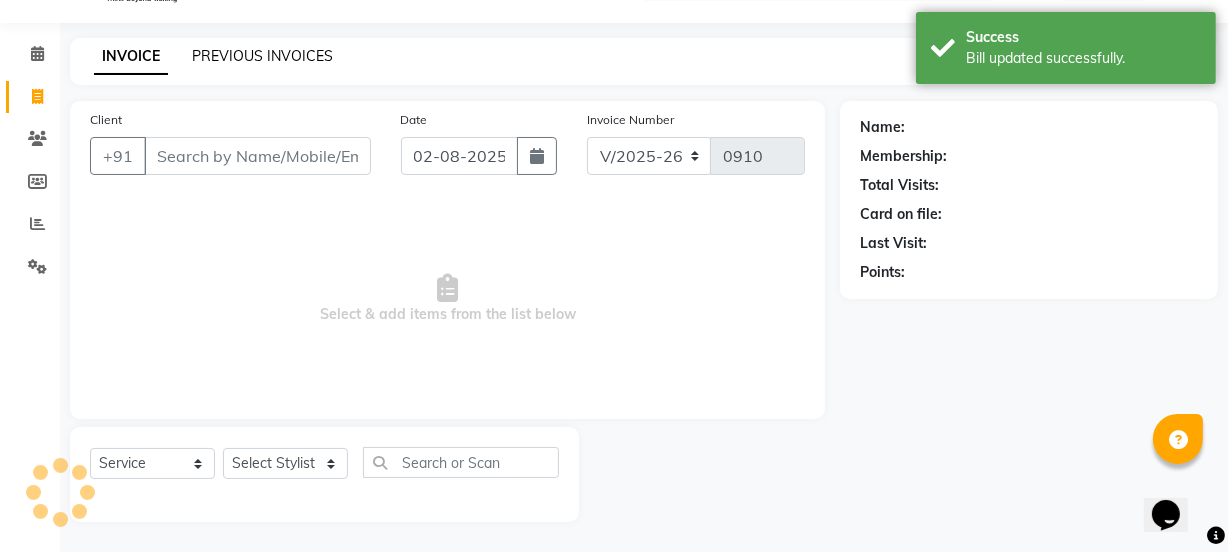 click on "PREVIOUS INVOICES" 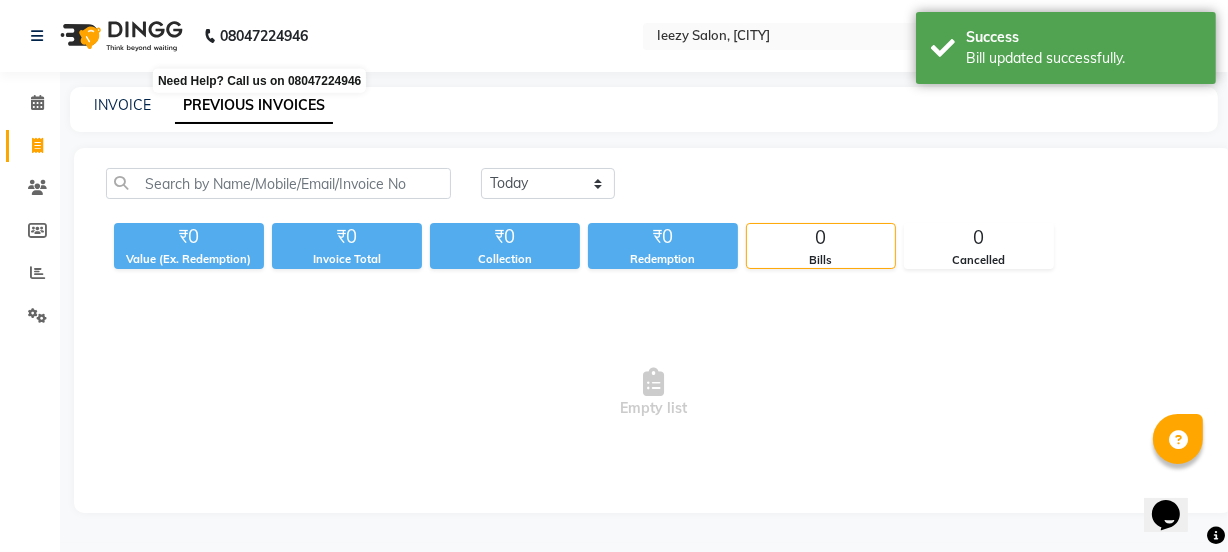 scroll, scrollTop: 0, scrollLeft: 0, axis: both 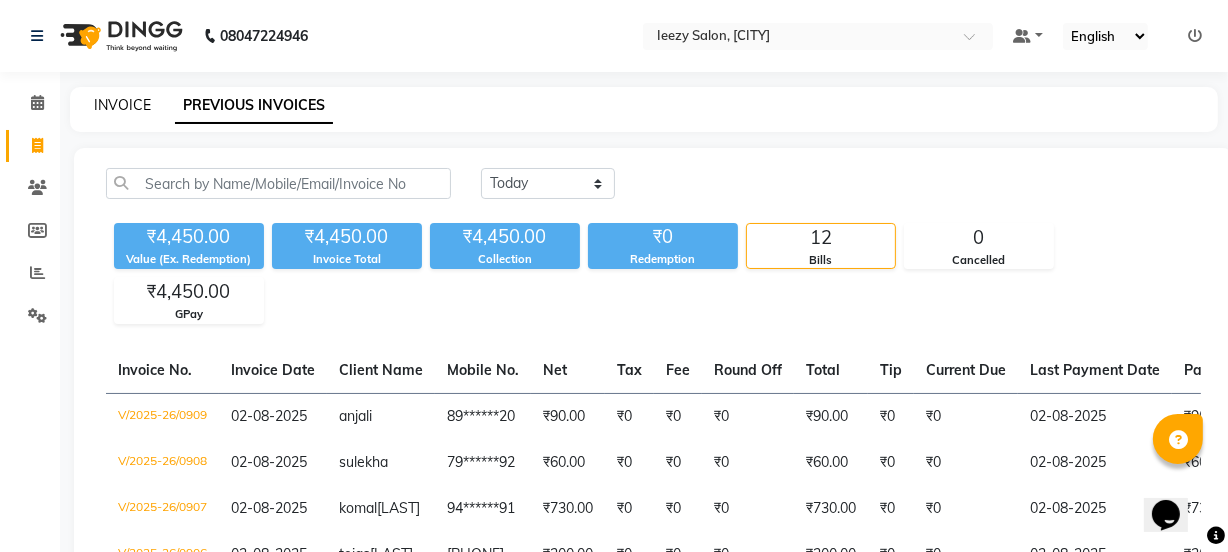 click on "INVOICE" 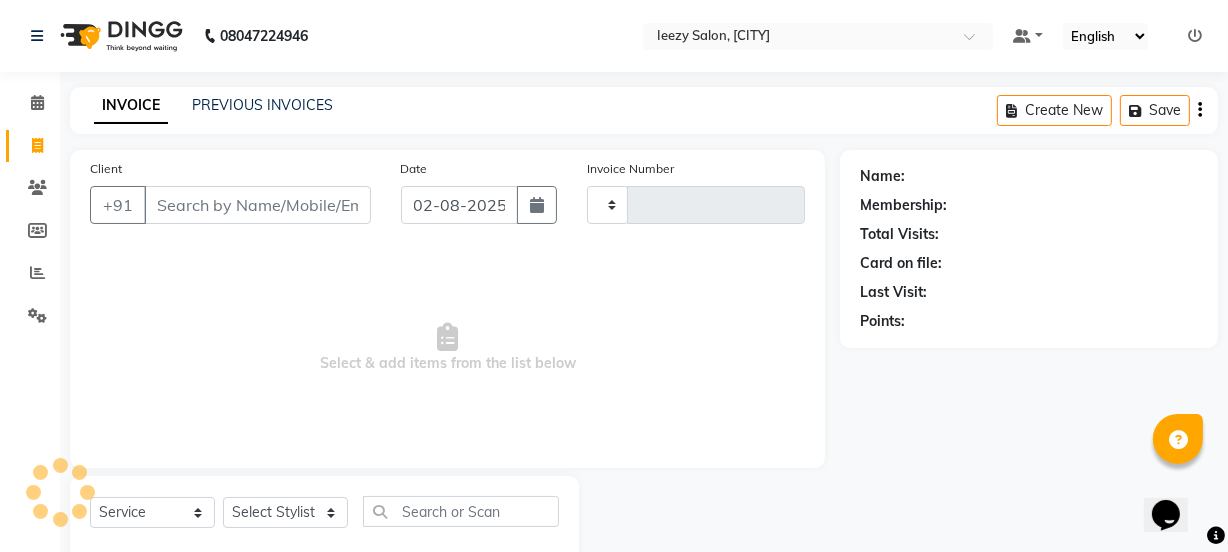 scroll, scrollTop: 50, scrollLeft: 0, axis: vertical 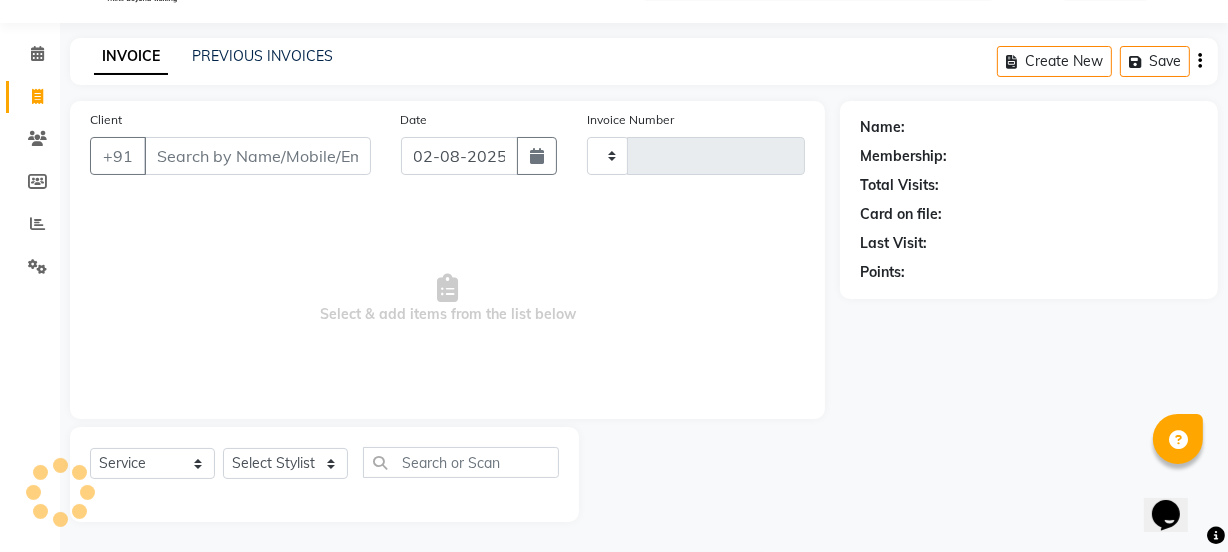type on "0910" 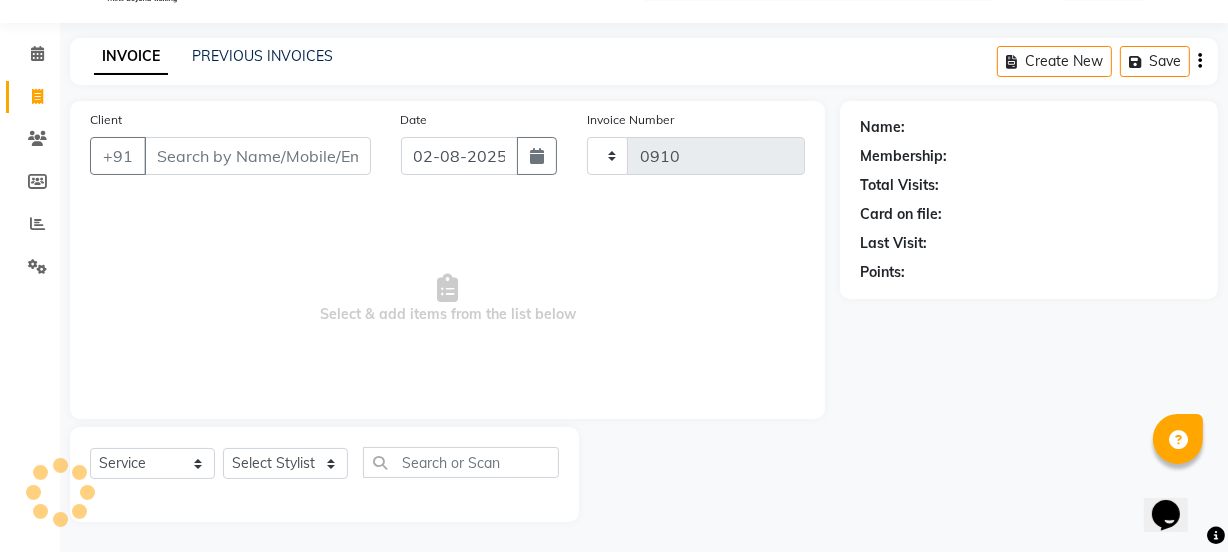 select on "5982" 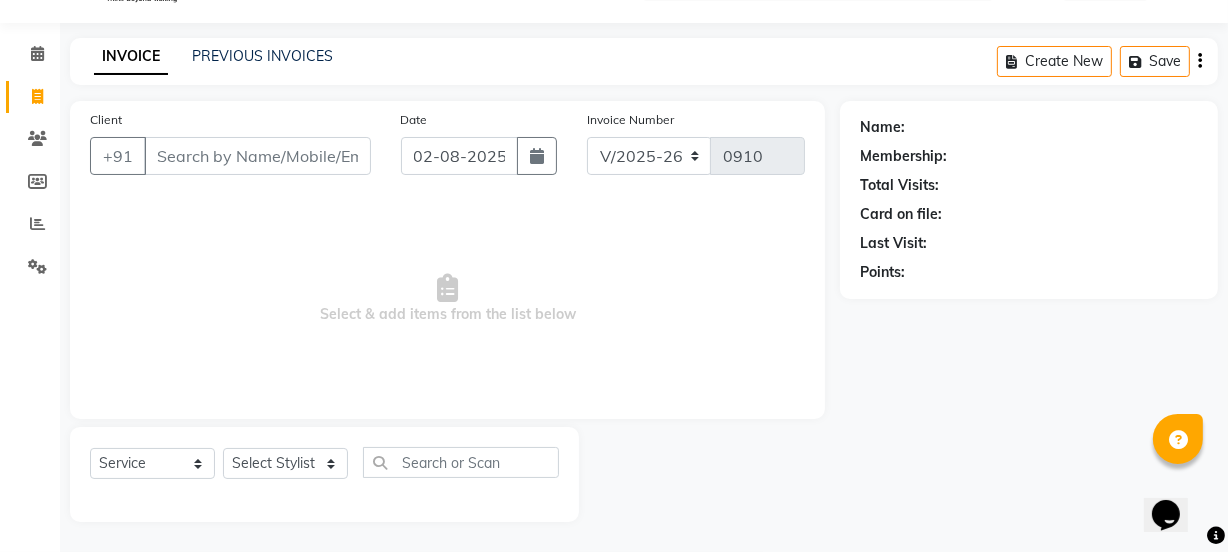 click on "Client" at bounding box center [257, 156] 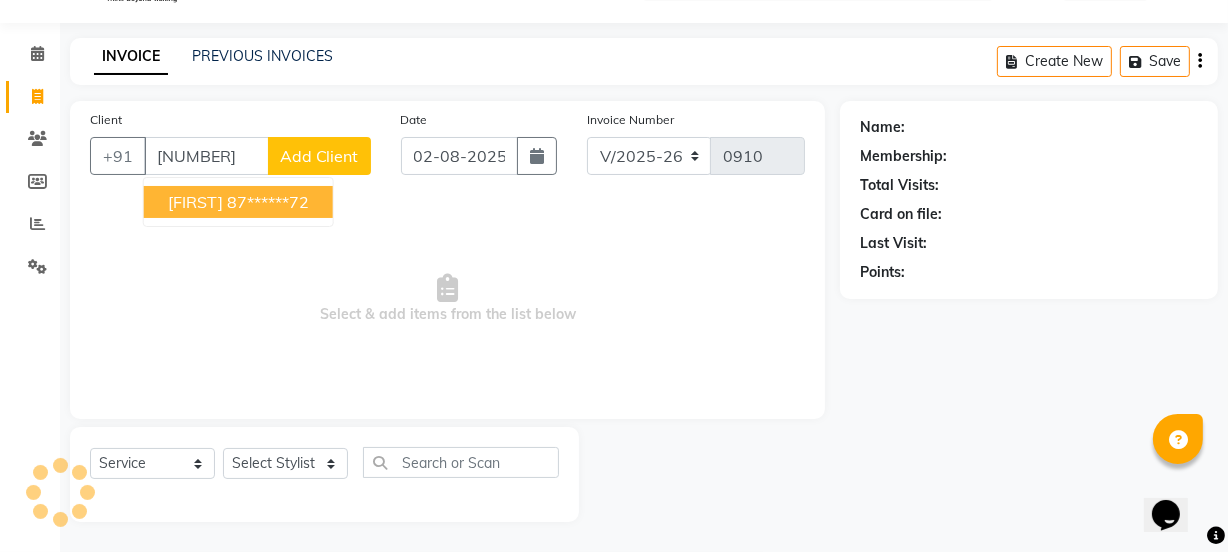 click on "[FIRST]  [PHONE]" at bounding box center [238, 202] 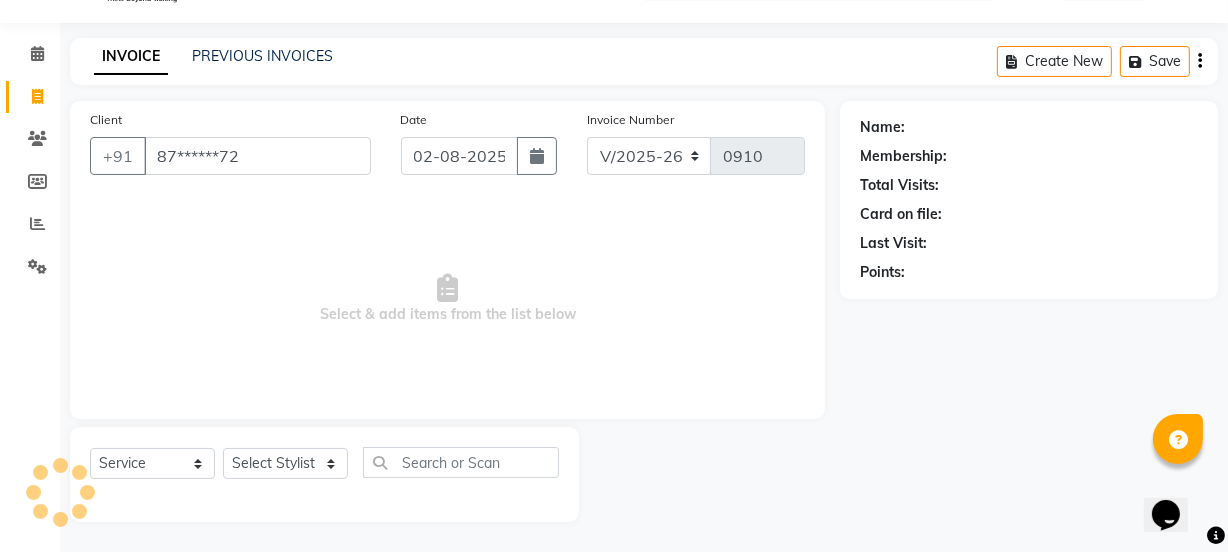 type on "87******72" 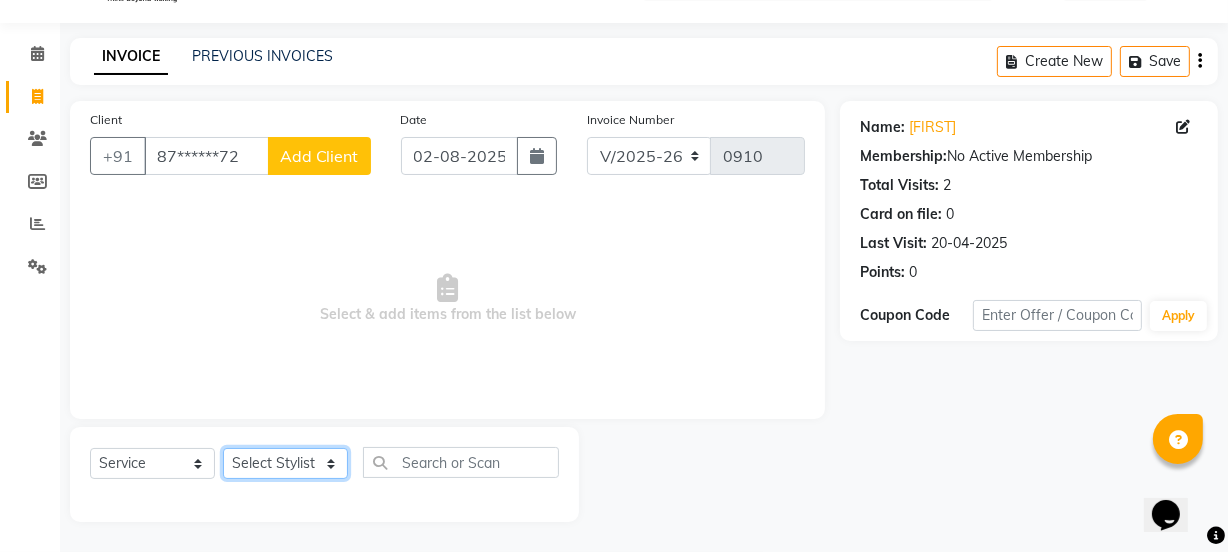 click on "Select Stylist IEEZY -Owner MS [FIRST]  Ms [FIRST] [FIRST]  [FIRST]    [FIRST]    Sr.Bu [LAST]    Stylist [FIRST]" 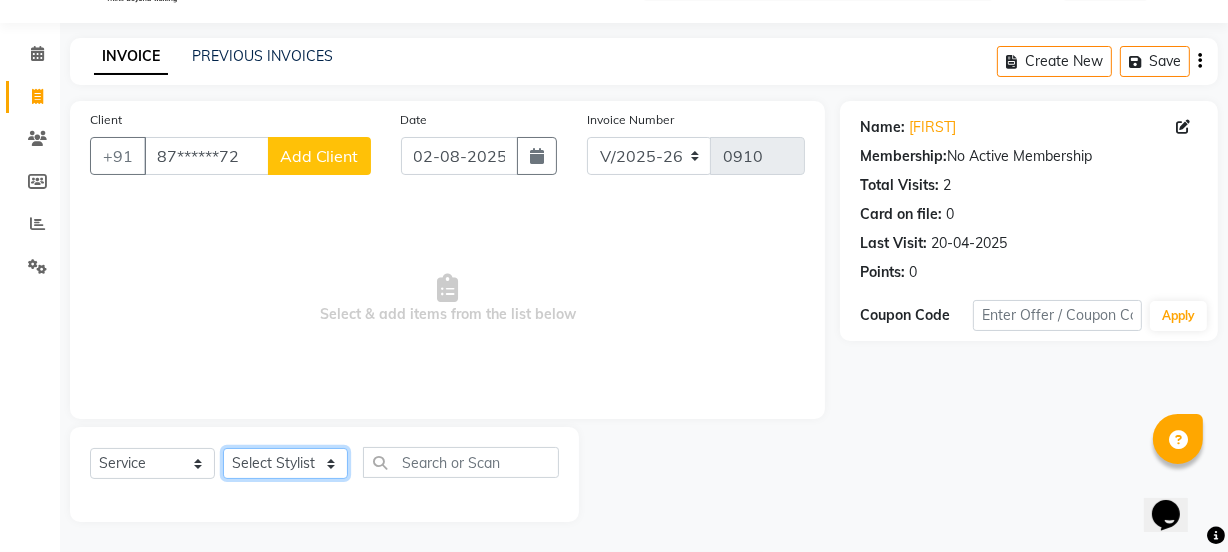 select on "[NUMBER]" 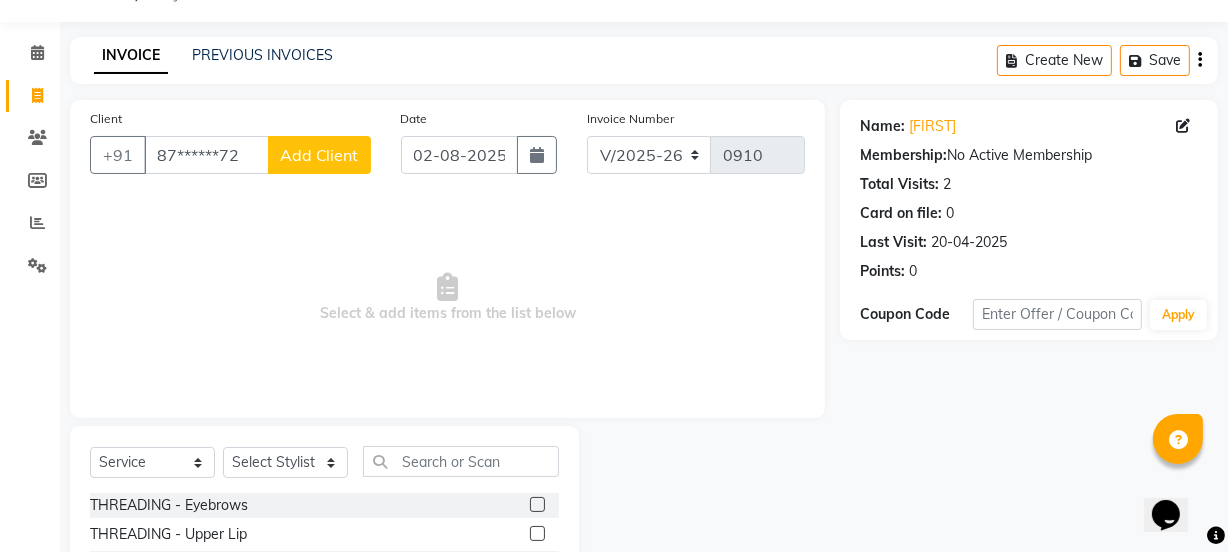 click 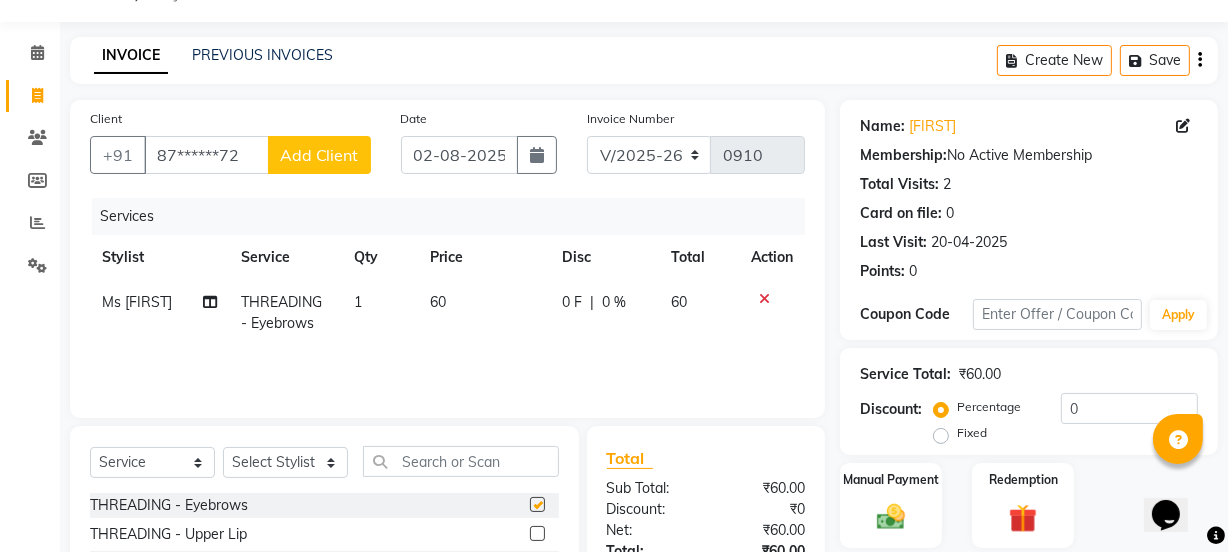 checkbox on "false" 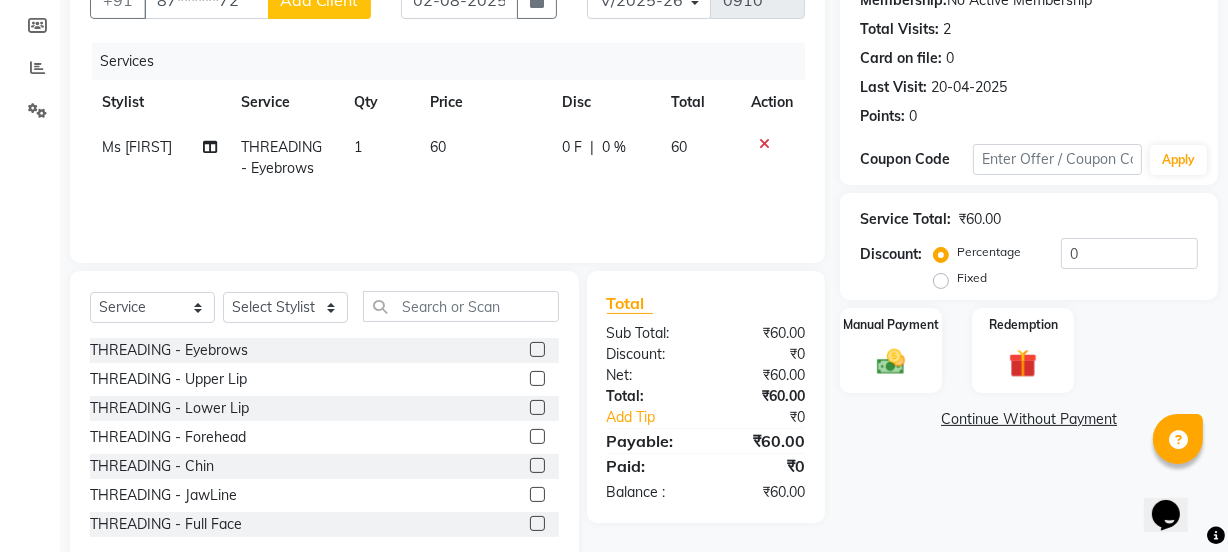 scroll, scrollTop: 231, scrollLeft: 0, axis: vertical 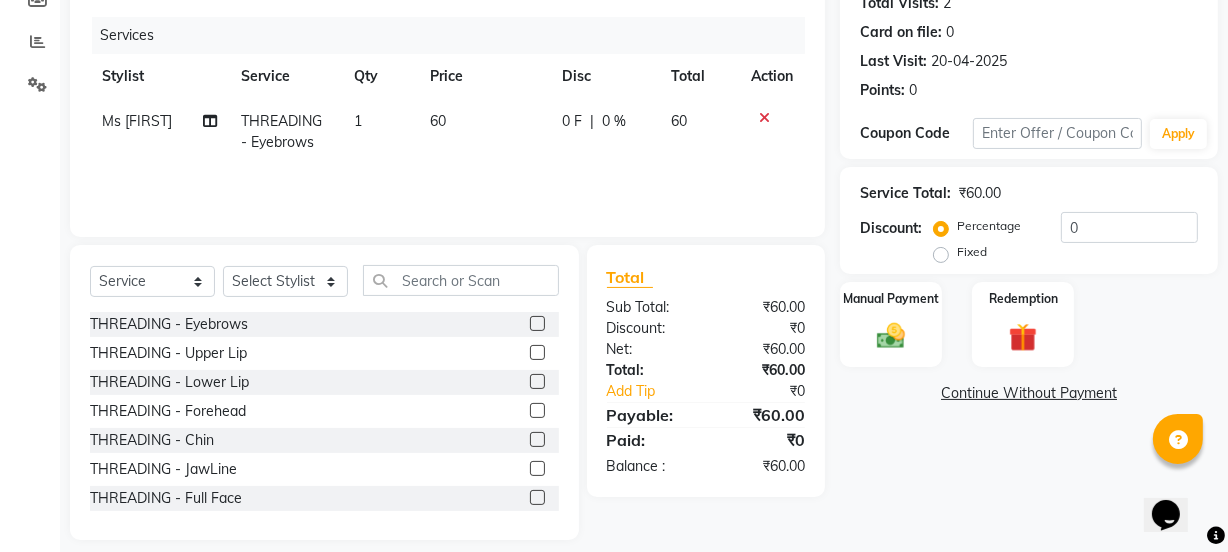click 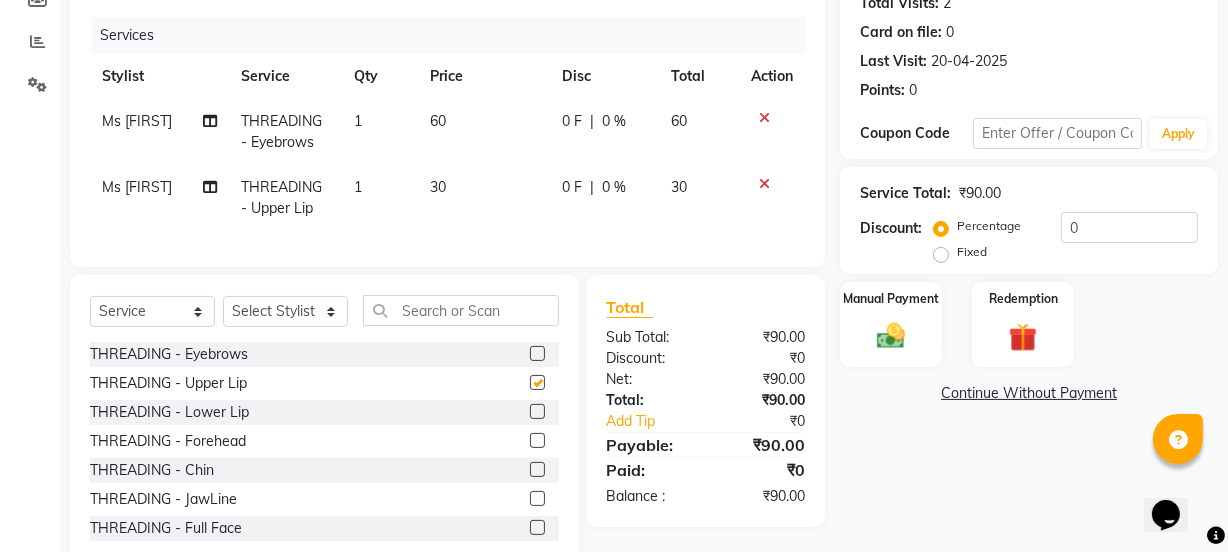 checkbox on "false" 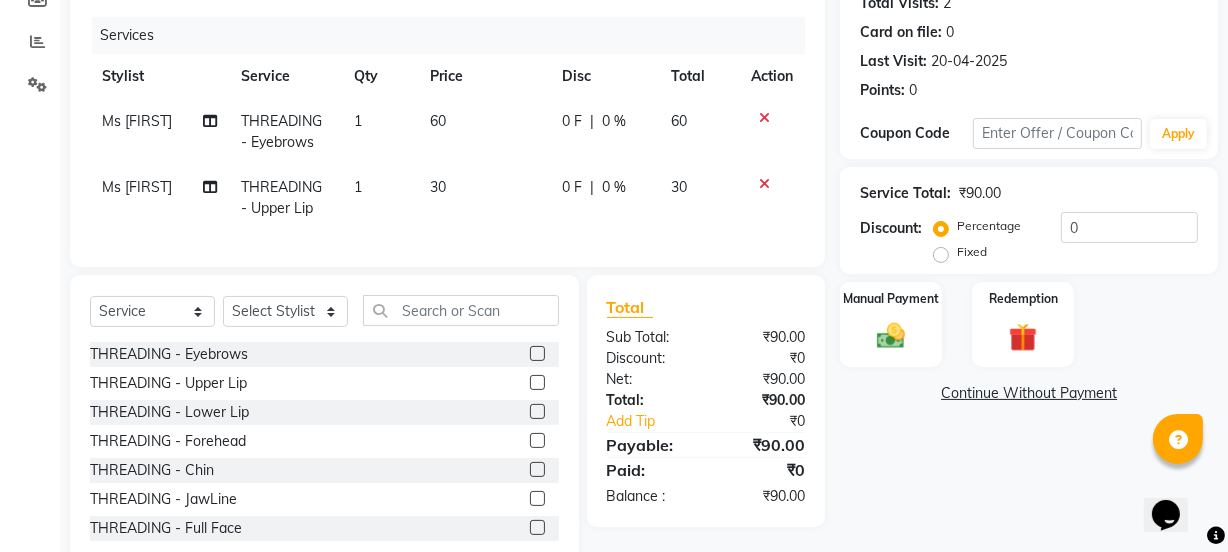 click 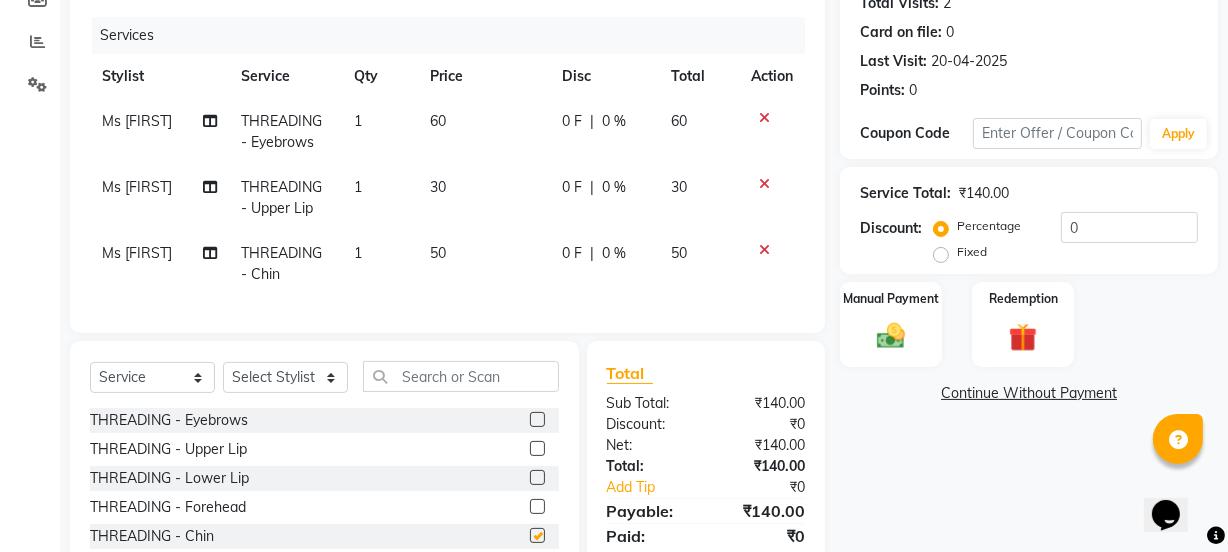 checkbox on "false" 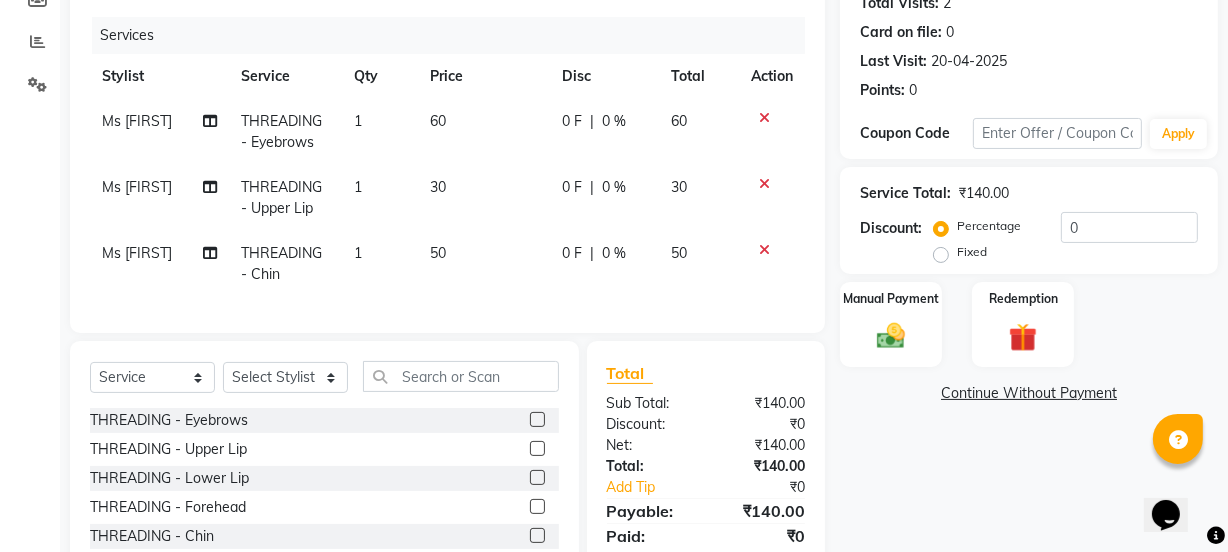 click 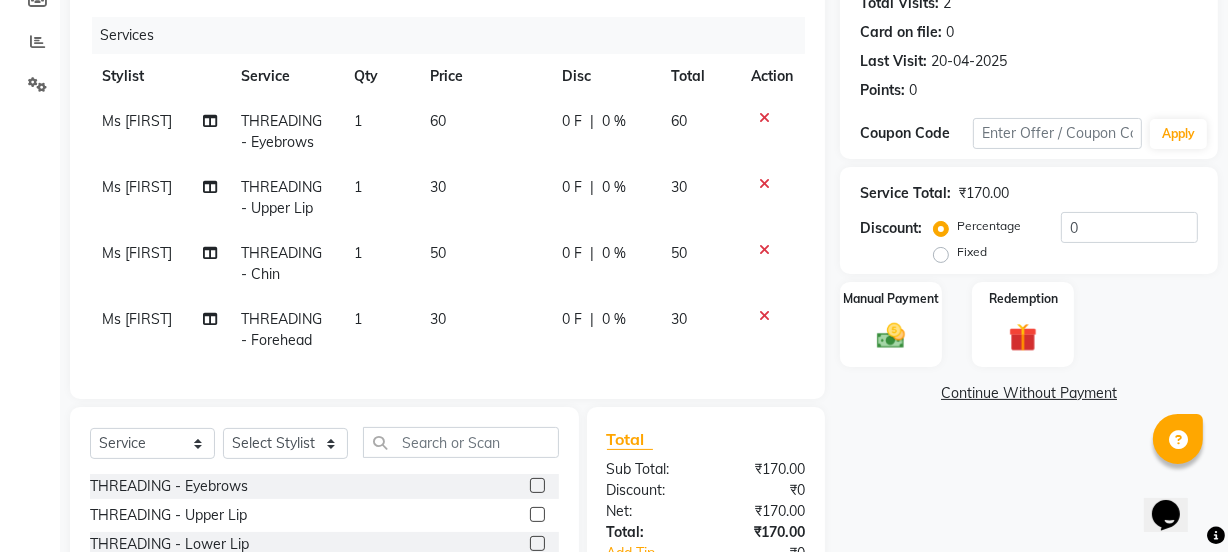 checkbox on "false" 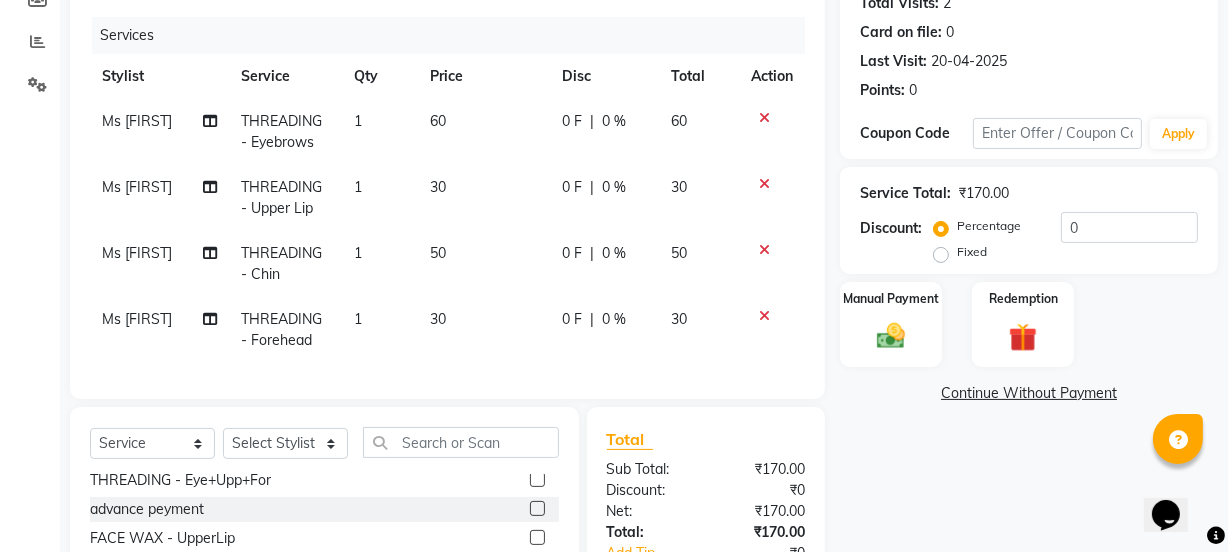 scroll, scrollTop: 272, scrollLeft: 0, axis: vertical 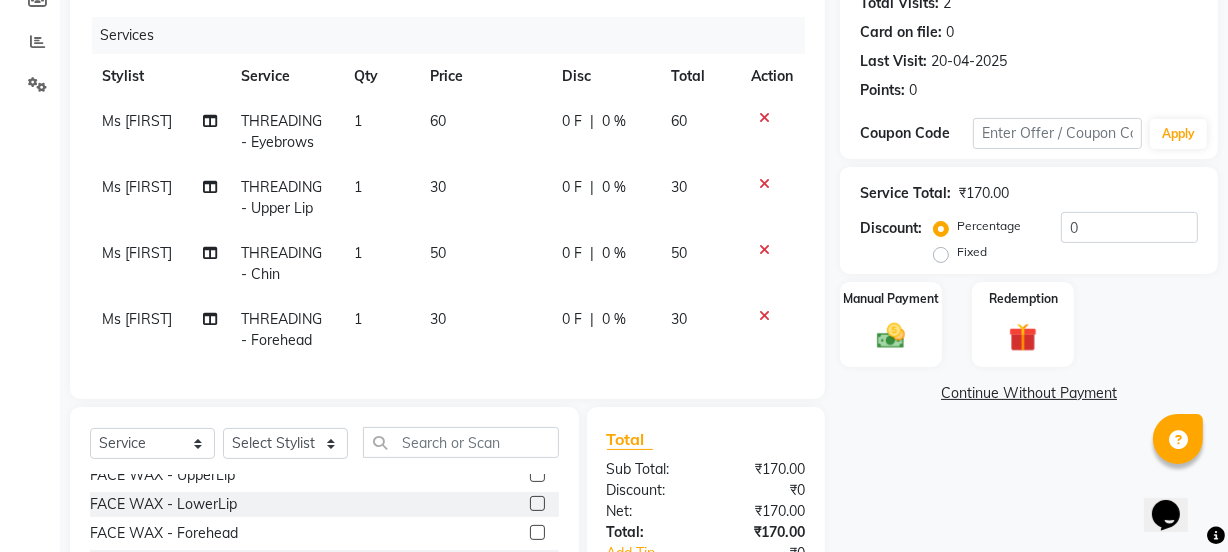 click 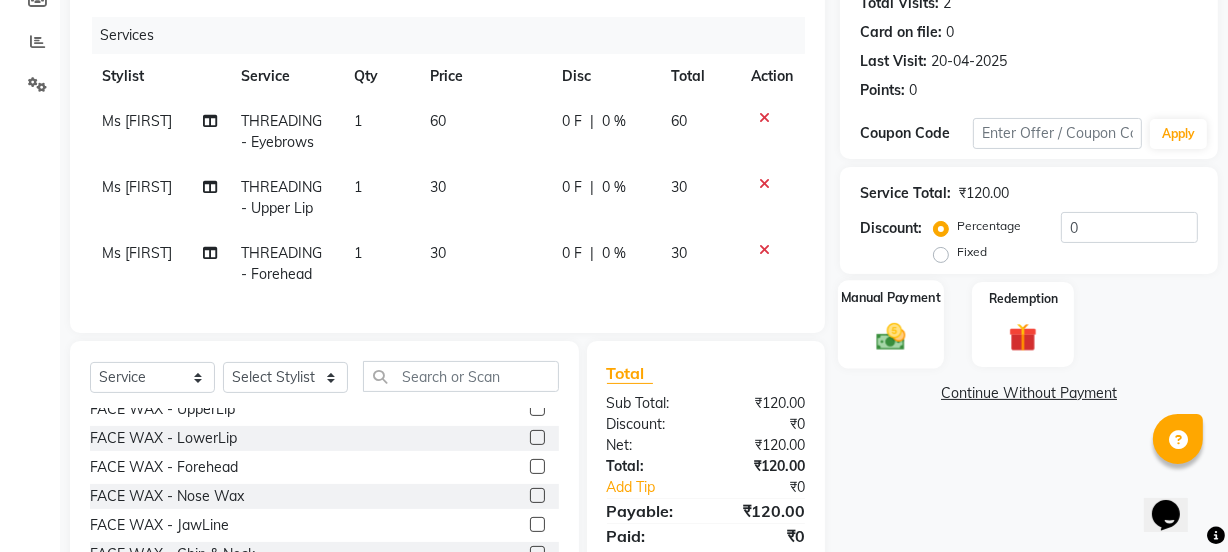 click on "Manual Payment" 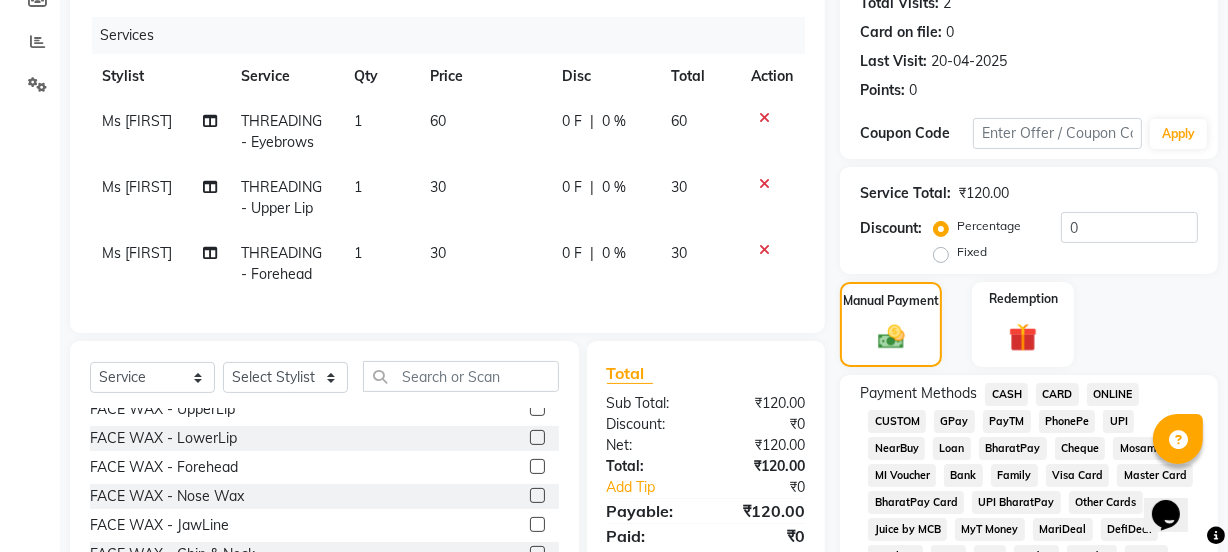 click on "GPay" 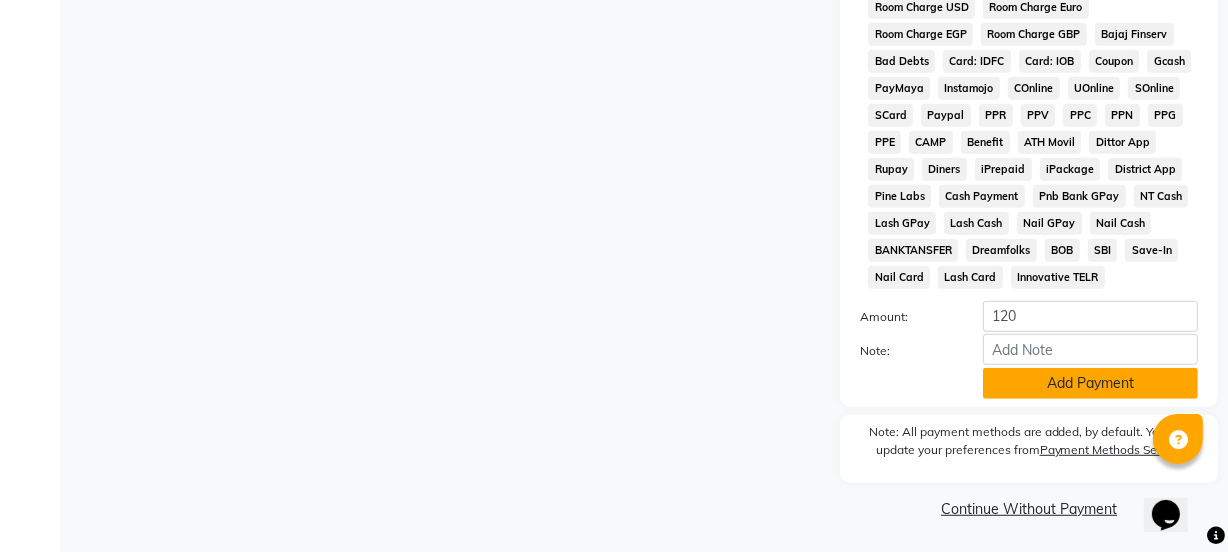 scroll, scrollTop: 1051, scrollLeft: 0, axis: vertical 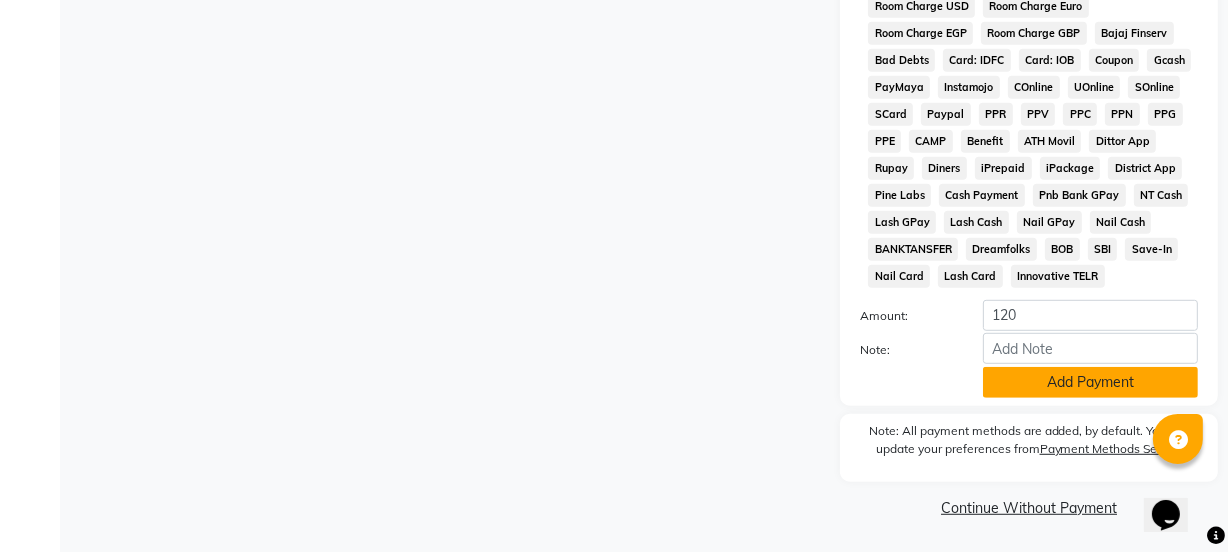 click on "Add Payment" 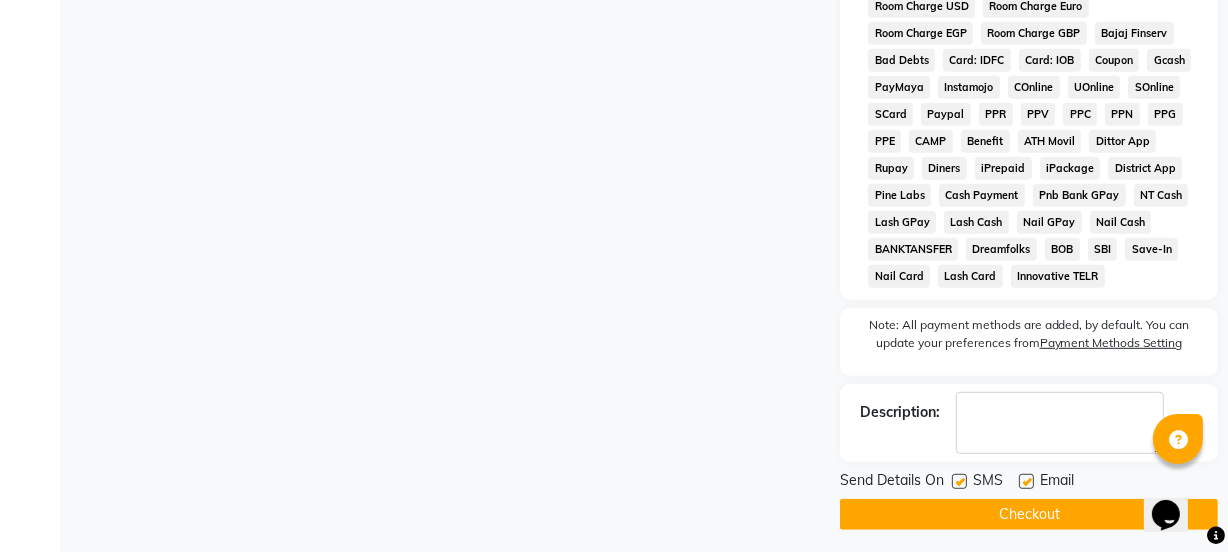 click 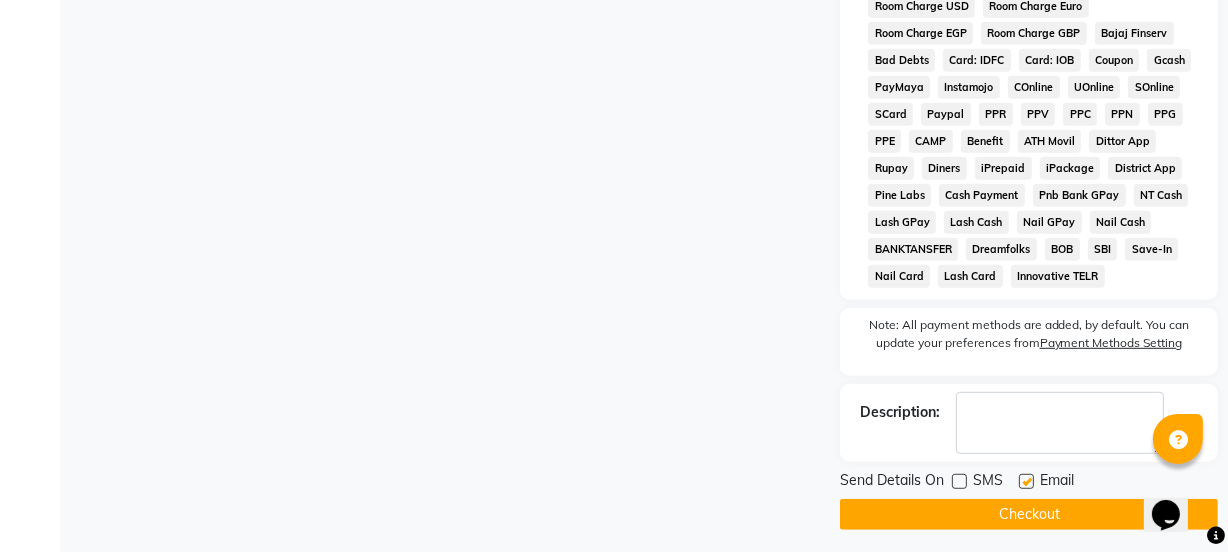 click 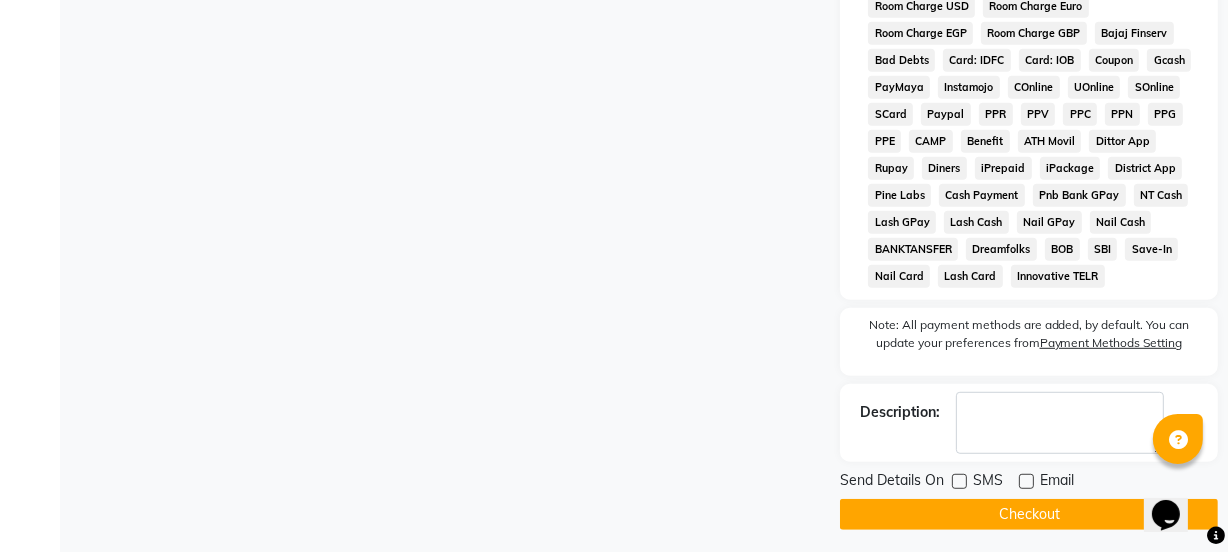 click on "Checkout" 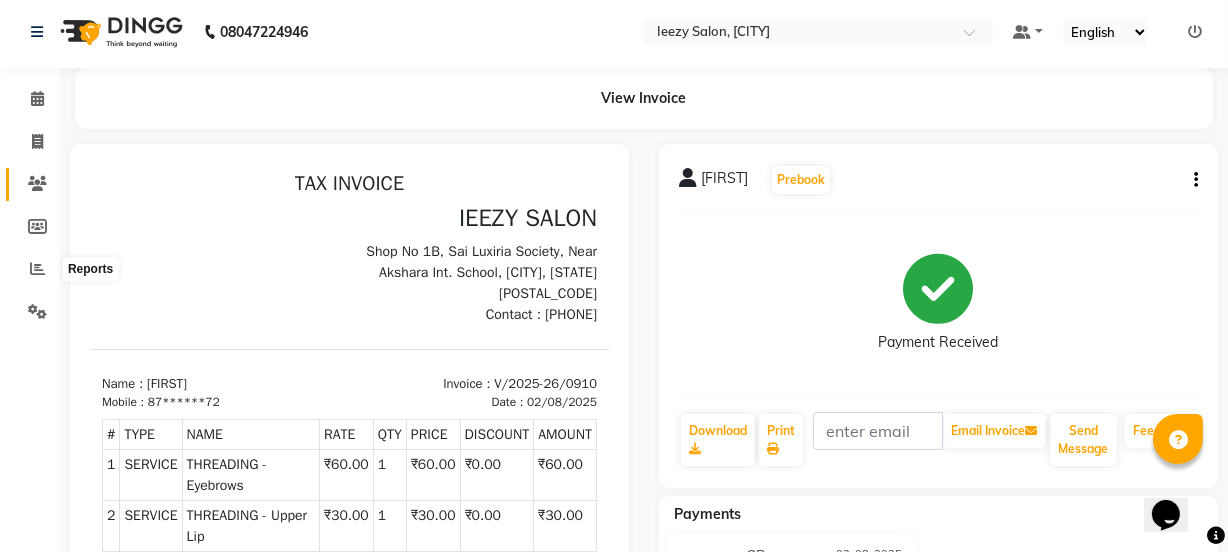 scroll, scrollTop: 0, scrollLeft: 0, axis: both 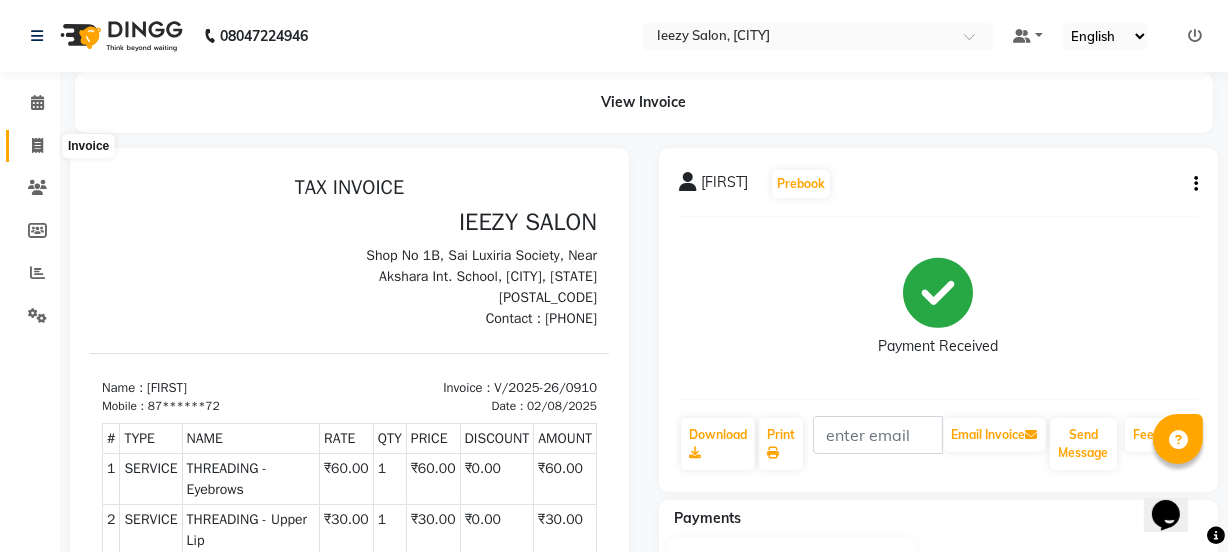 click 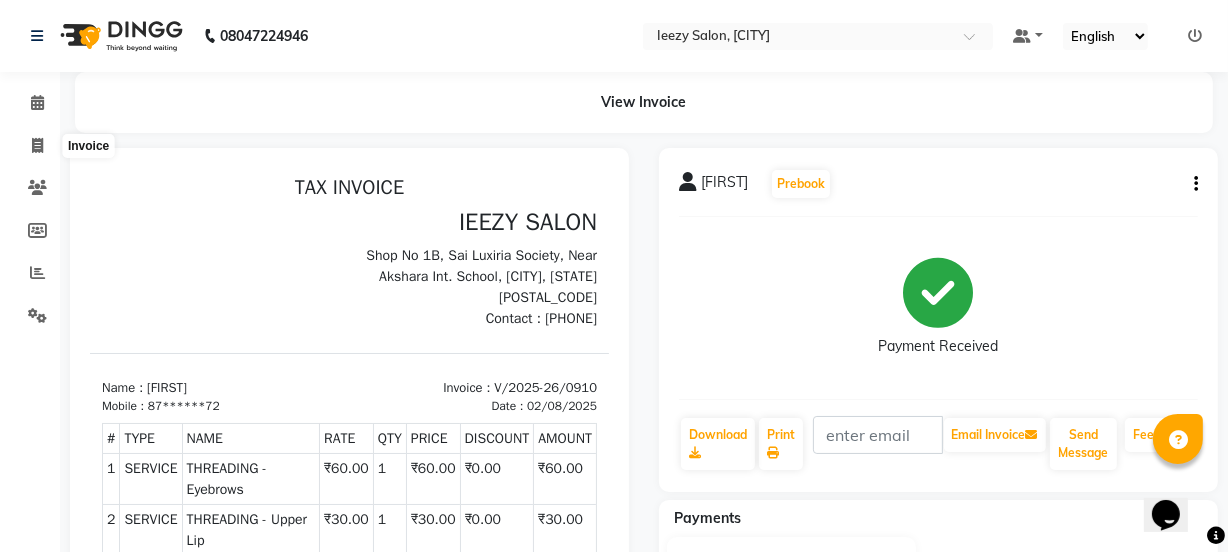 select on "service" 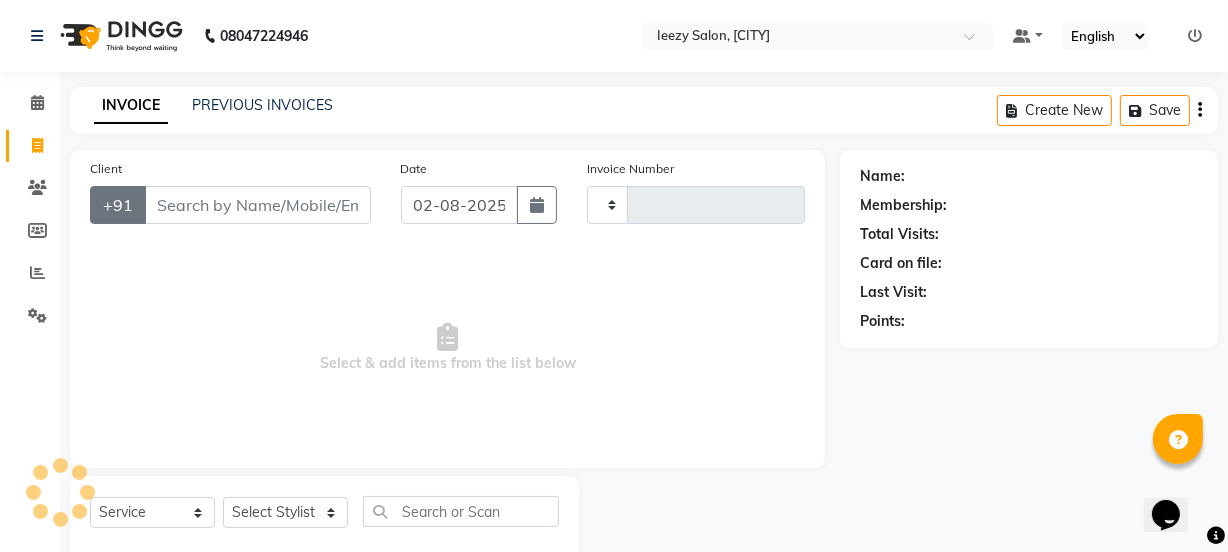 scroll, scrollTop: 50, scrollLeft: 0, axis: vertical 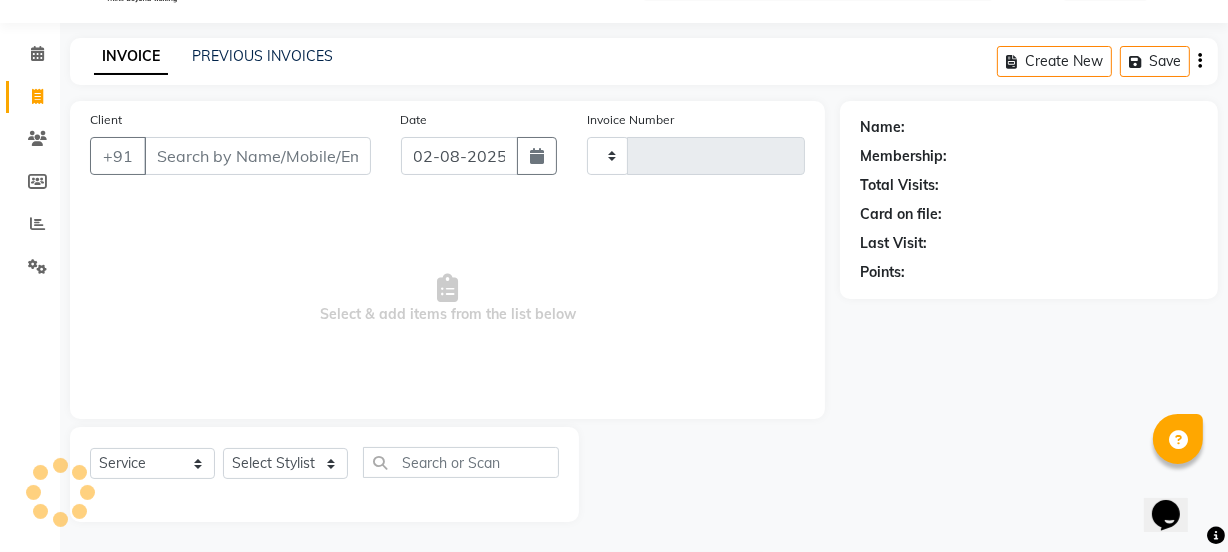 type on "0911" 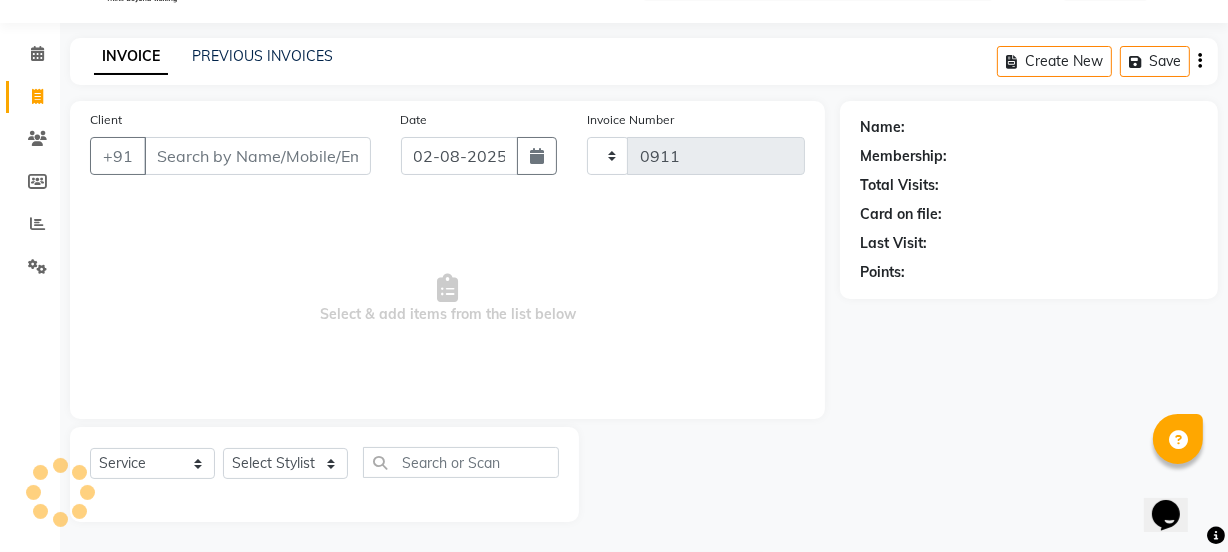 select on "5982" 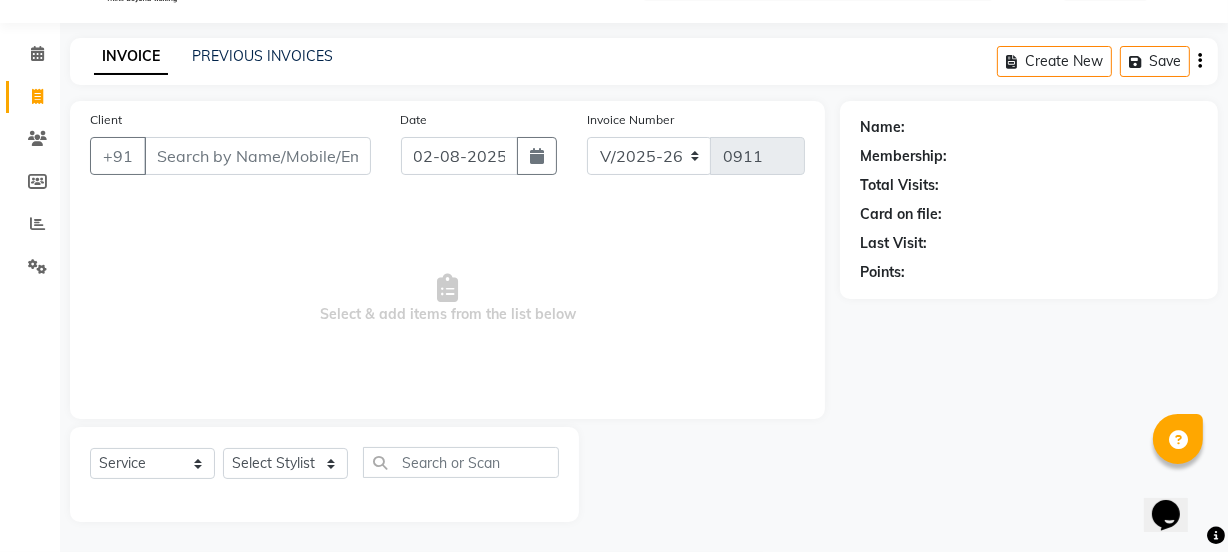 click on "PREVIOUS INVOICES" 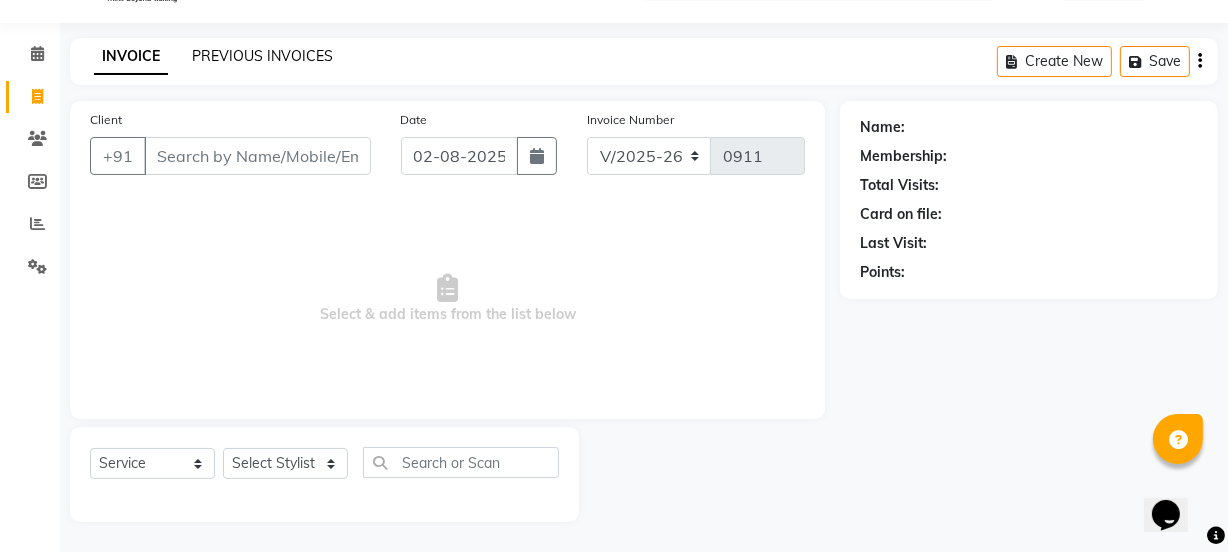 click on "PREVIOUS INVOICES" 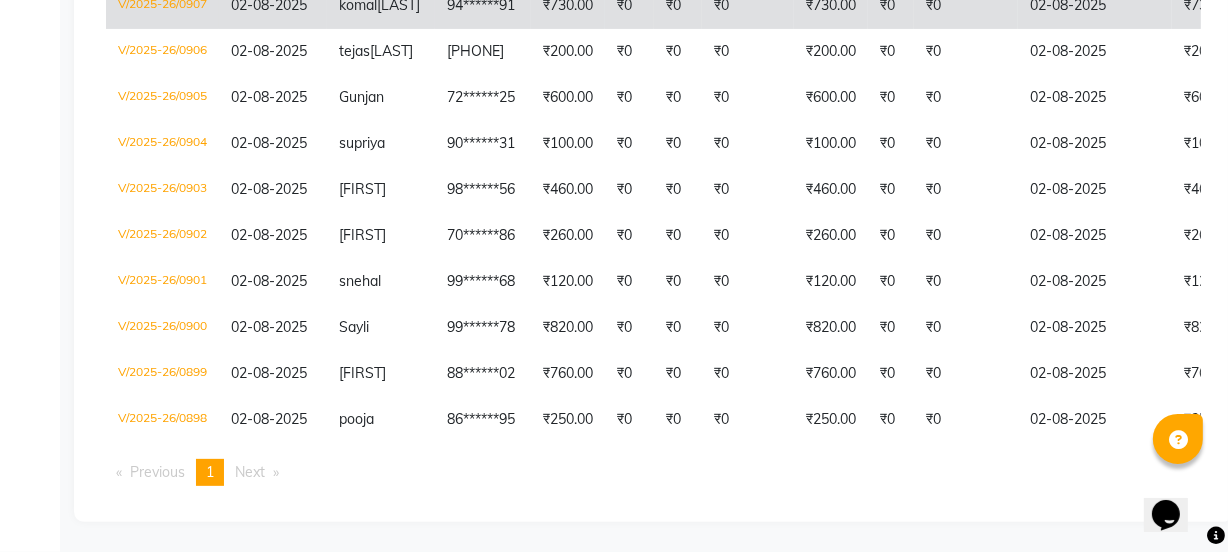 scroll, scrollTop: 585, scrollLeft: 0, axis: vertical 